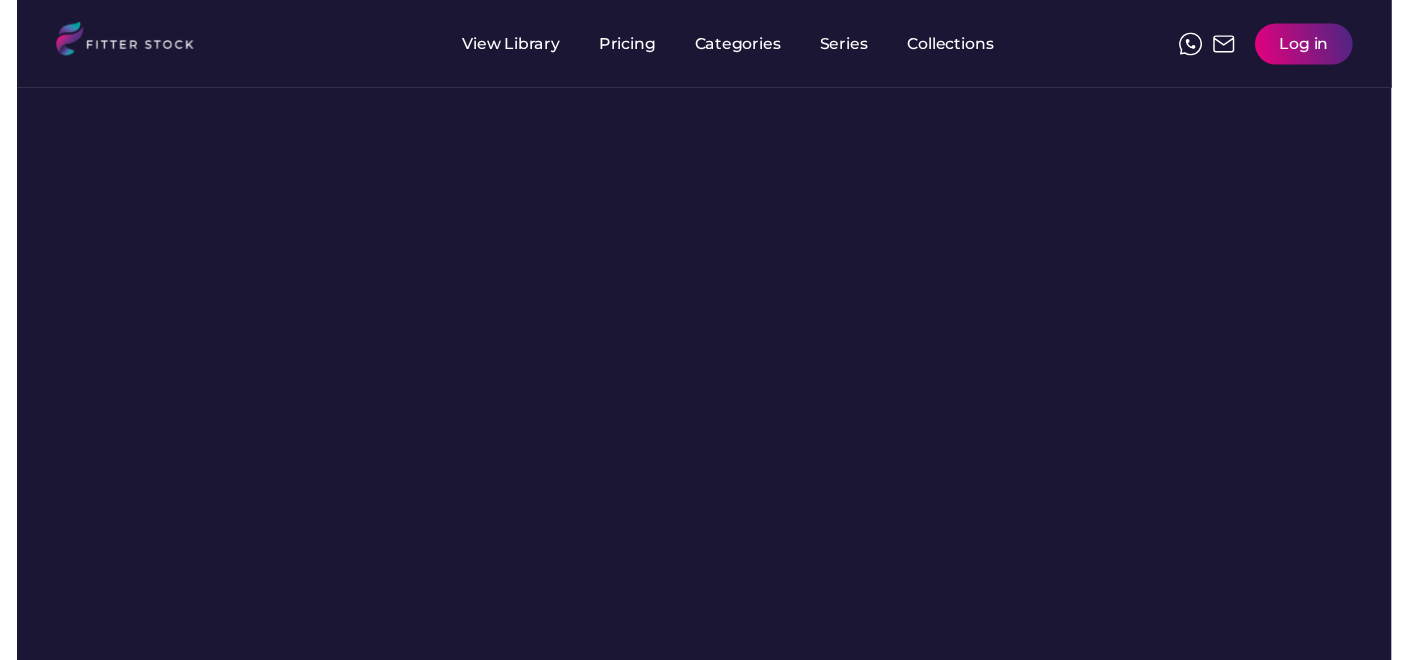 scroll, scrollTop: 0, scrollLeft: 0, axis: both 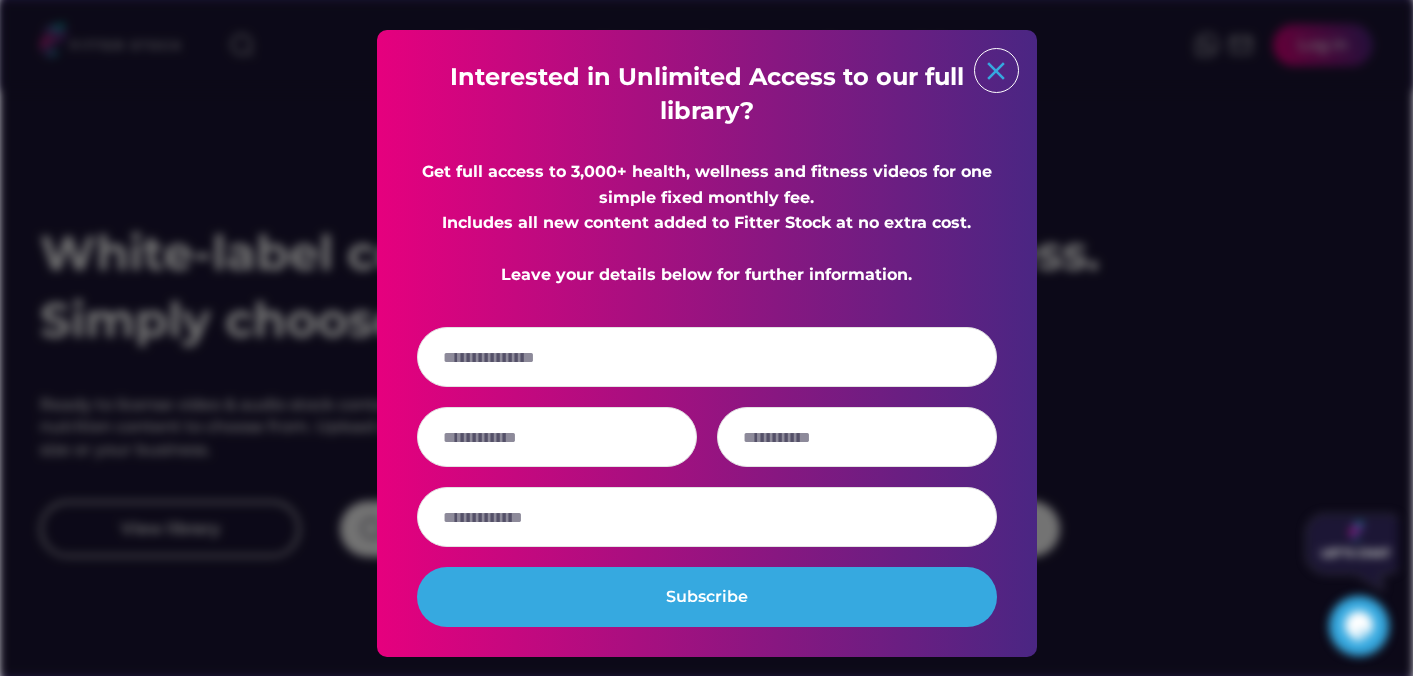 click on "close" 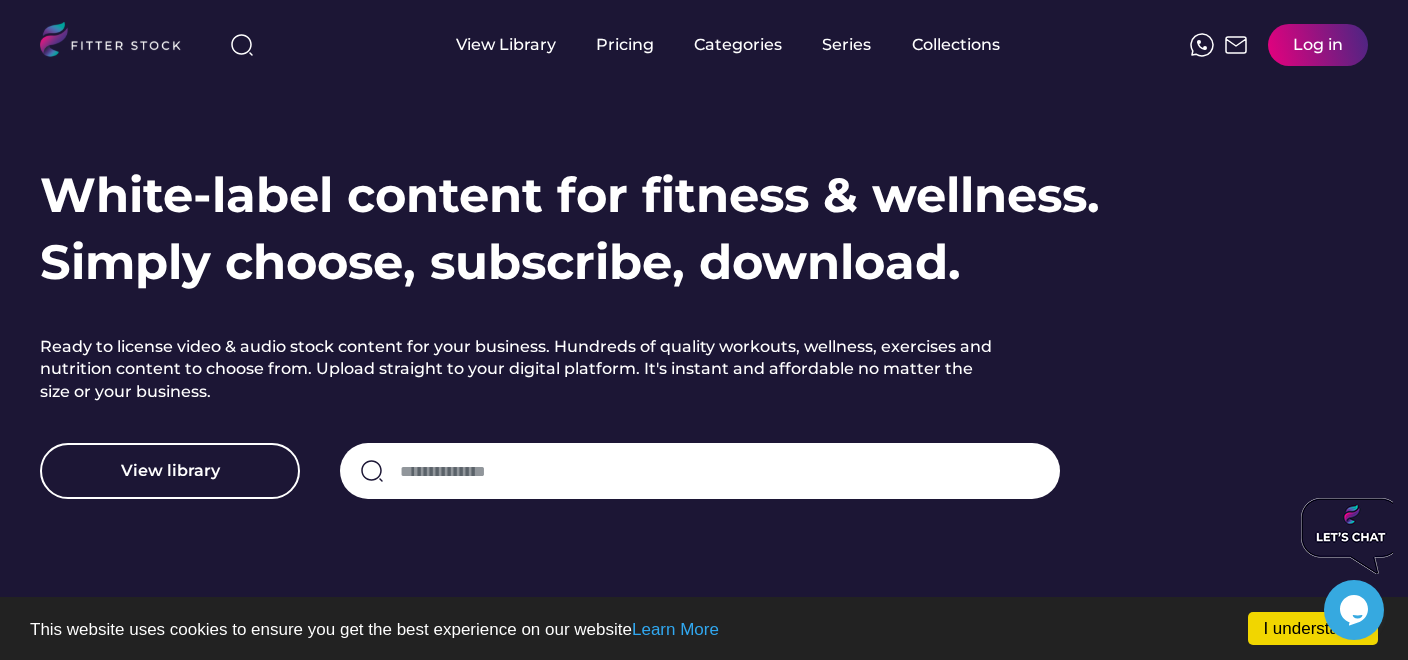 scroll, scrollTop: 87, scrollLeft: 0, axis: vertical 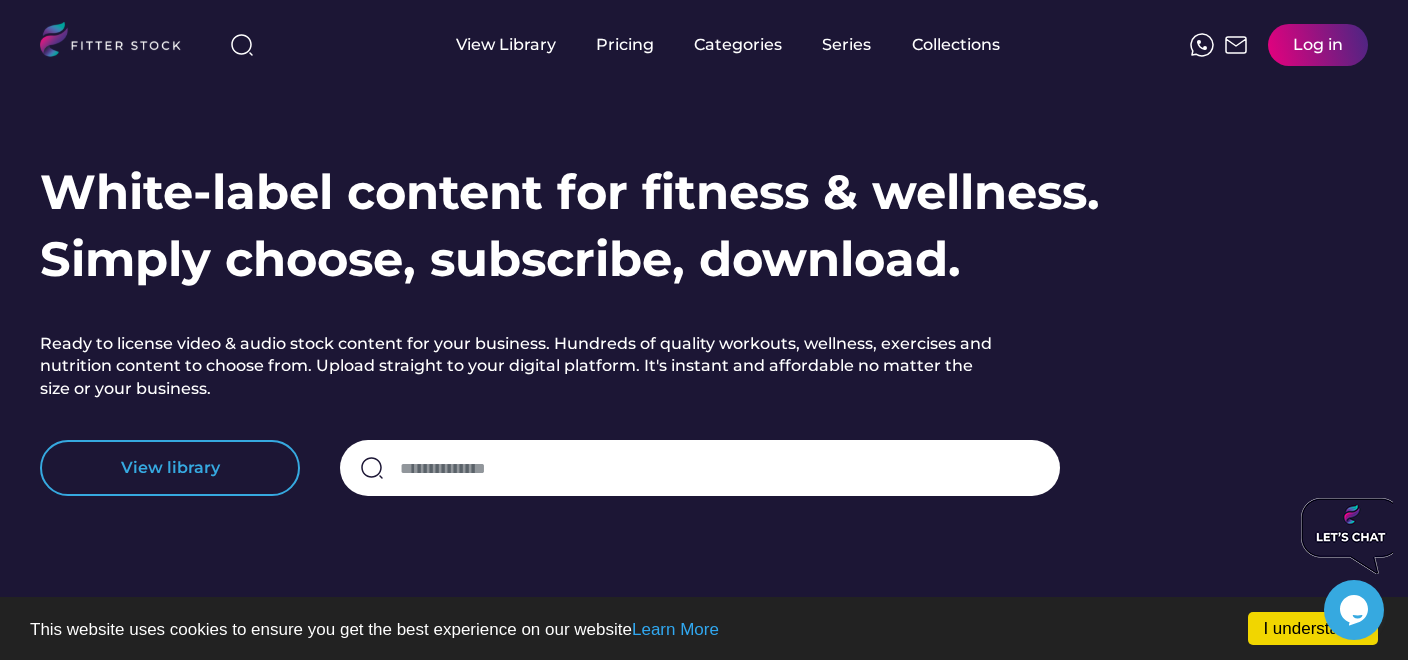 click on "View library" at bounding box center (170, 468) 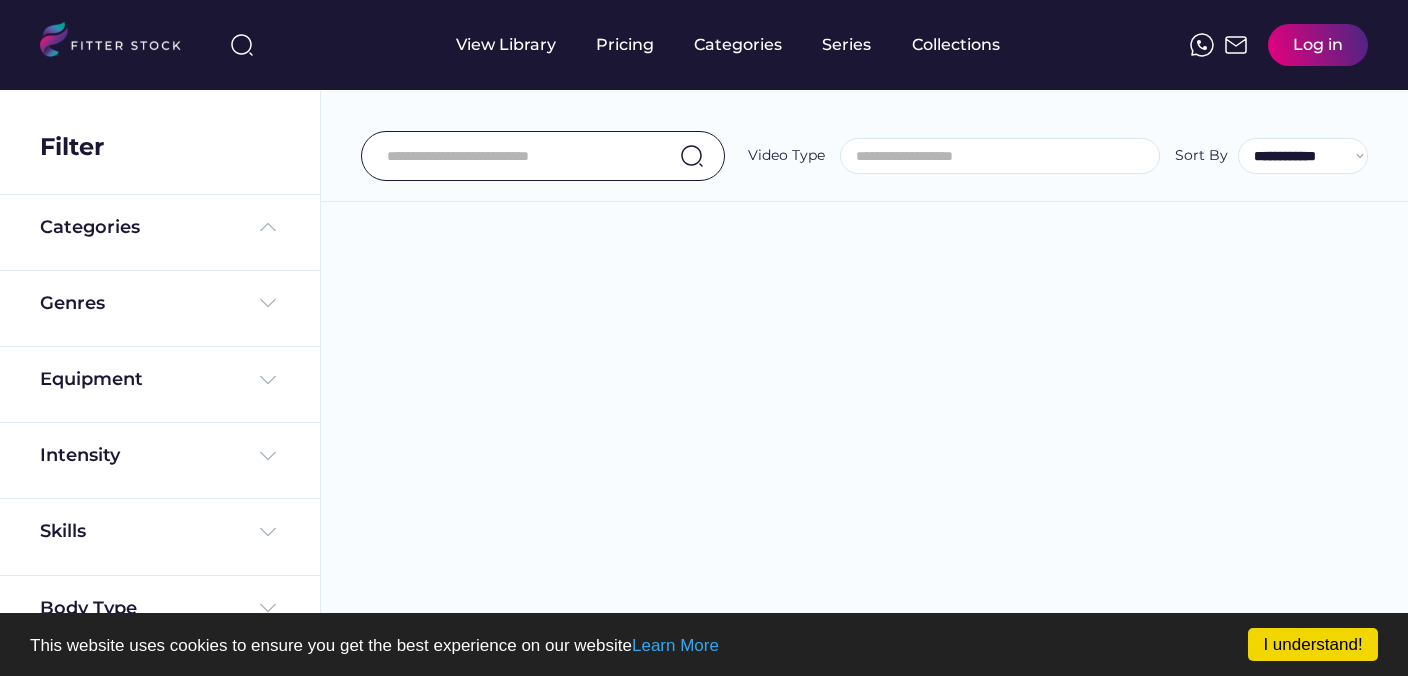 select 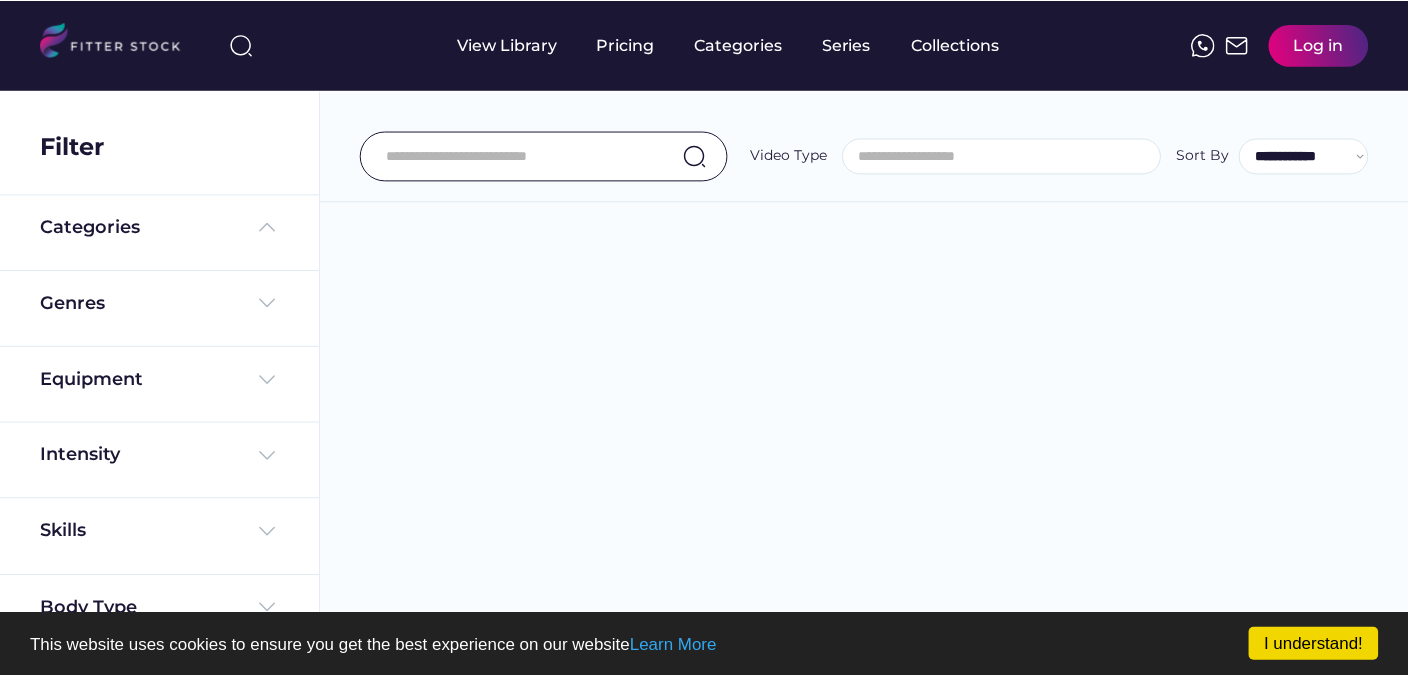 scroll, scrollTop: 0, scrollLeft: 0, axis: both 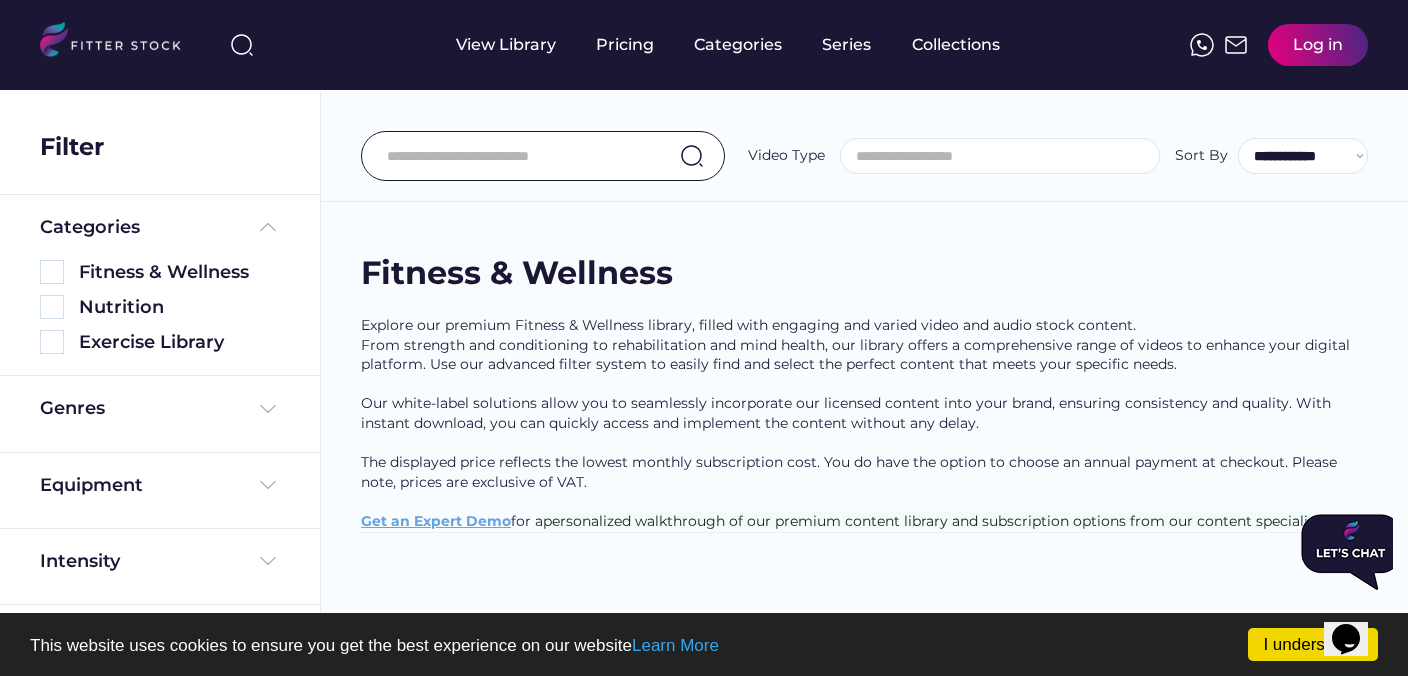 select on "**********" 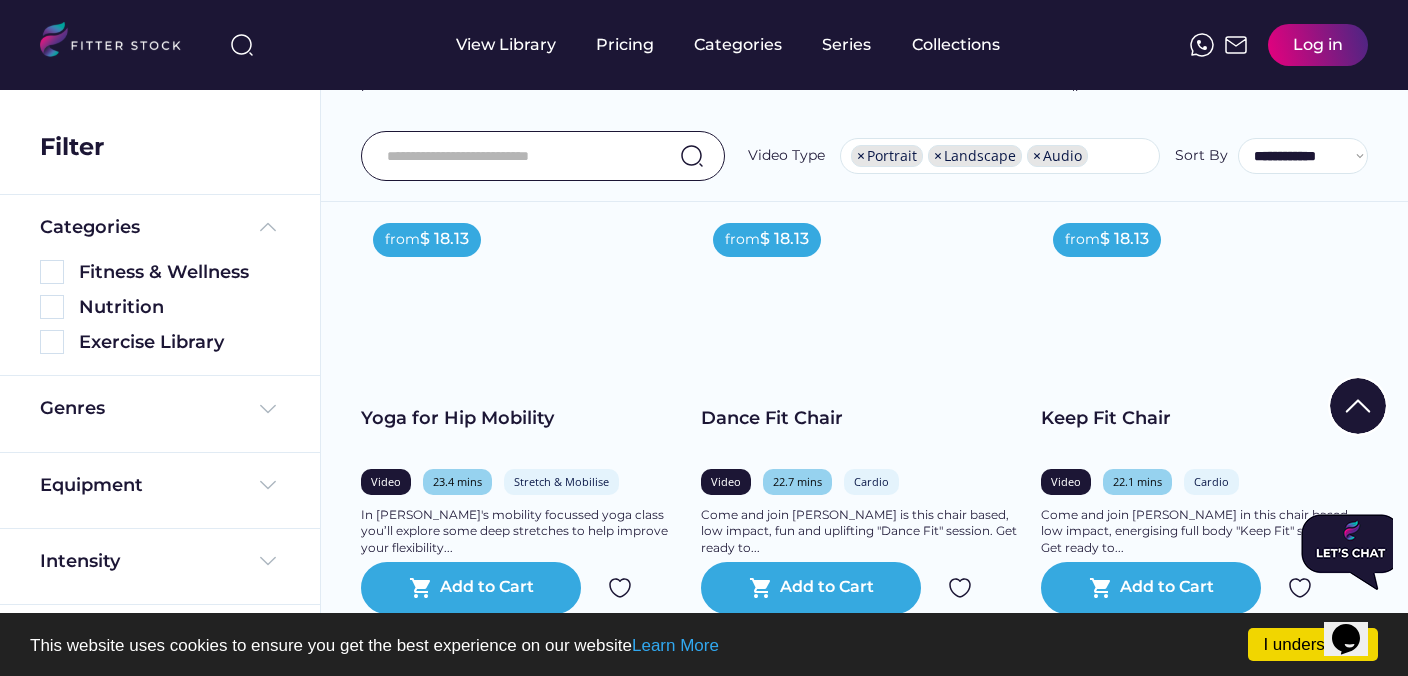 scroll, scrollTop: 799, scrollLeft: 0, axis: vertical 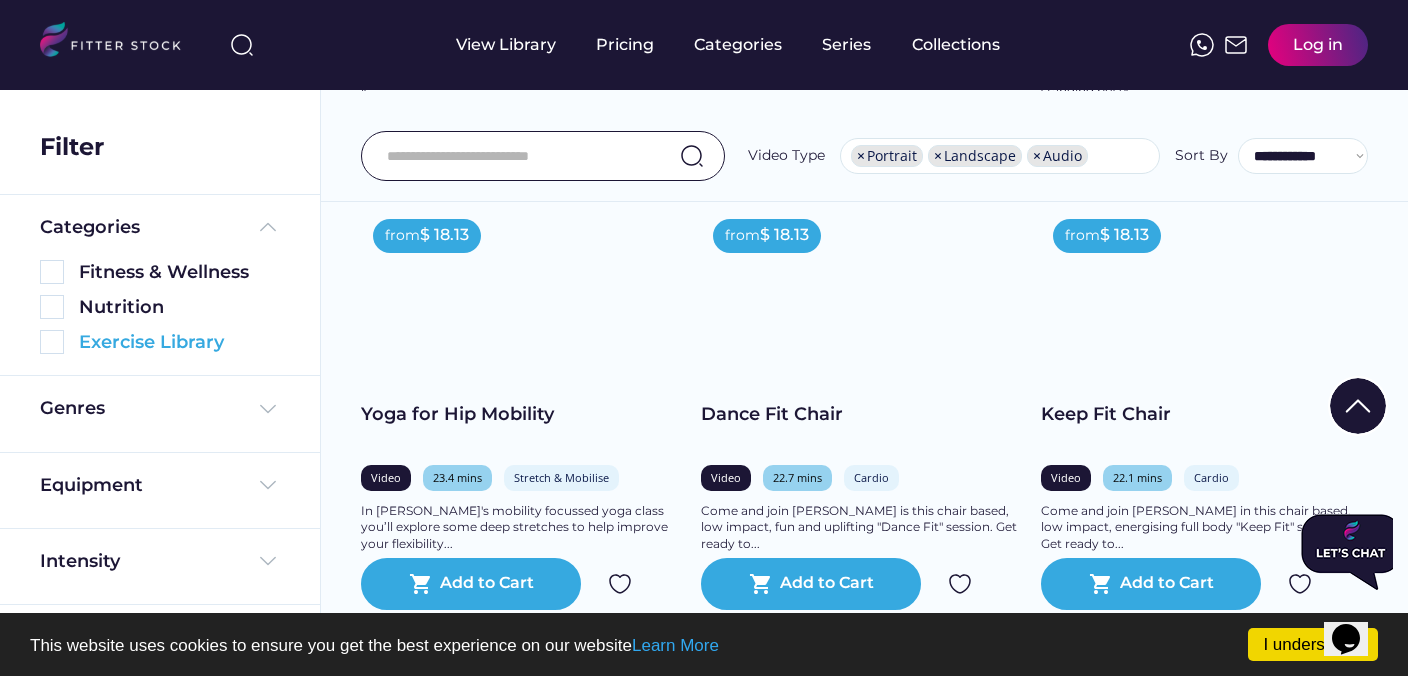 click at bounding box center [52, 342] 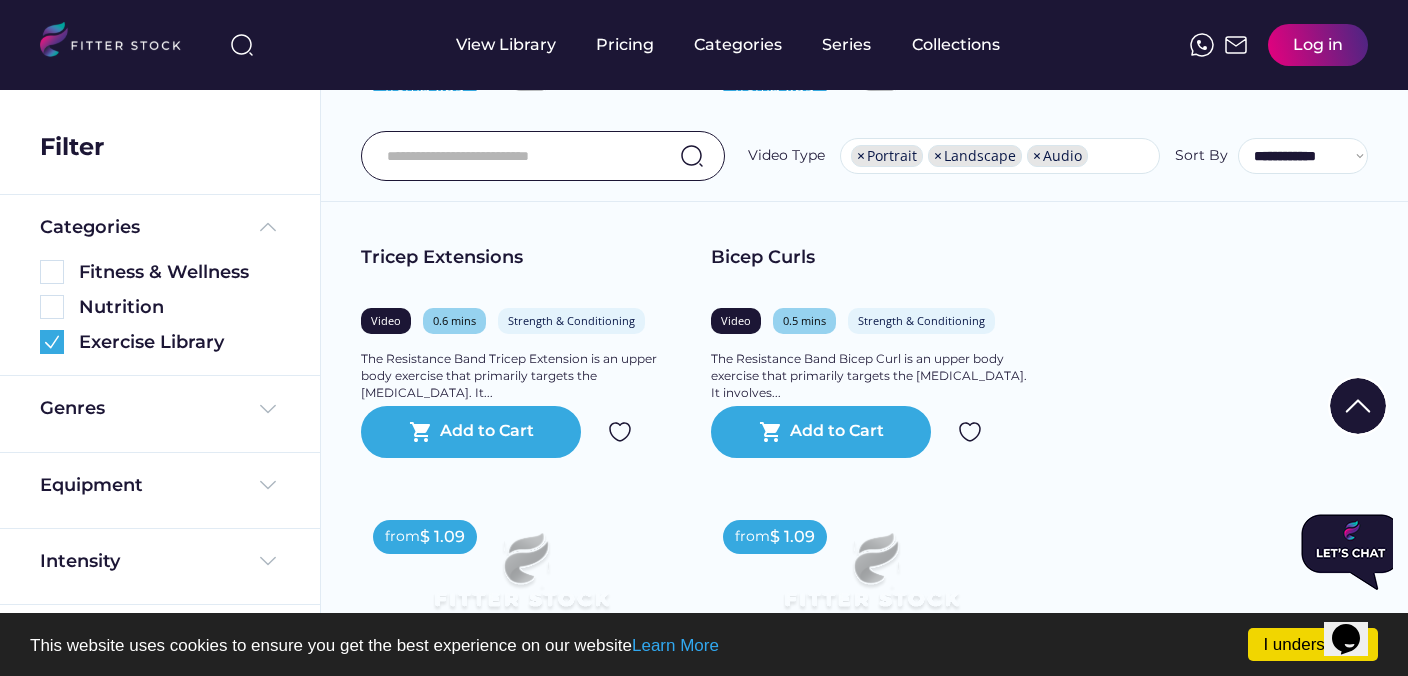 scroll, scrollTop: 6455, scrollLeft: 0, axis: vertical 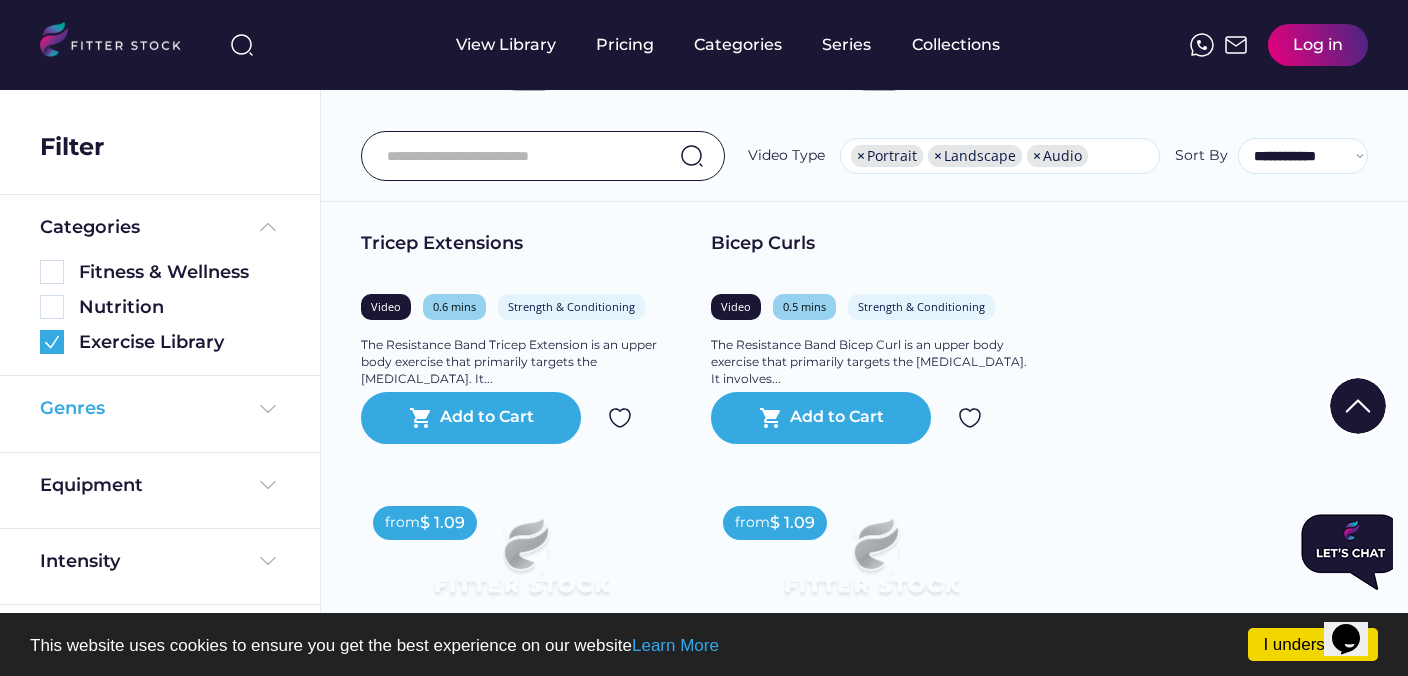 click at bounding box center (268, 409) 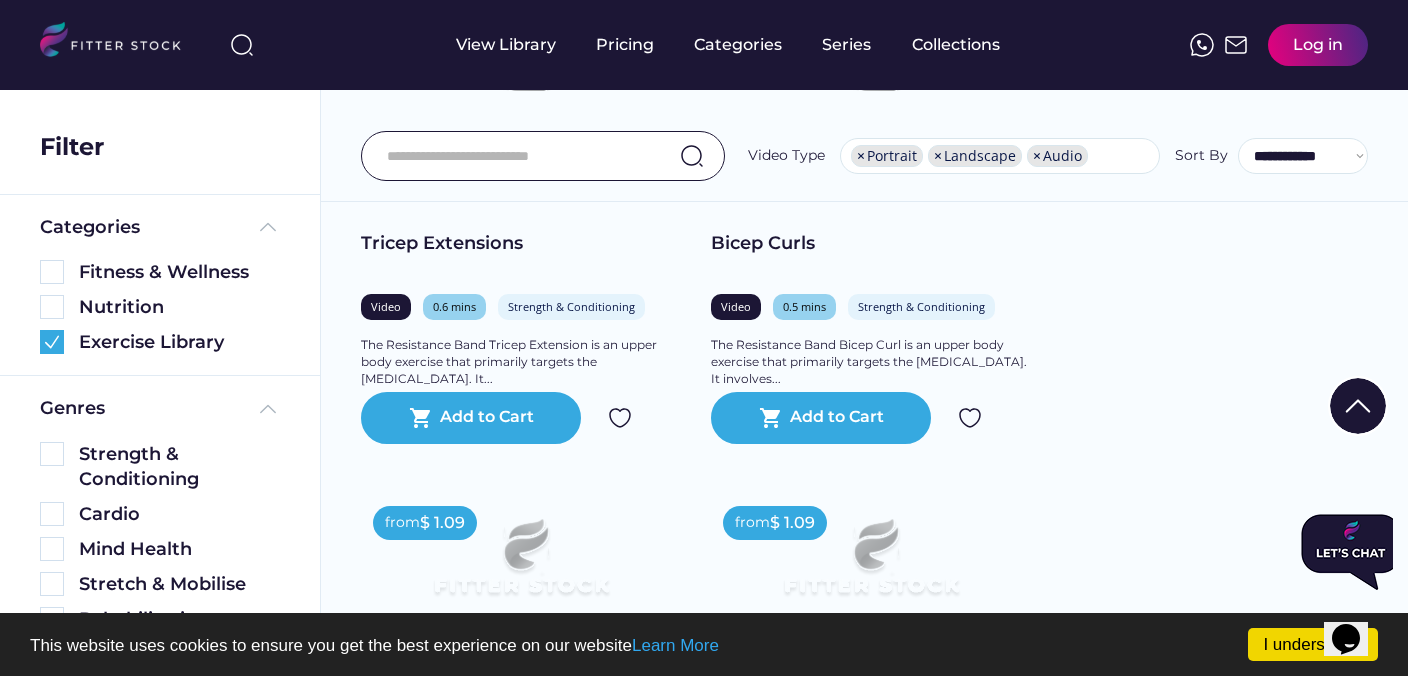 click on "Found 3015 videos Select all Exercise Library Explore our extensive collection of premium digital fitness, strength, and rehabilitation stock content. Each exercise video, lasting up to a minute long, is designed for easy integration into your digital platform. Use them as standalone demonstrations or combine them to create comprehensive workouts.
Our videos are available in both  portrait  and  landscape  formats for maximum versatility. Our white-label solutions allow you to incorporate our content into your platform seamlessly. Our instant download feature ensures you can access and use the licensed content without delay. The displayed price reflects the lowest monthly subscription cost. You do have the option to choose an annual payment at checkout. Please note, prices are exclusive of VAT. Get an Expert Demo  for a  personalized walkthrough of our premium content library and subscription options from our content specialists.  ﻿ from  $ 1.09 Back Extensions Video 0.6 mins Strength & Conditioning" at bounding box center (864, -1367) 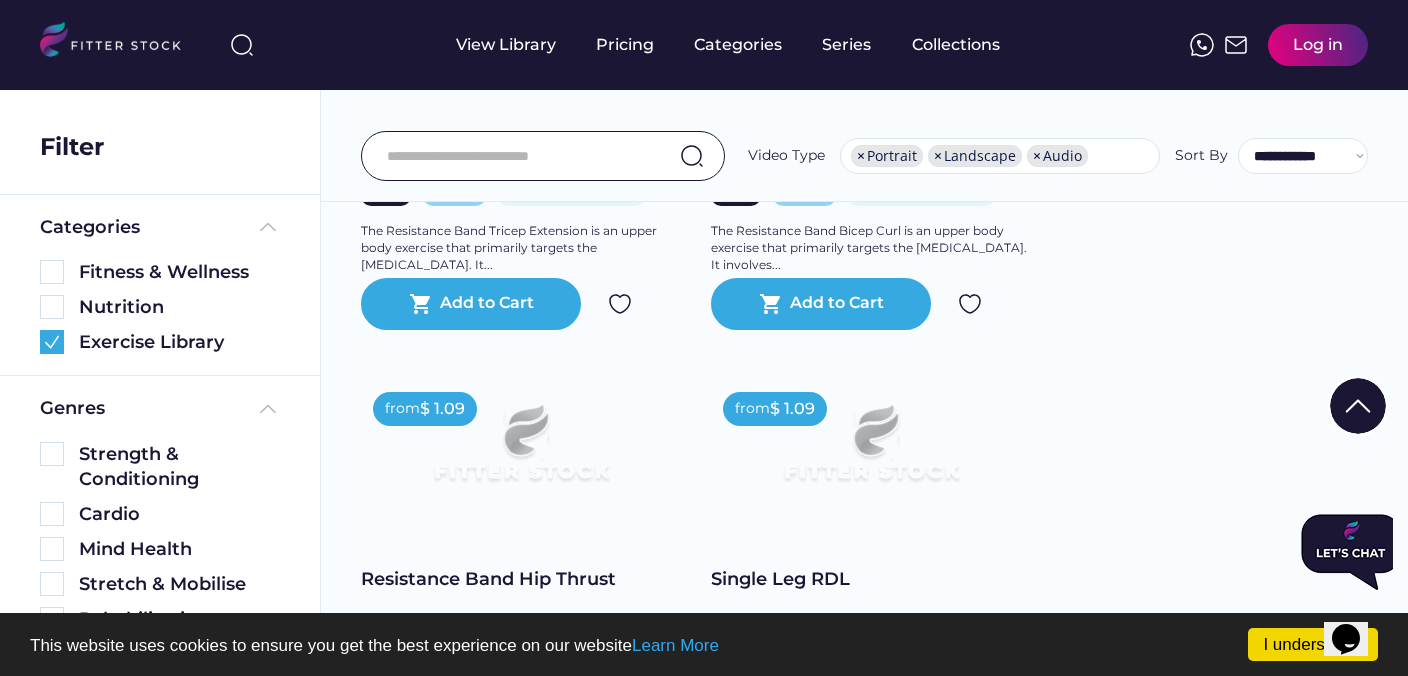 scroll, scrollTop: 6570, scrollLeft: 0, axis: vertical 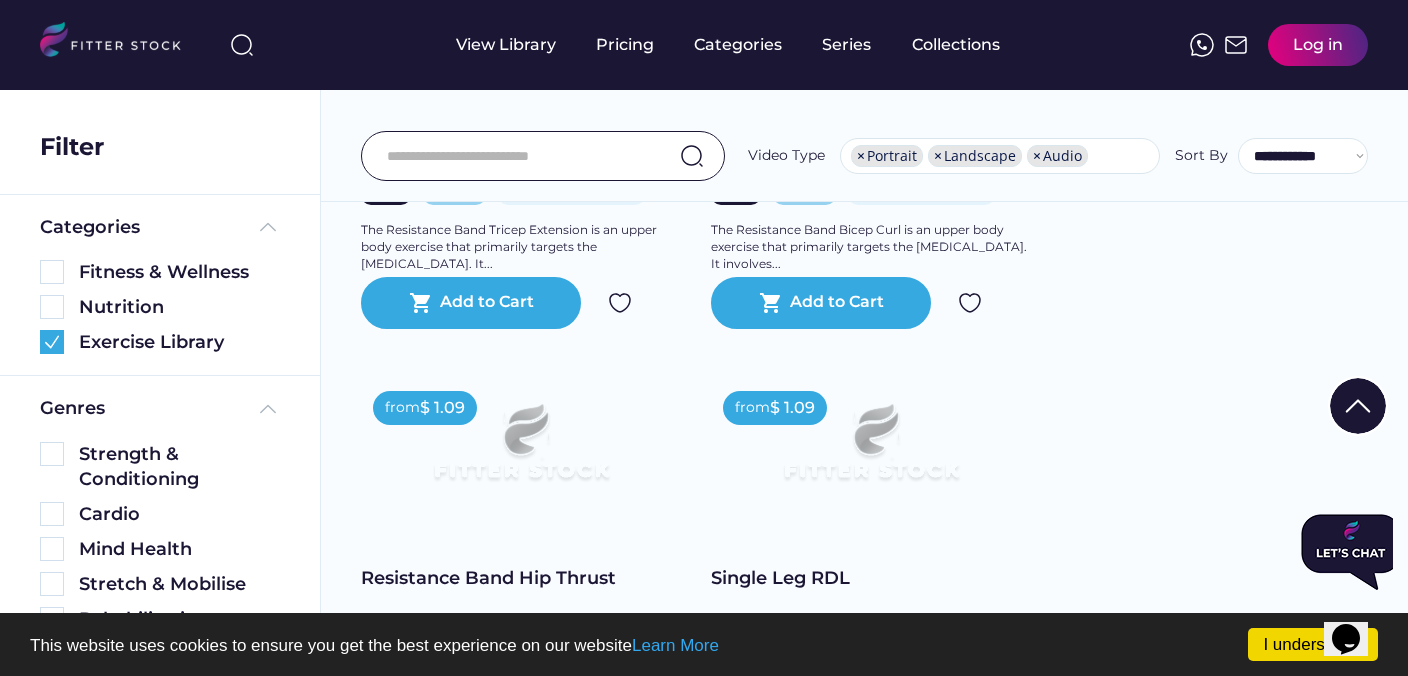 click at bounding box center [704, 556] 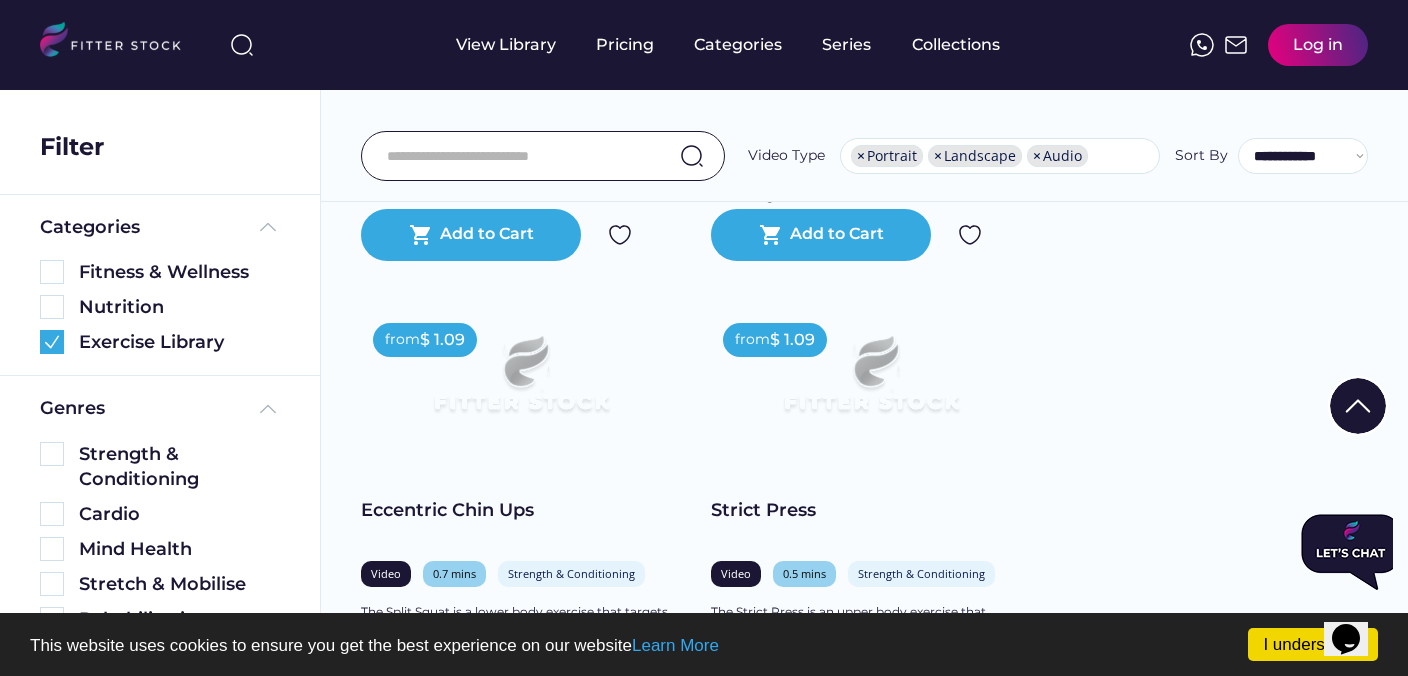 scroll, scrollTop: 9846, scrollLeft: 0, axis: vertical 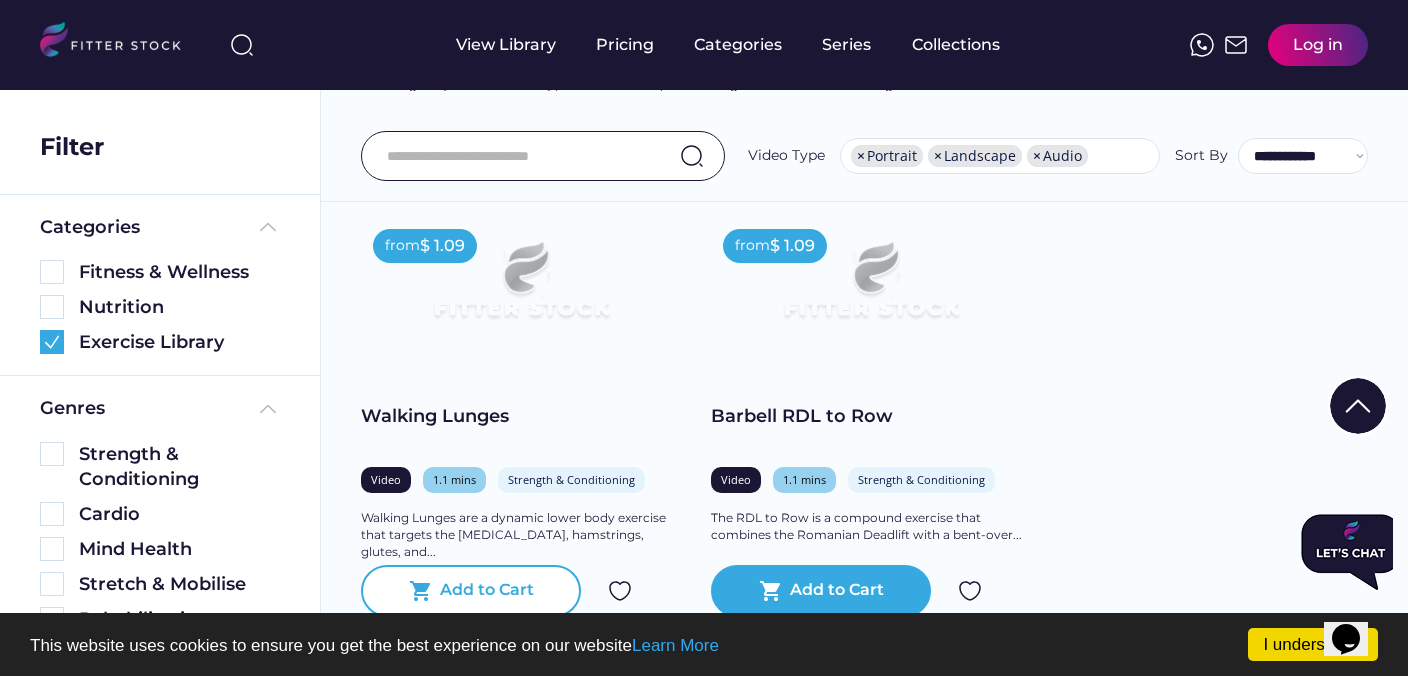 click on "shopping_cart
Add to Cart" at bounding box center (471, 591) 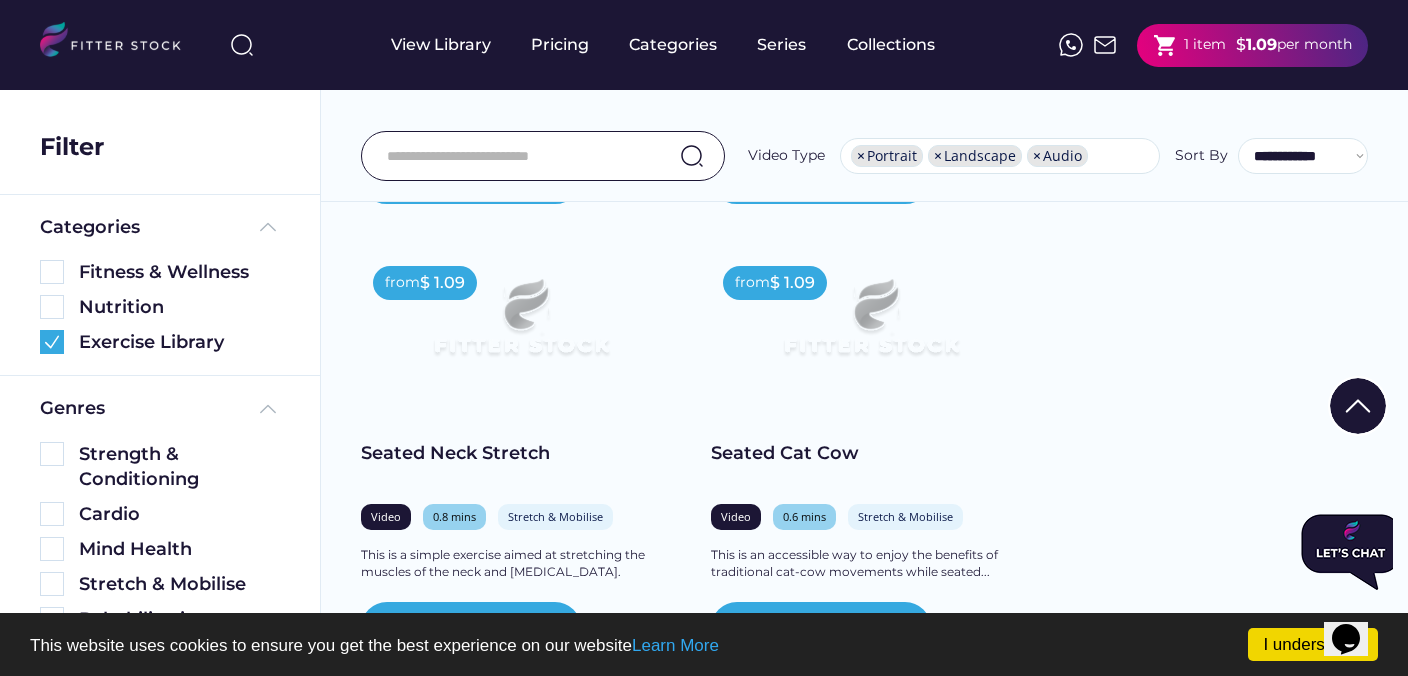 scroll, scrollTop: 12037, scrollLeft: 0, axis: vertical 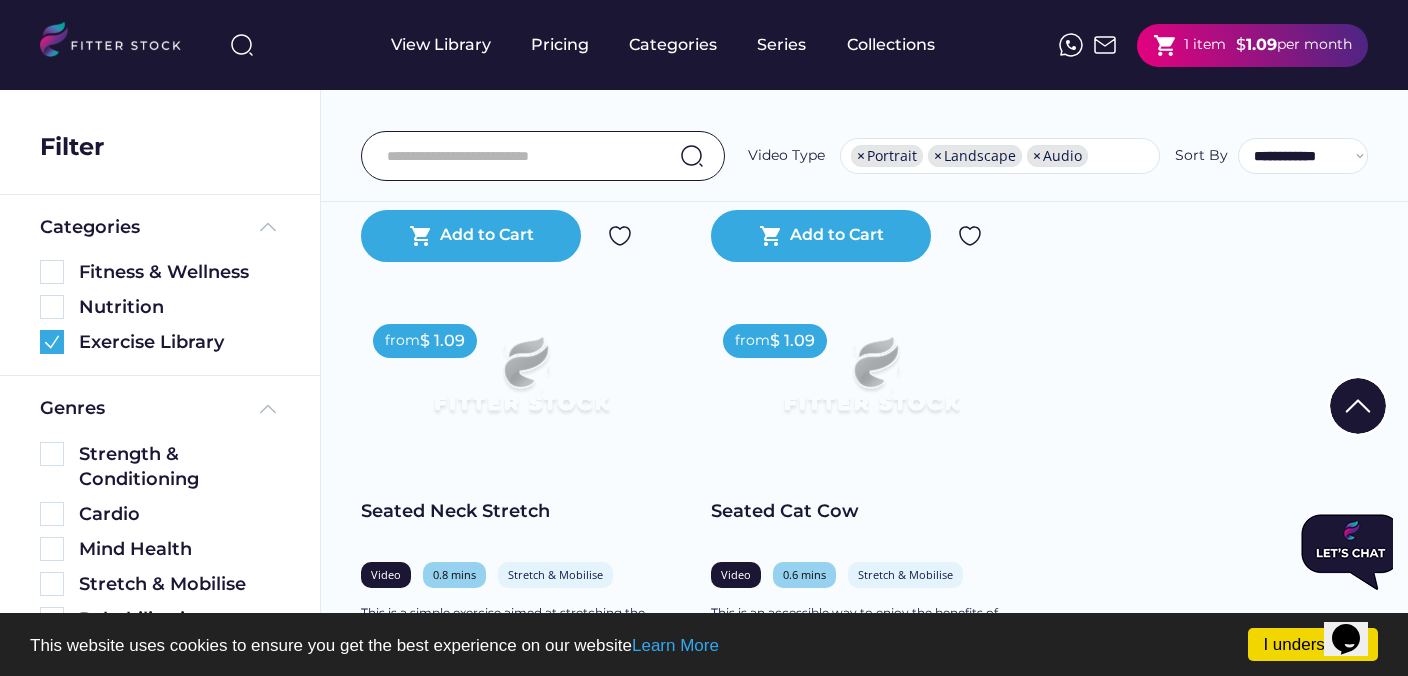 click at bounding box center (871, 384) 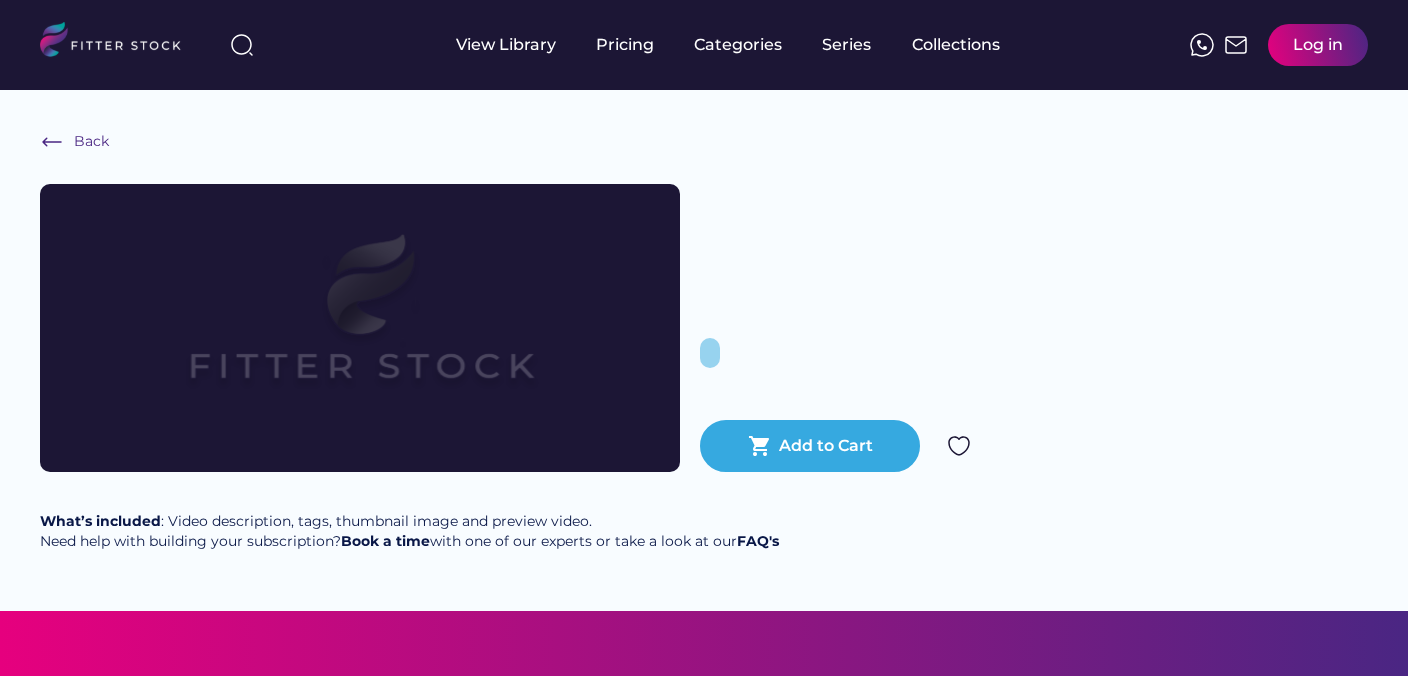 scroll, scrollTop: 0, scrollLeft: 0, axis: both 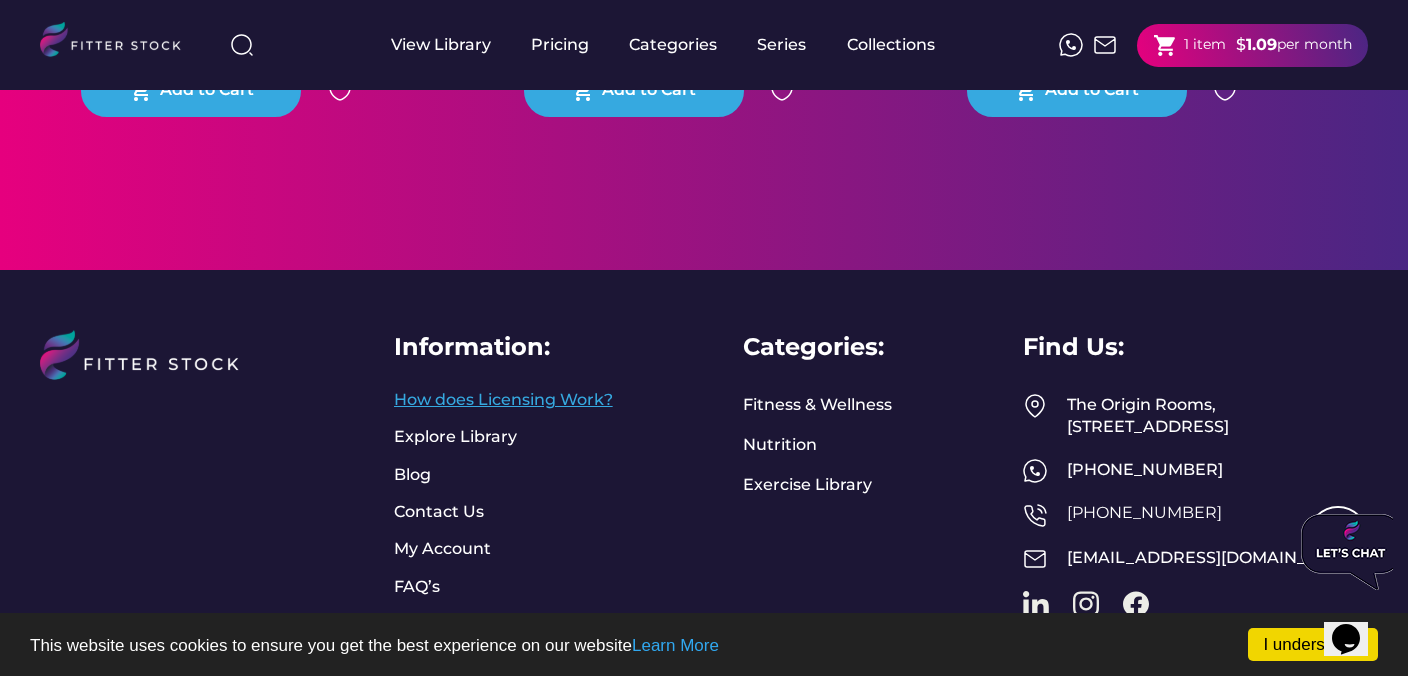 click on "How does Licensing Work?" at bounding box center (503, 400) 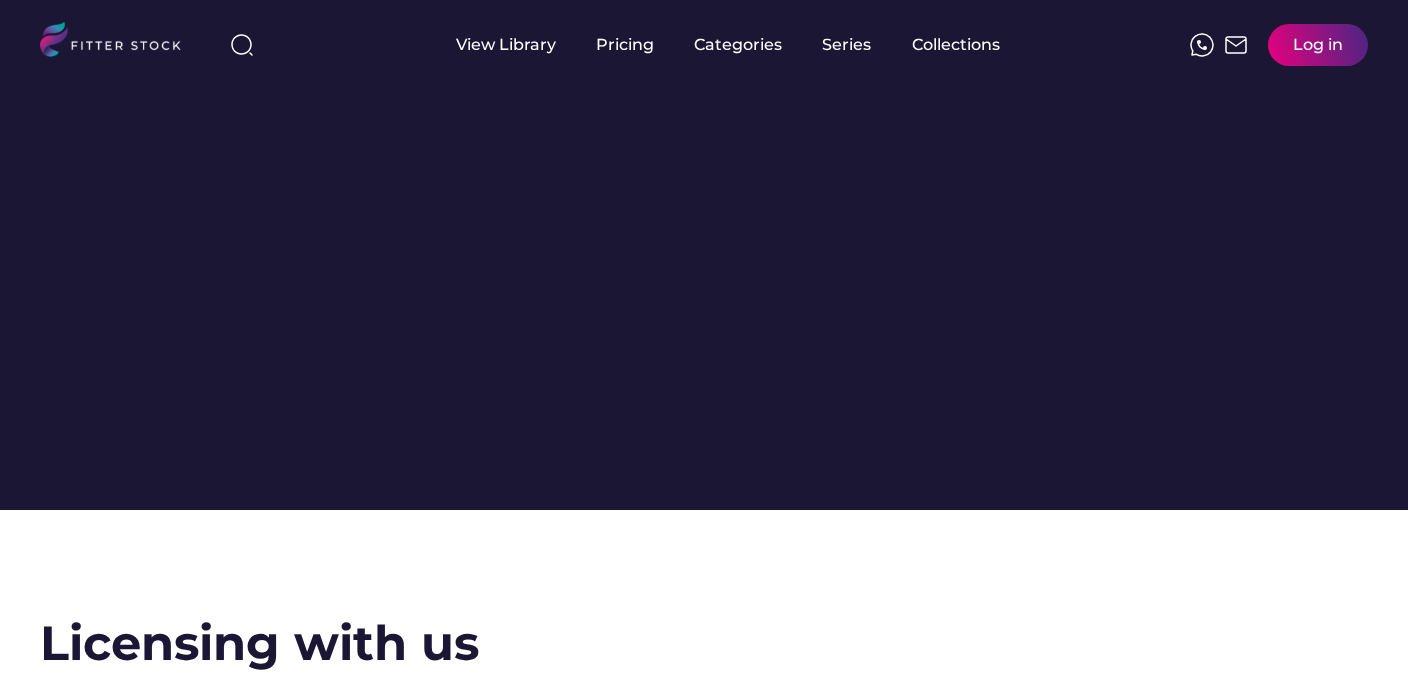 scroll, scrollTop: 0, scrollLeft: 0, axis: both 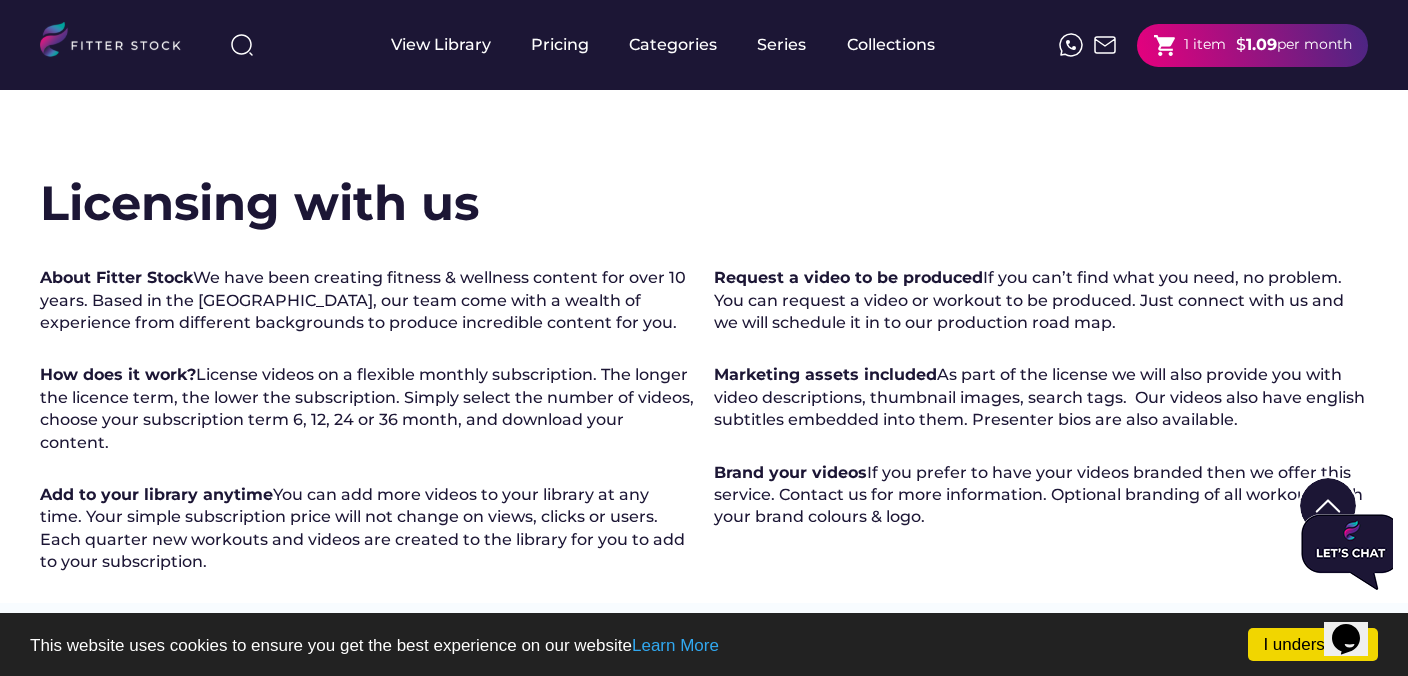 click on "shopping_cart
1 item $ 1.09  per month" at bounding box center [1252, 45] 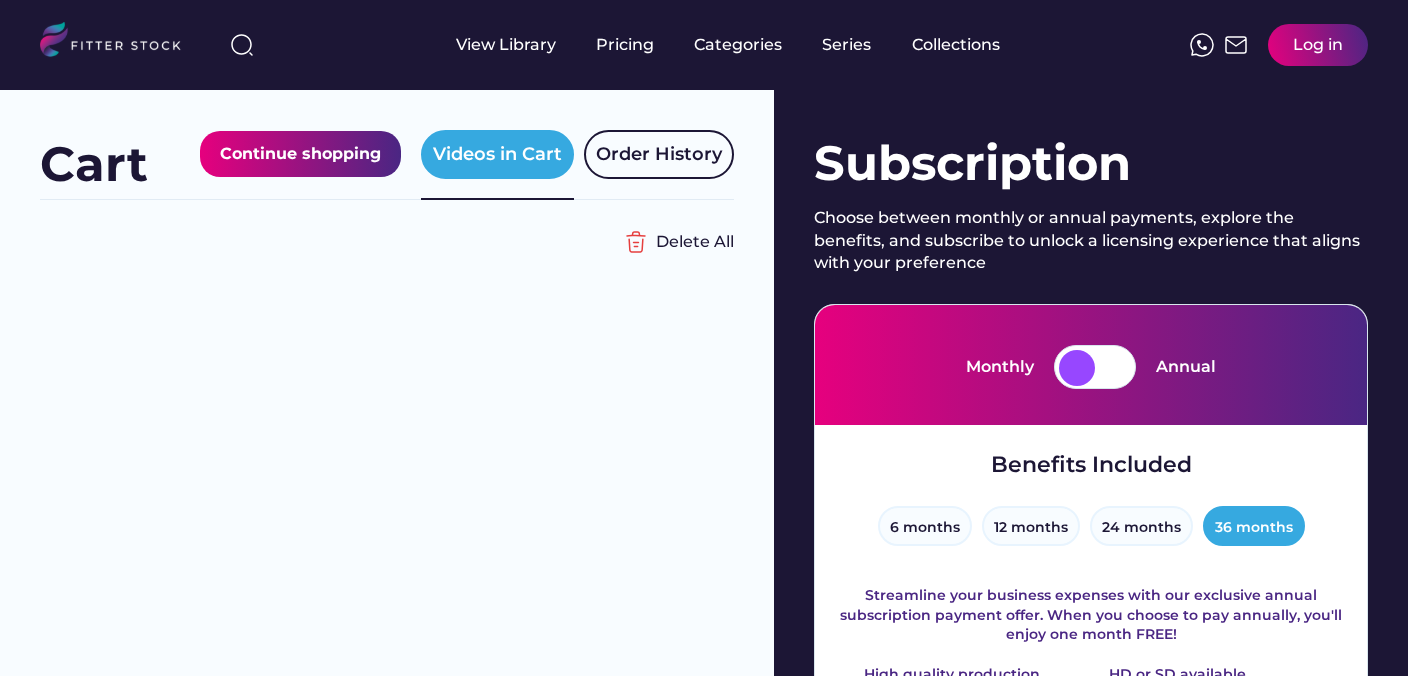 scroll, scrollTop: 0, scrollLeft: 0, axis: both 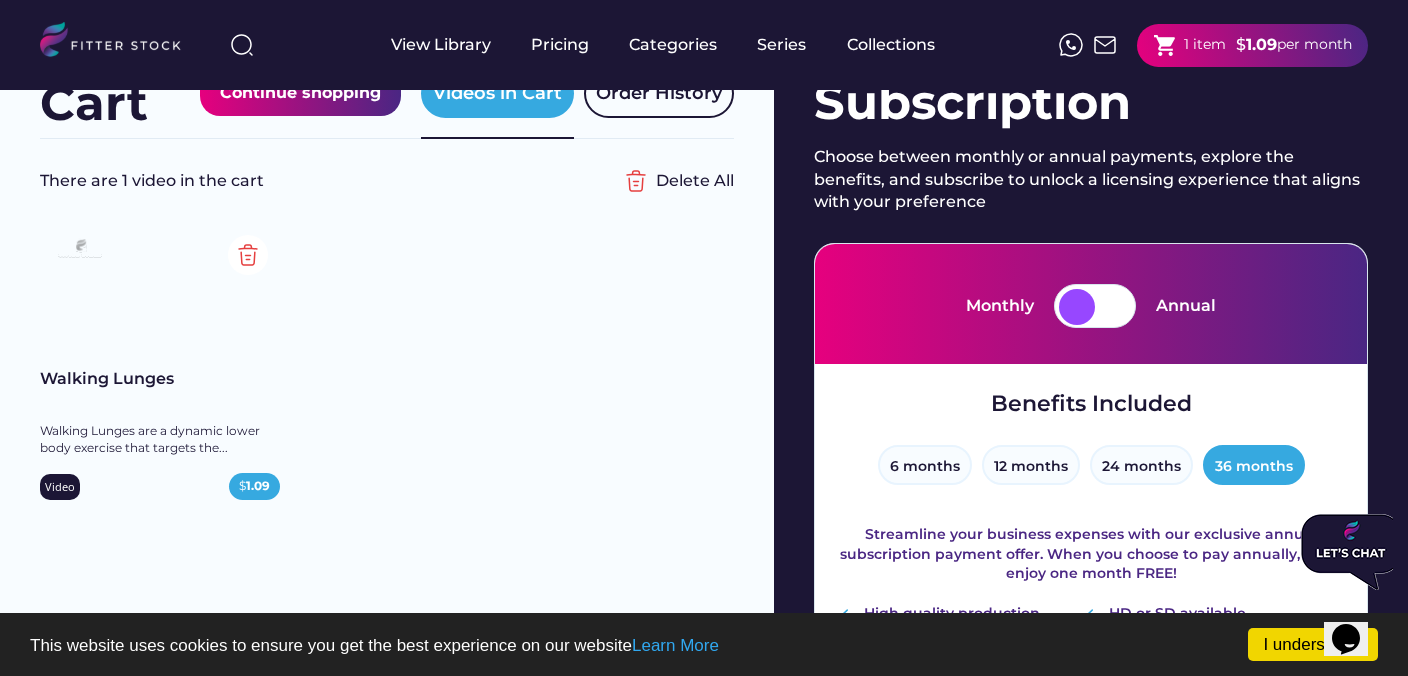 click at bounding box center (1077, 307) 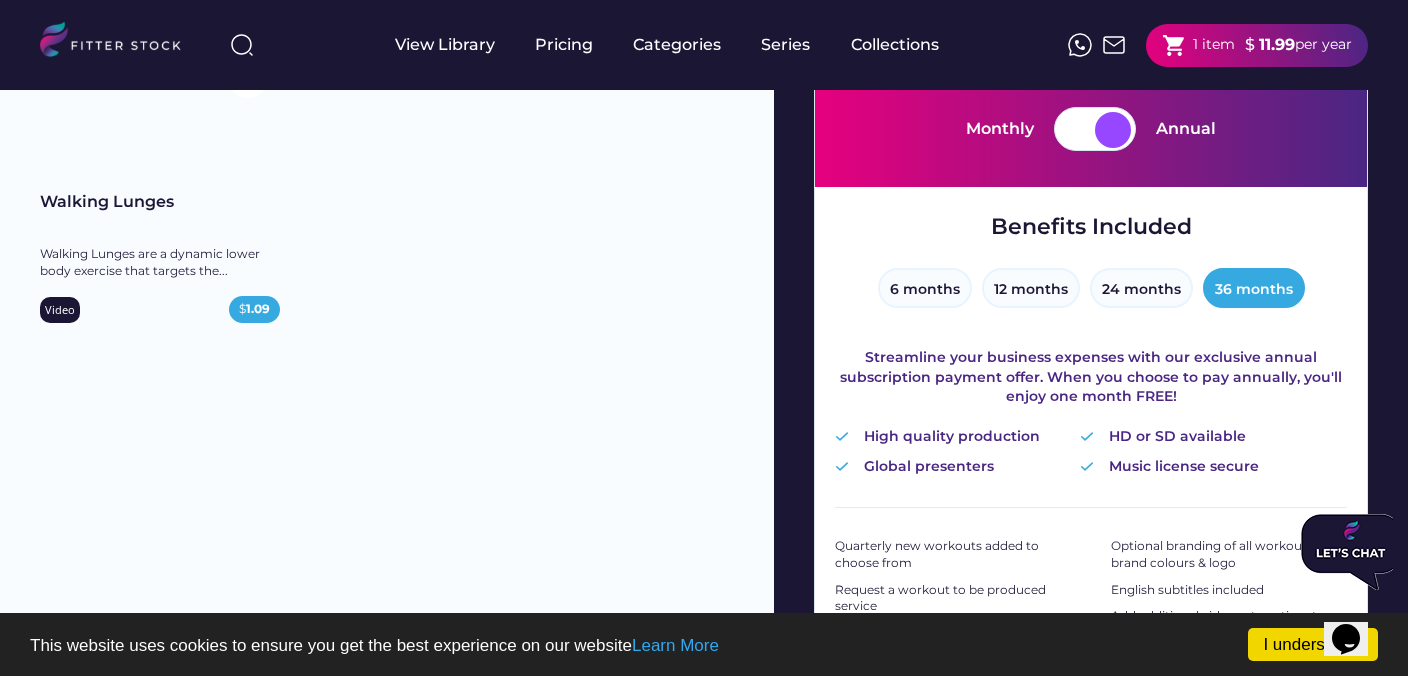 scroll, scrollTop: 236, scrollLeft: 0, axis: vertical 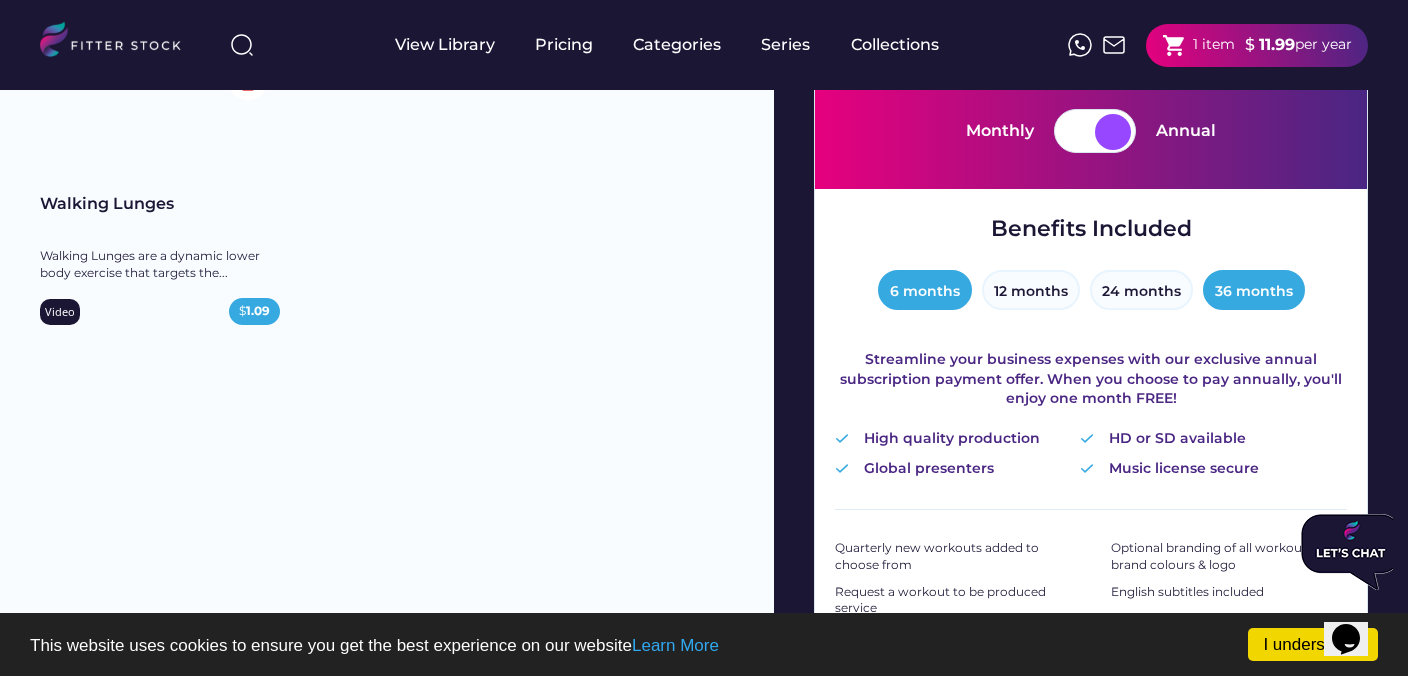 click on "6 months" at bounding box center (925, 290) 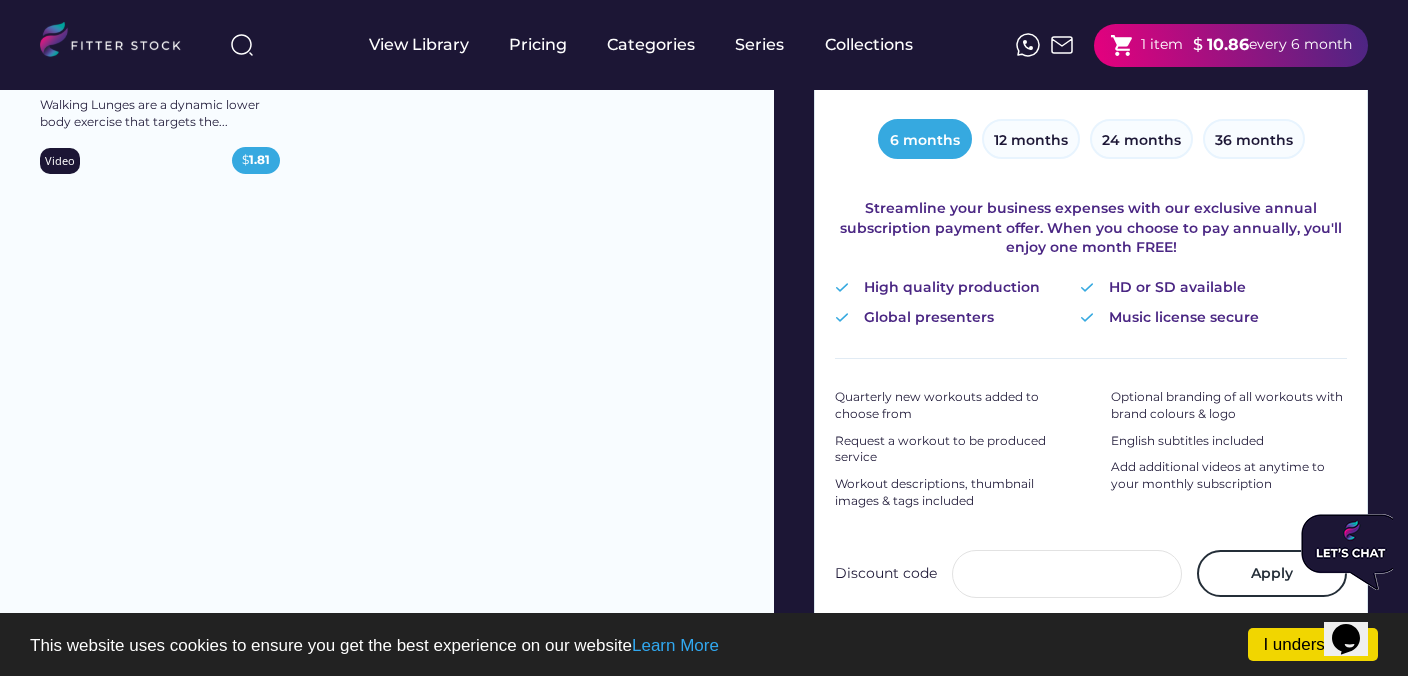 scroll, scrollTop: 358, scrollLeft: 0, axis: vertical 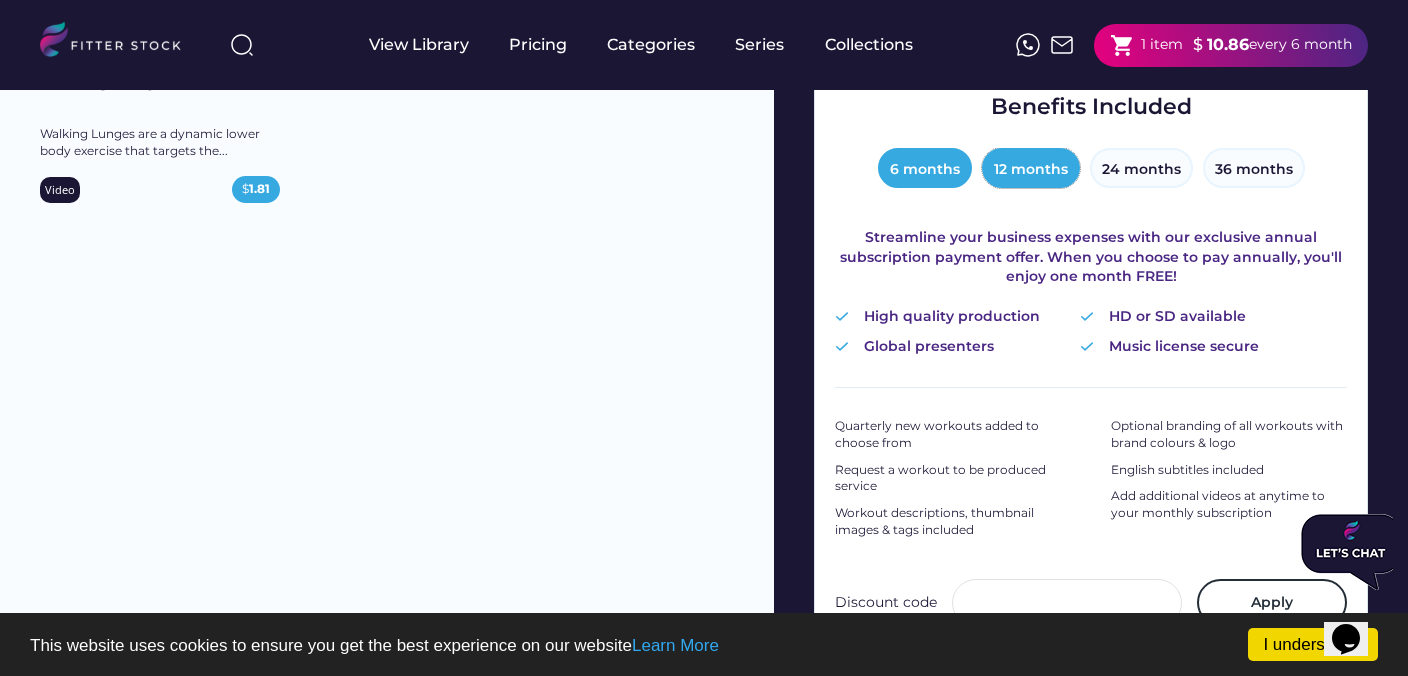 click on "12 months" at bounding box center (1031, 168) 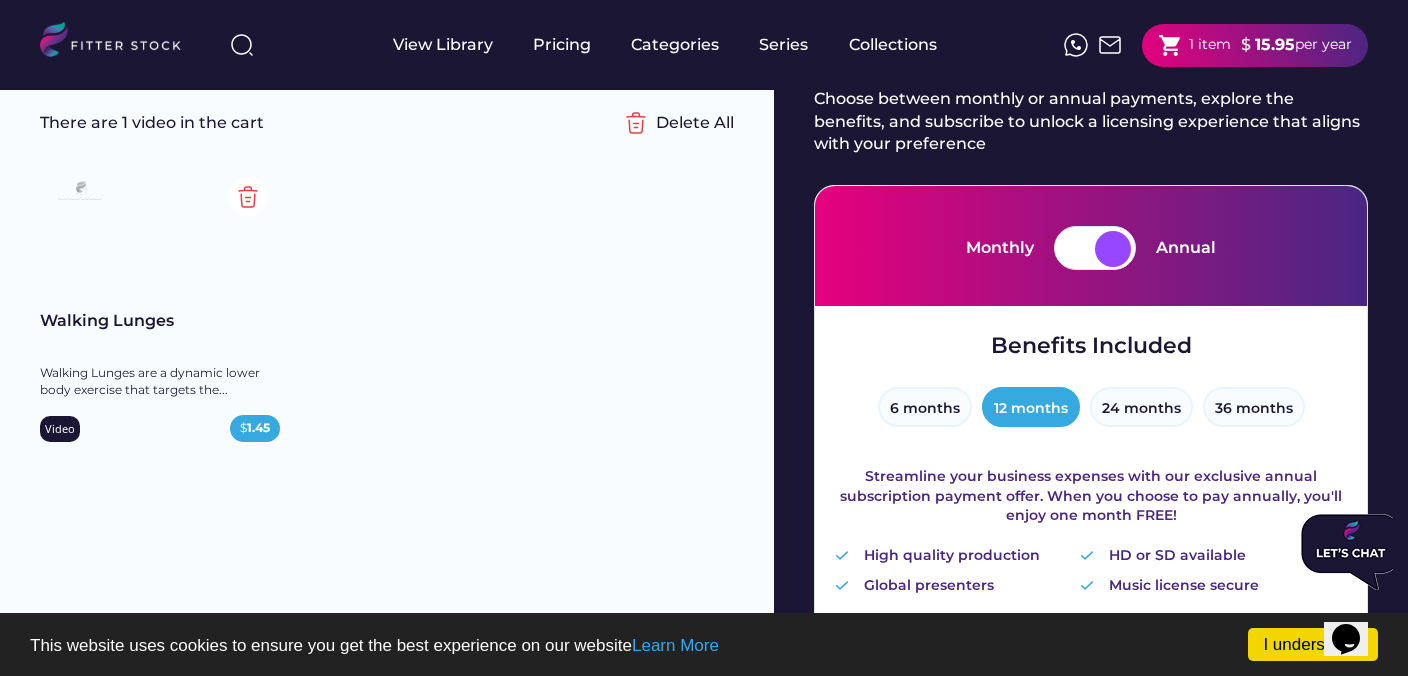 scroll, scrollTop: 113, scrollLeft: 0, axis: vertical 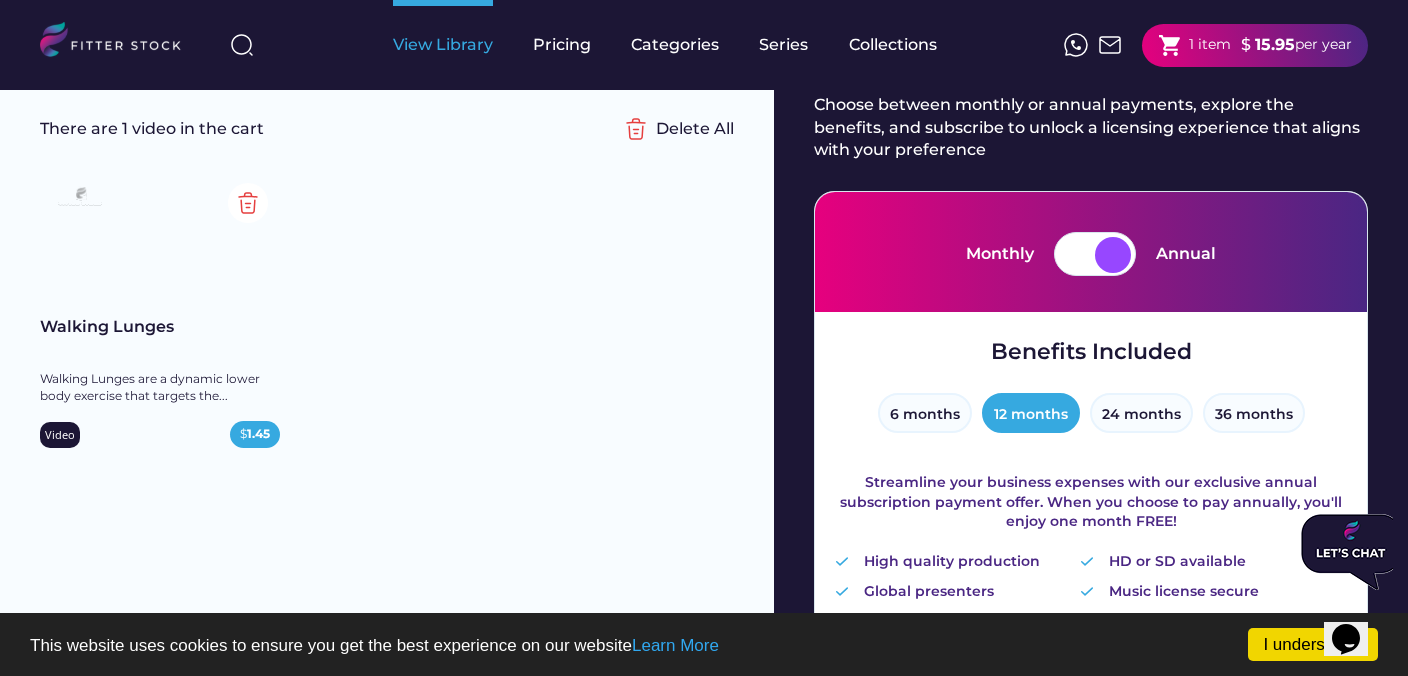 click on "View Library" at bounding box center [443, 45] 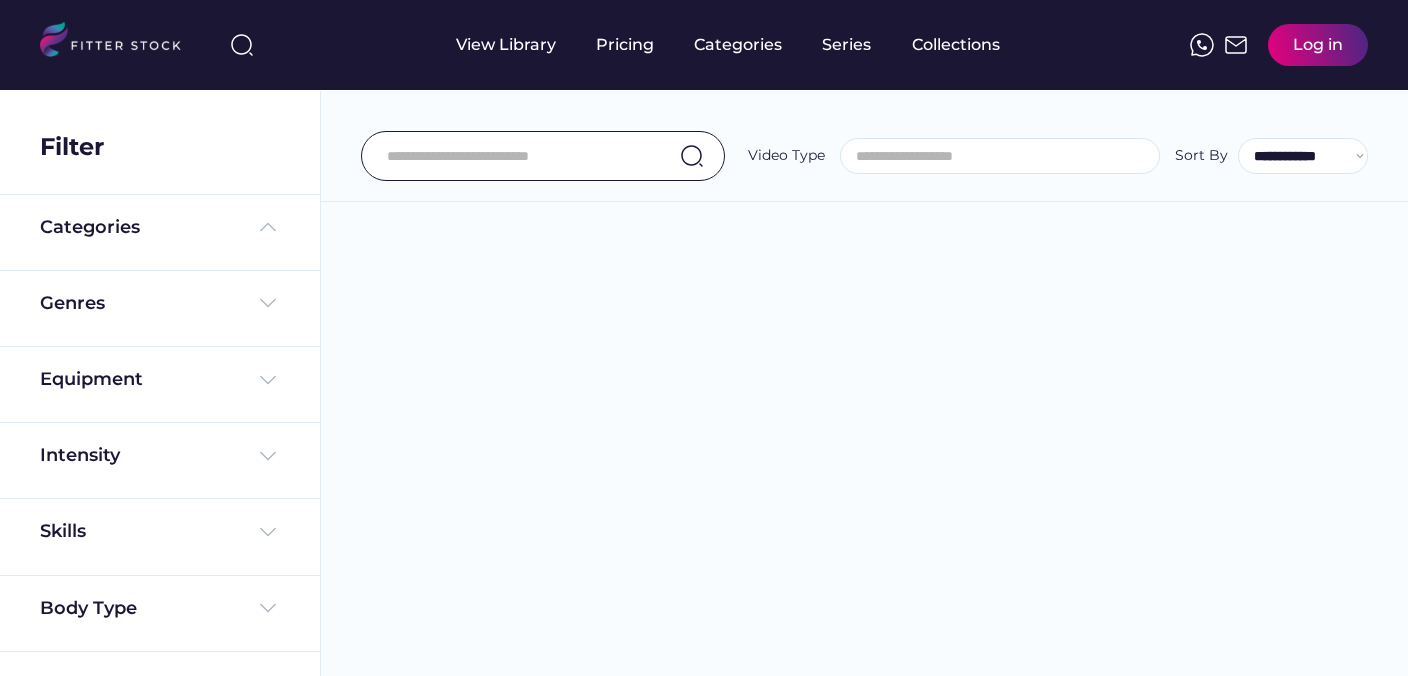 select 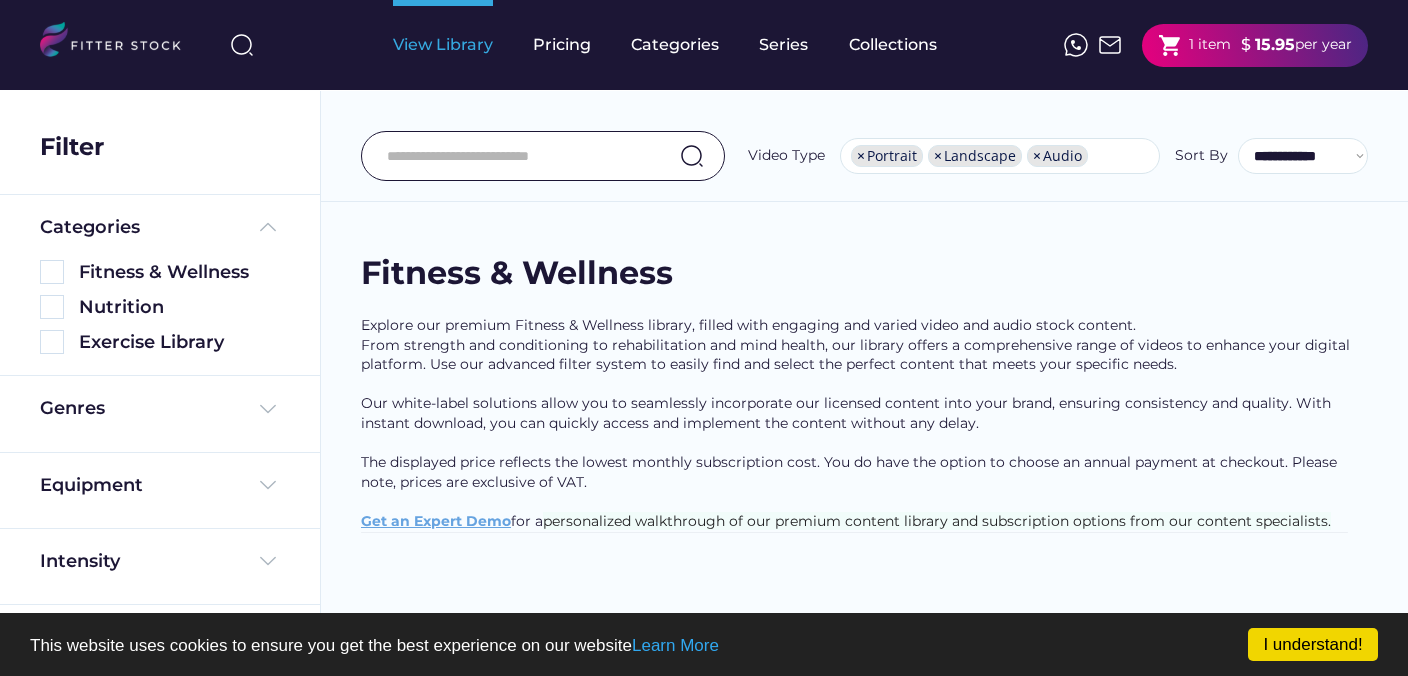 scroll, scrollTop: 34, scrollLeft: 0, axis: vertical 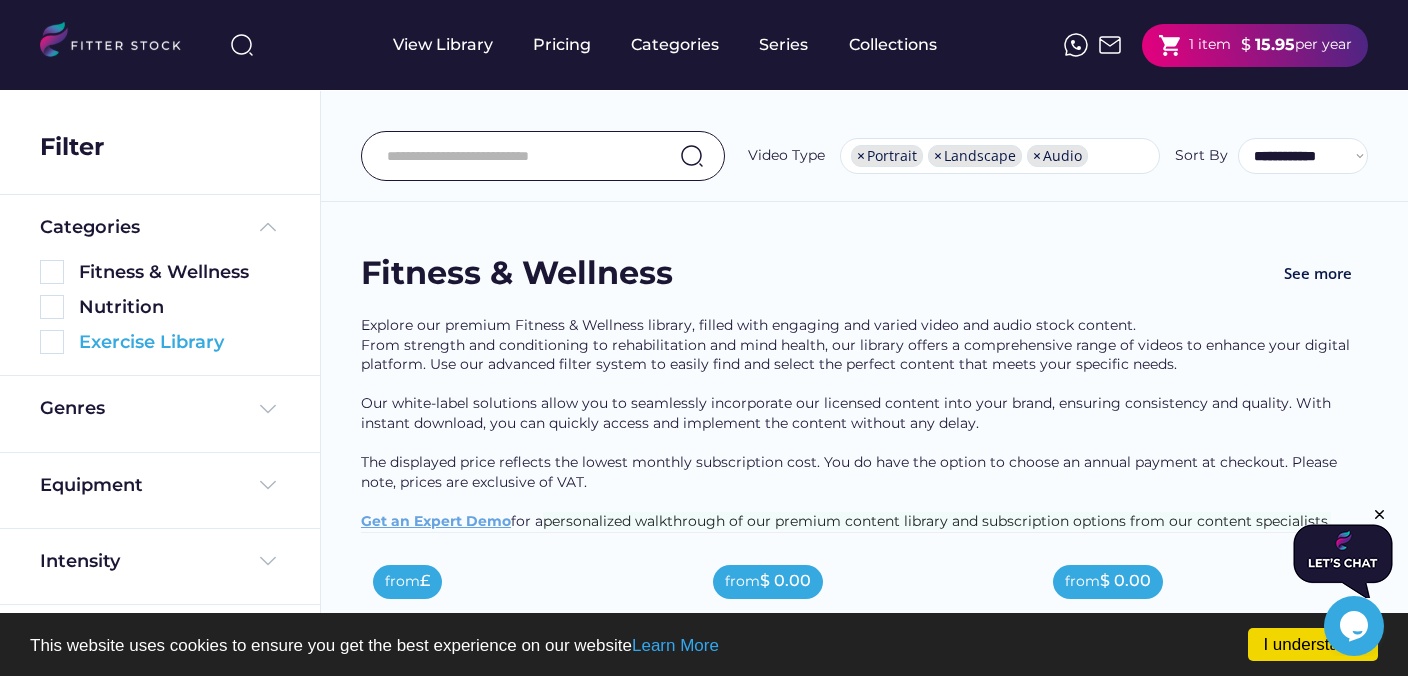 click at bounding box center (52, 342) 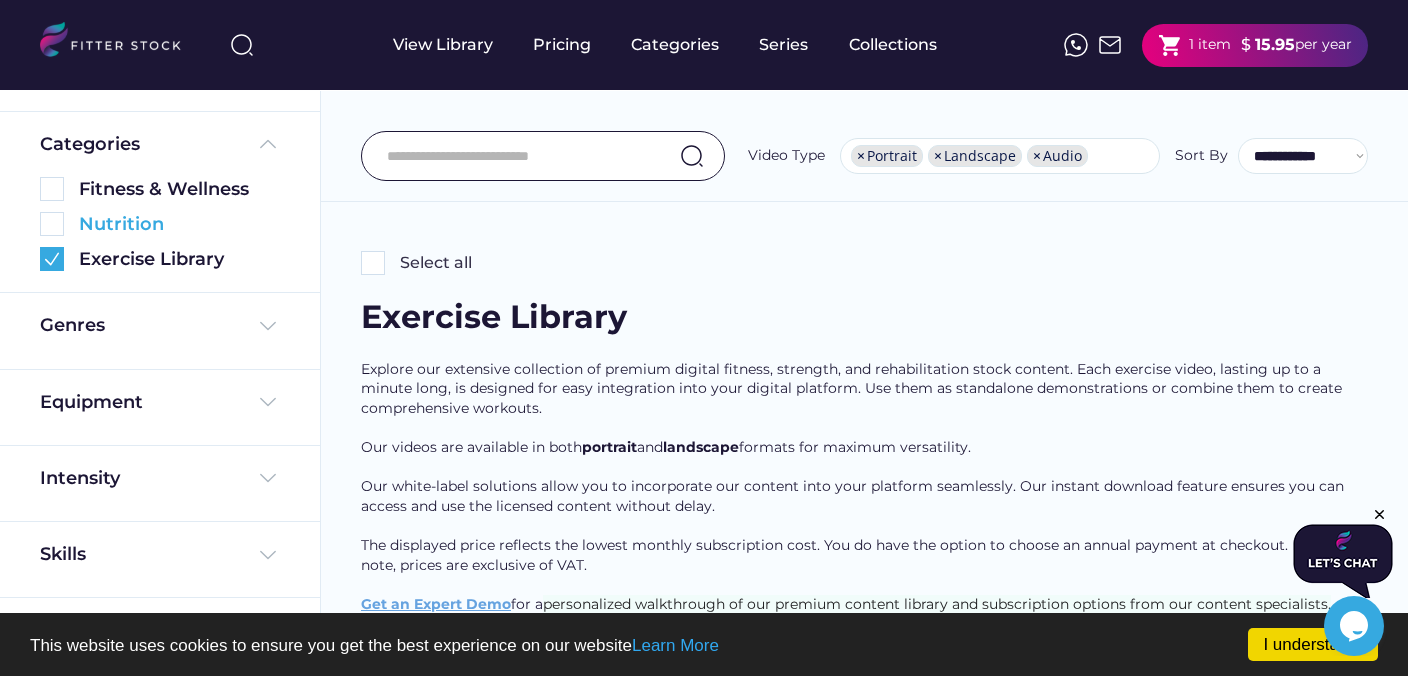 scroll, scrollTop: 157, scrollLeft: 0, axis: vertical 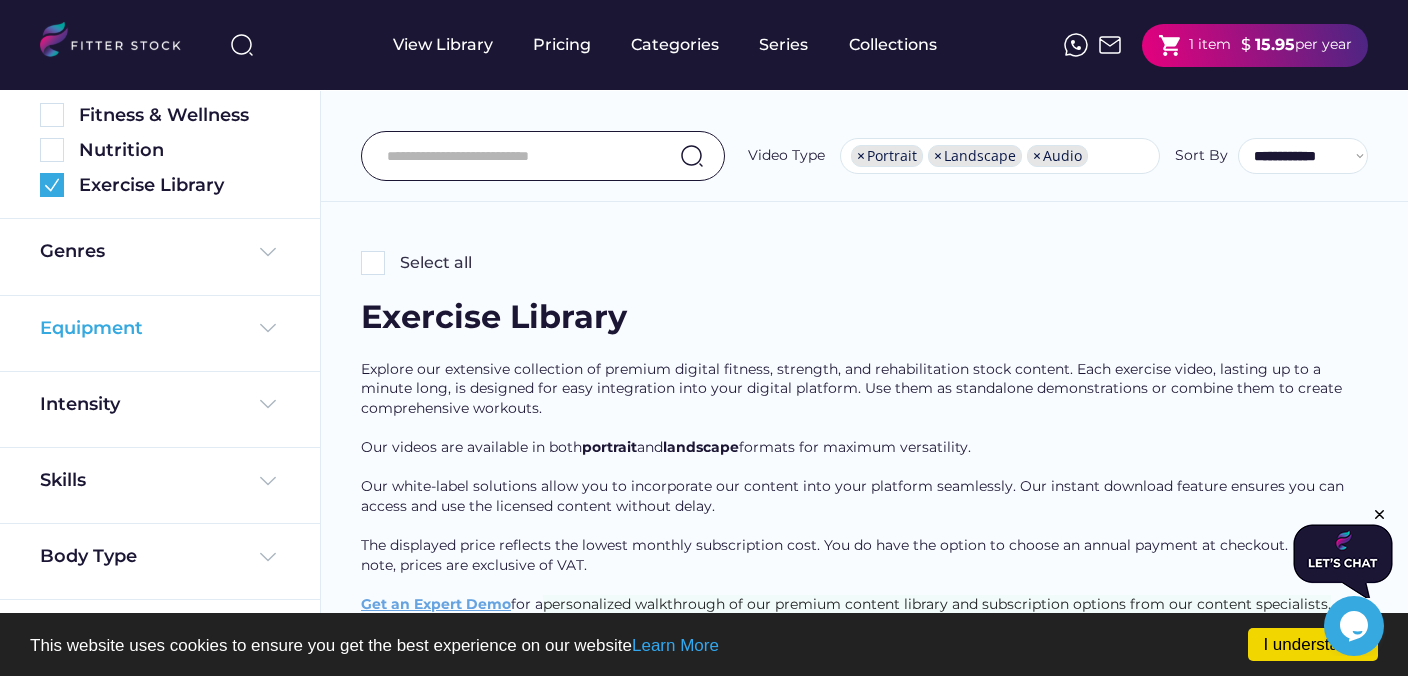 click at bounding box center [268, 328] 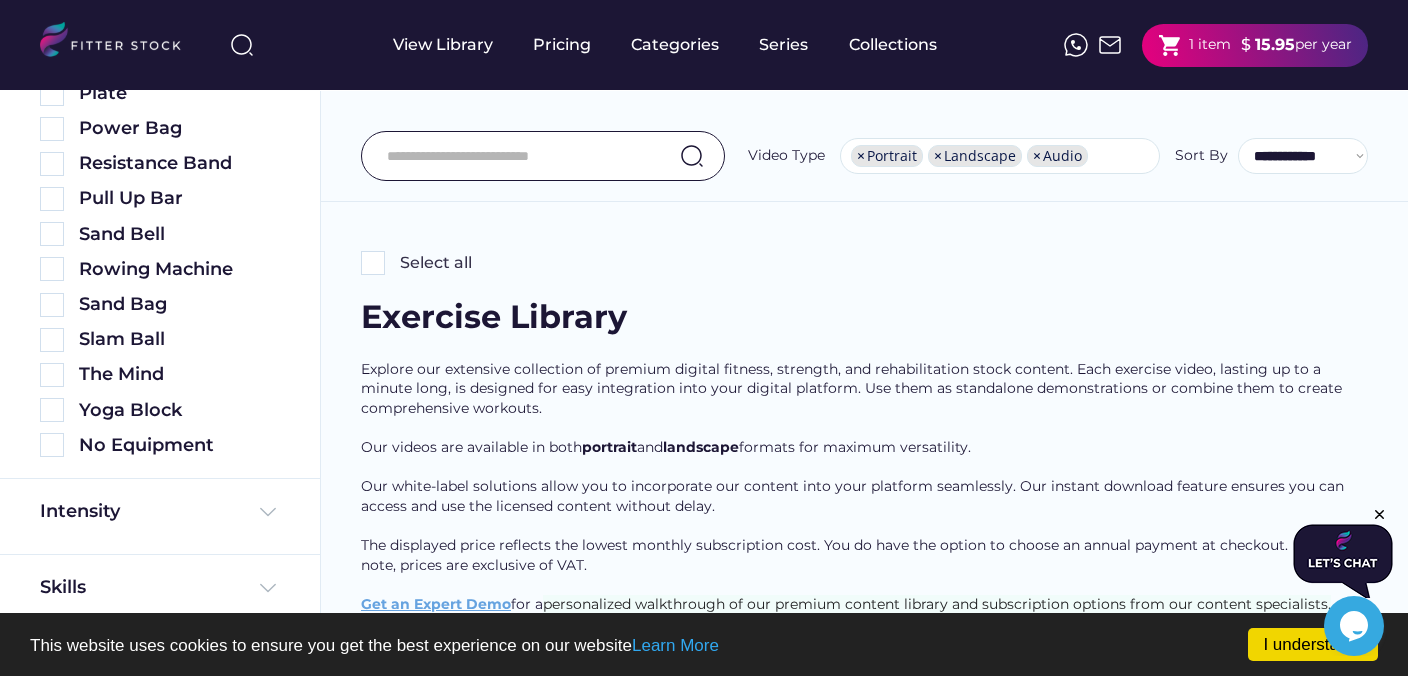 scroll, scrollTop: 1038, scrollLeft: 0, axis: vertical 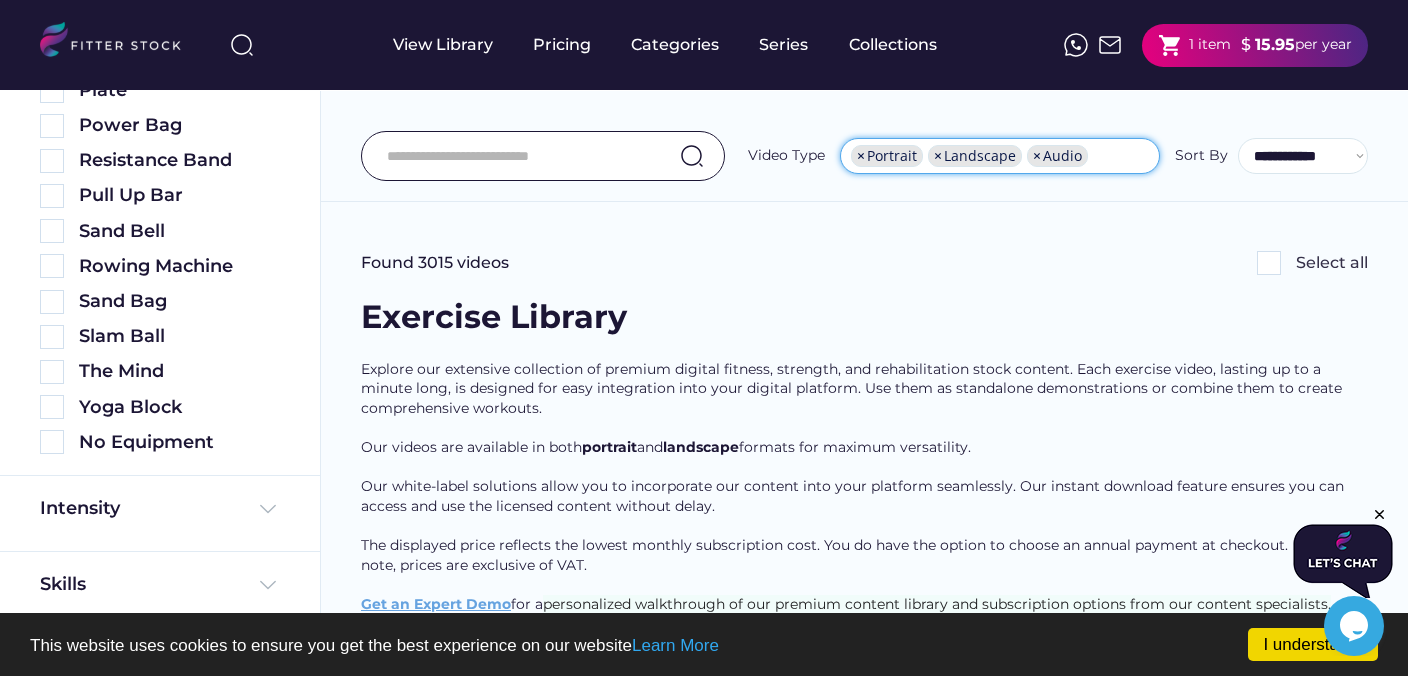 click on "×" at bounding box center [1037, 156] 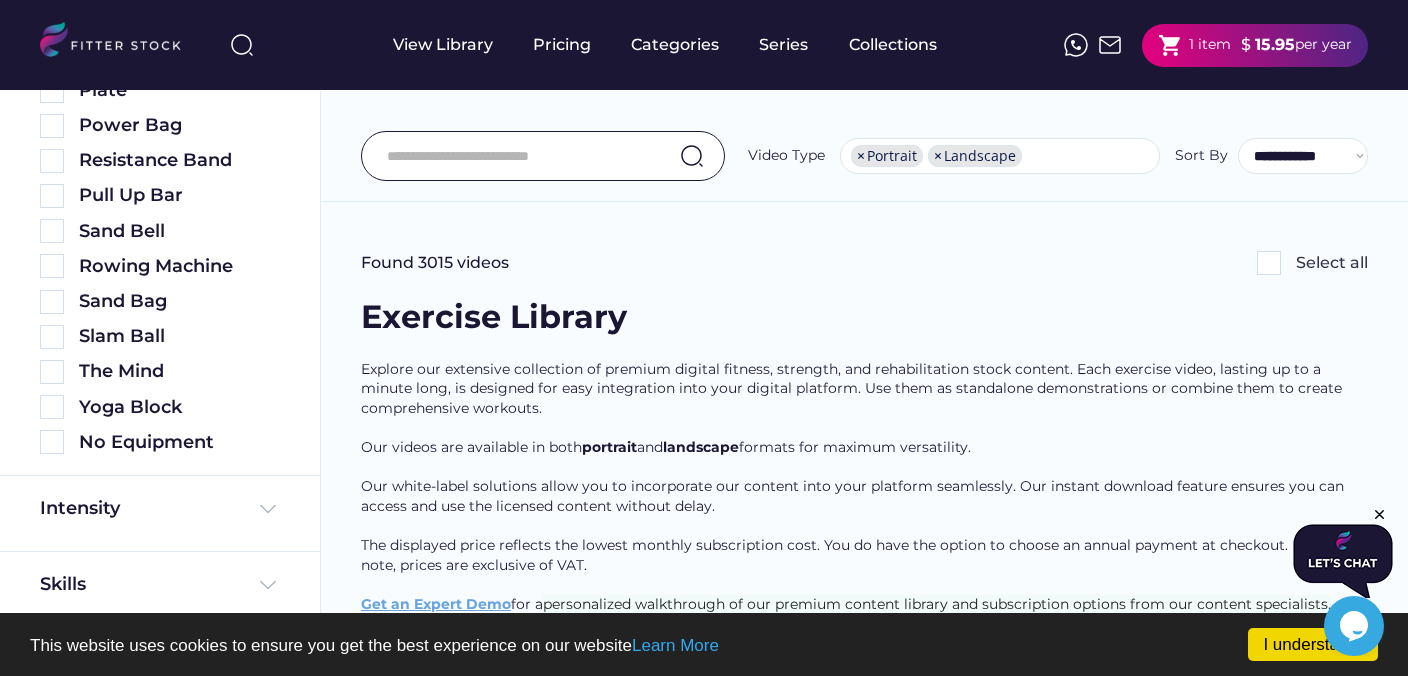 scroll, scrollTop: 33, scrollLeft: 0, axis: vertical 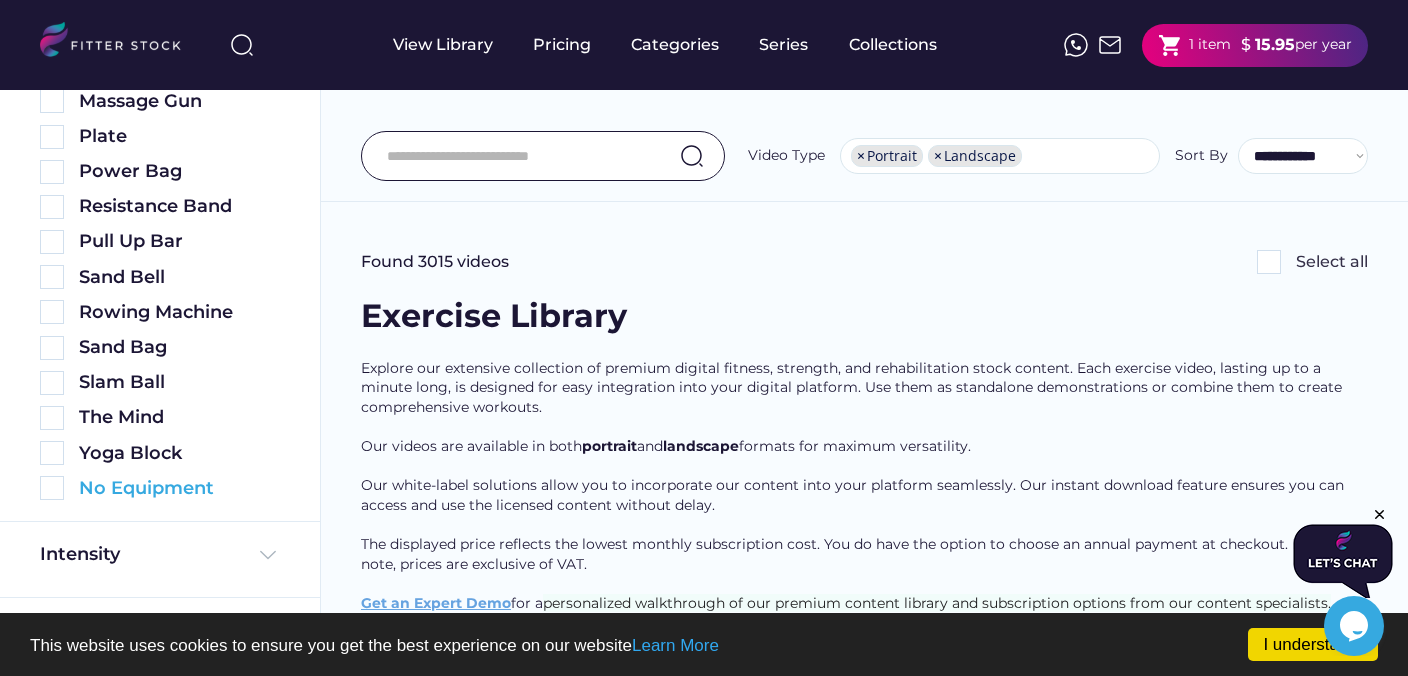 click at bounding box center [52, 488] 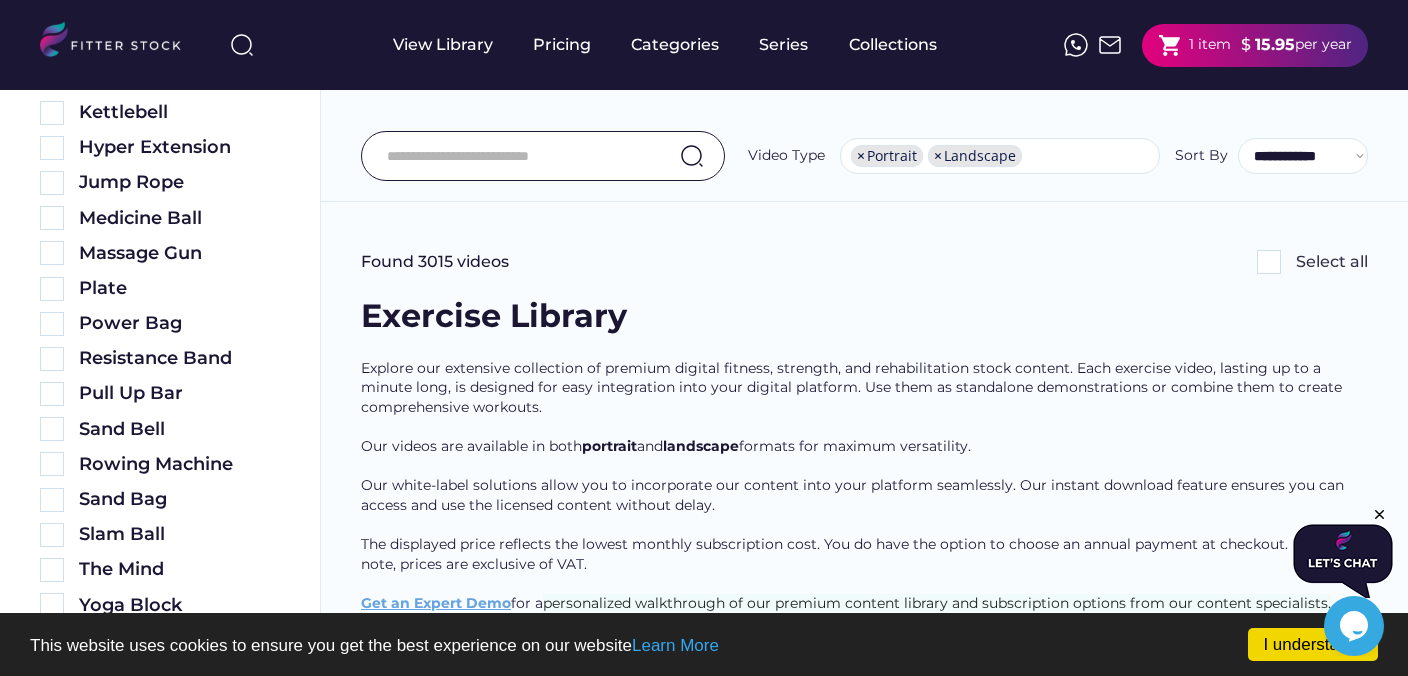 scroll, scrollTop: 0, scrollLeft: 0, axis: both 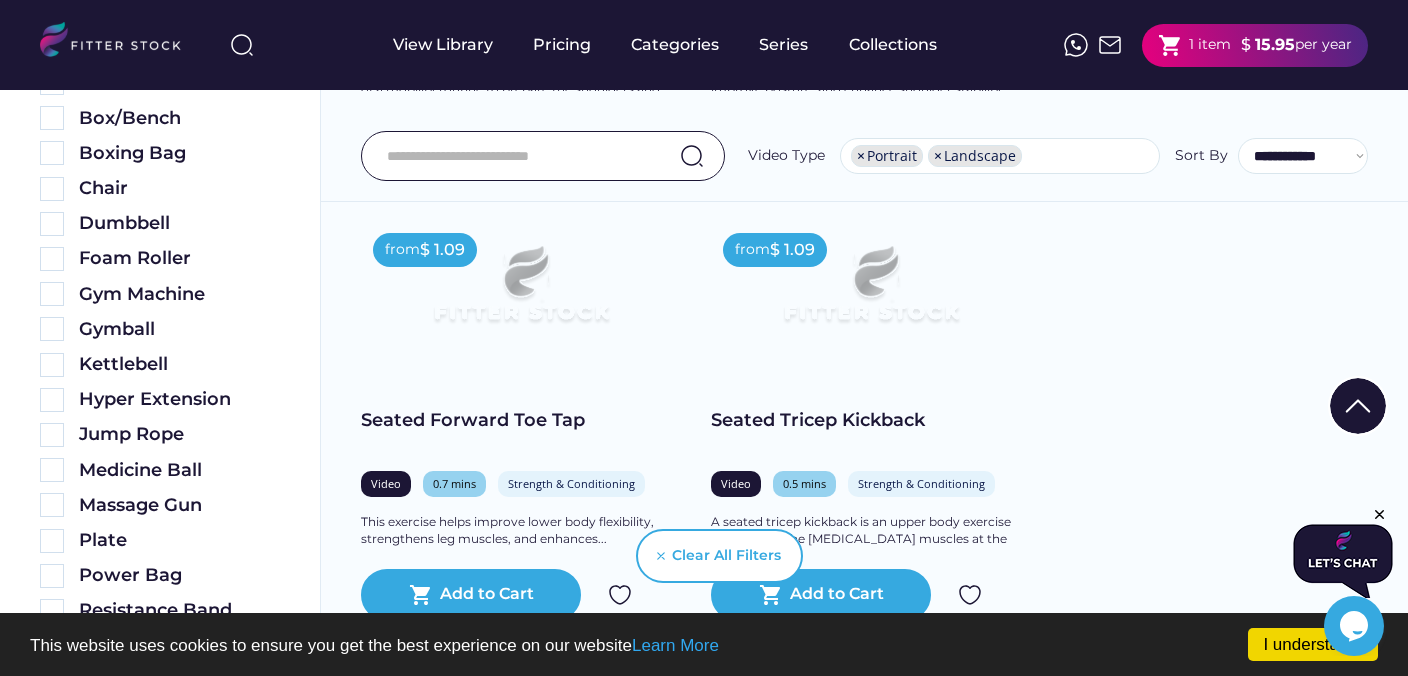 click at bounding box center (521, 293) 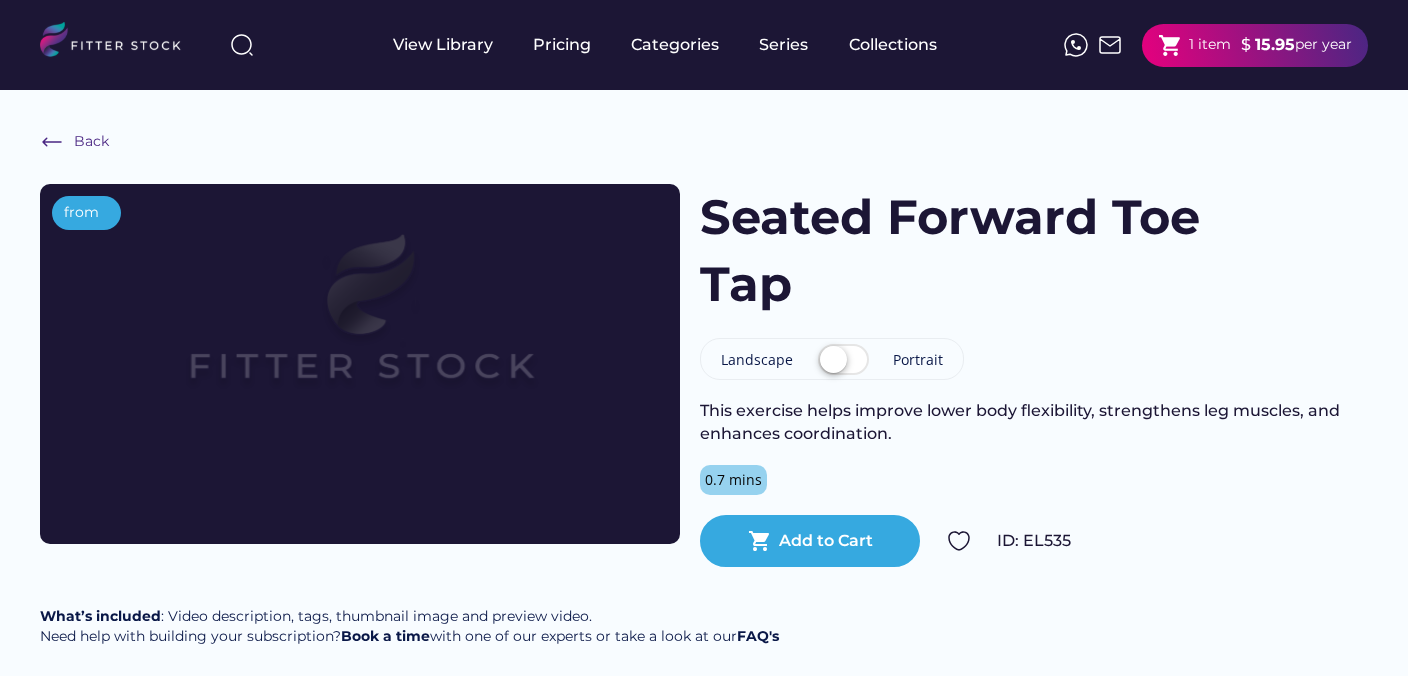 scroll, scrollTop: 0, scrollLeft: 0, axis: both 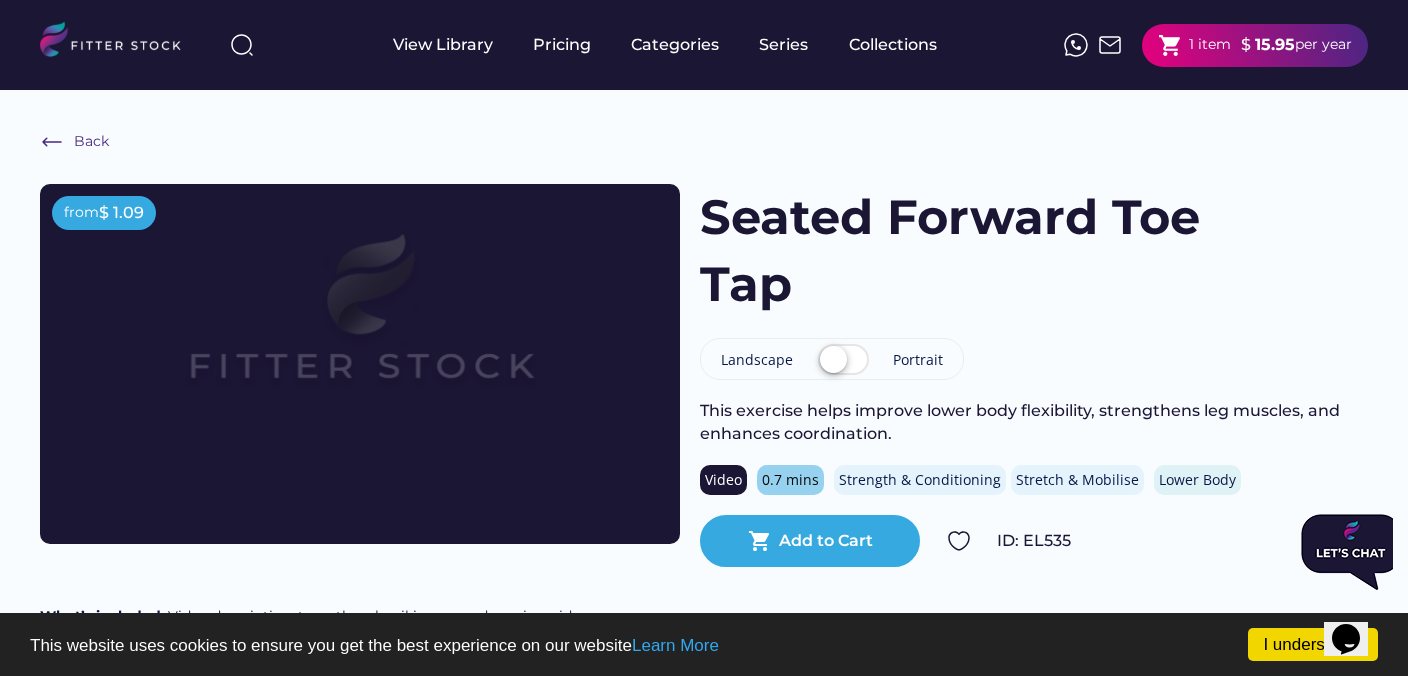 click at bounding box center [843, 361] 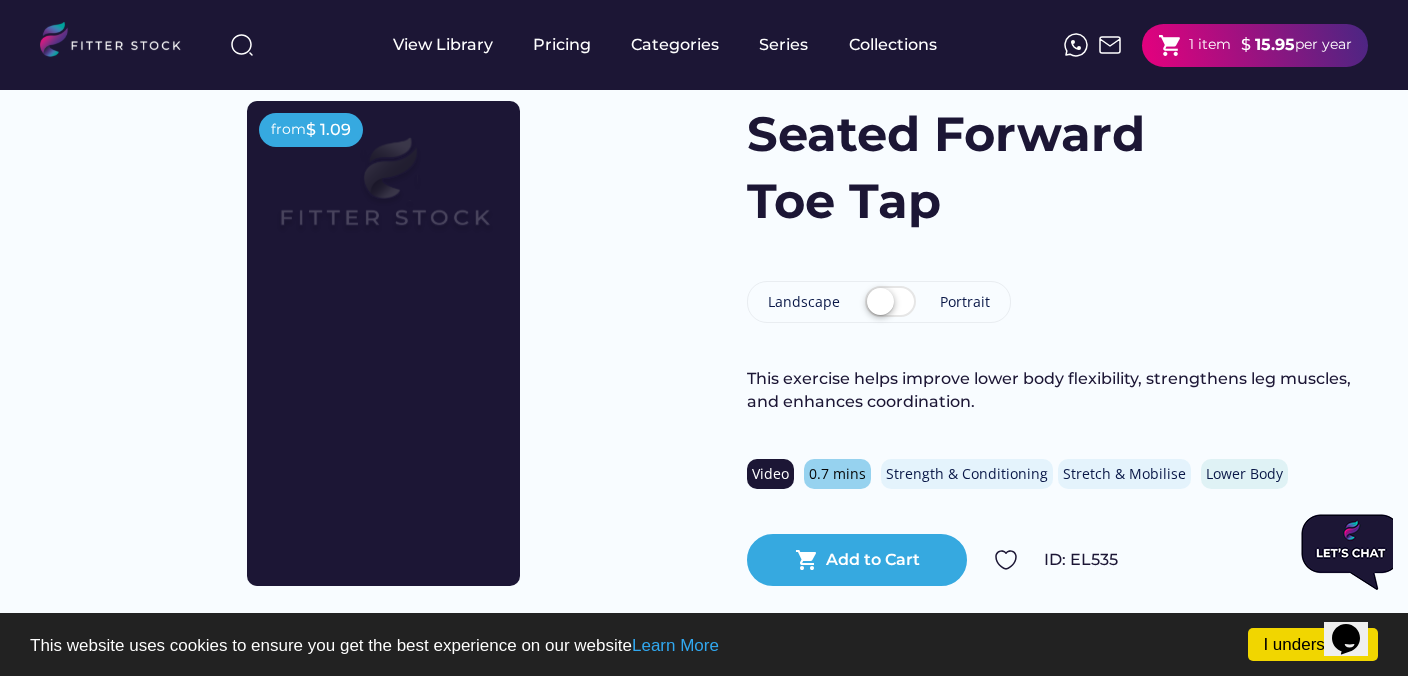 scroll, scrollTop: 77, scrollLeft: 0, axis: vertical 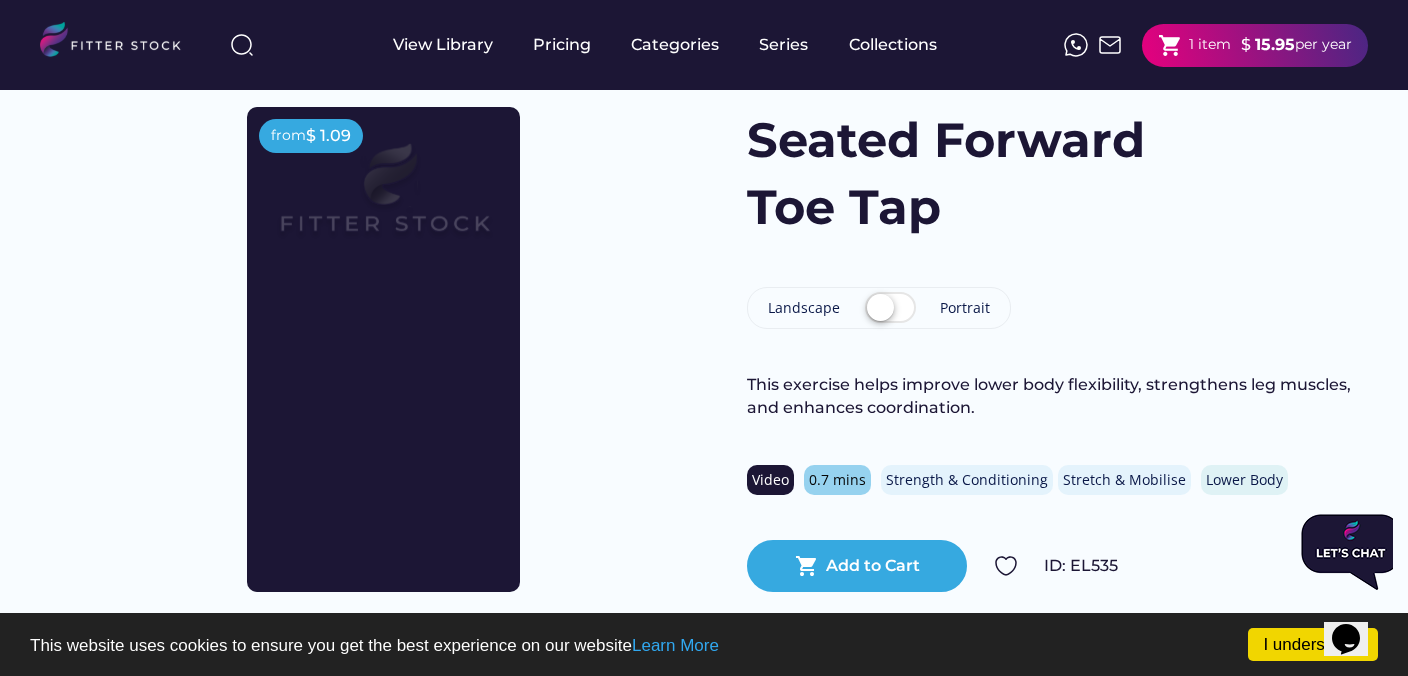 click on "15.95" at bounding box center (1275, 44) 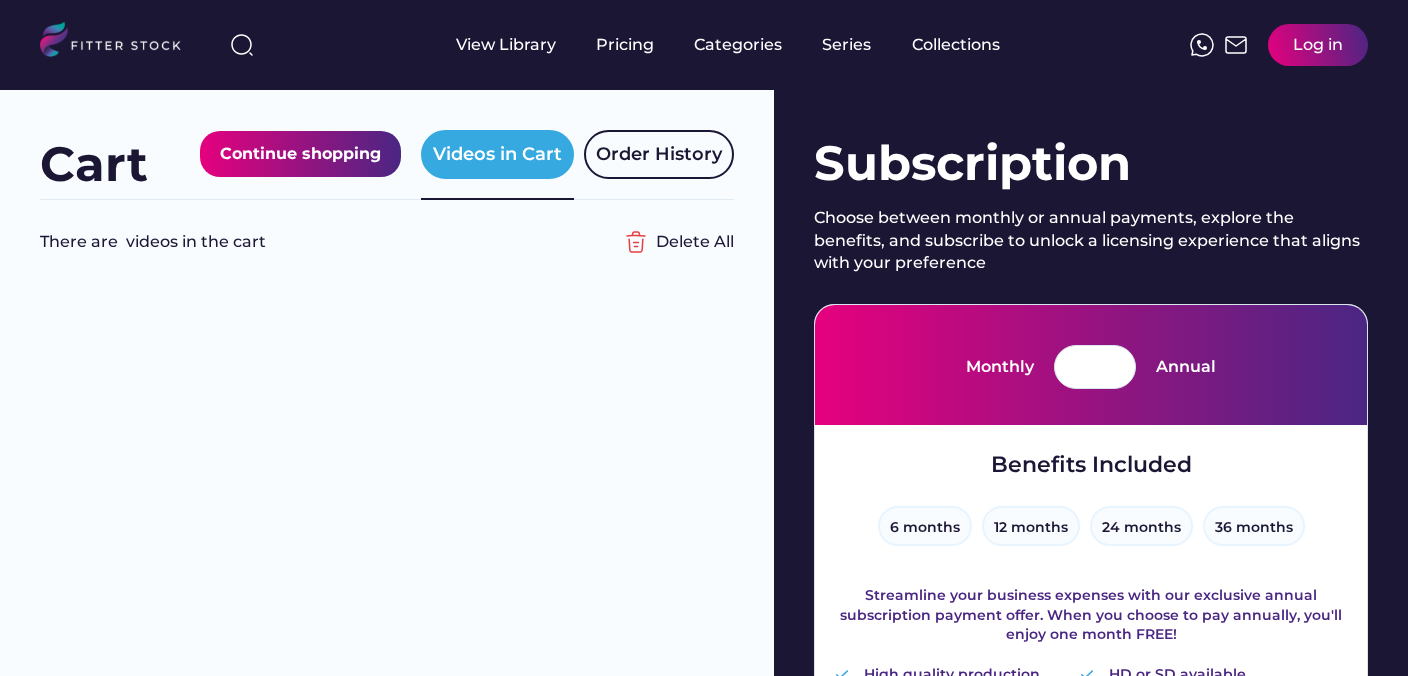 scroll, scrollTop: 0, scrollLeft: 0, axis: both 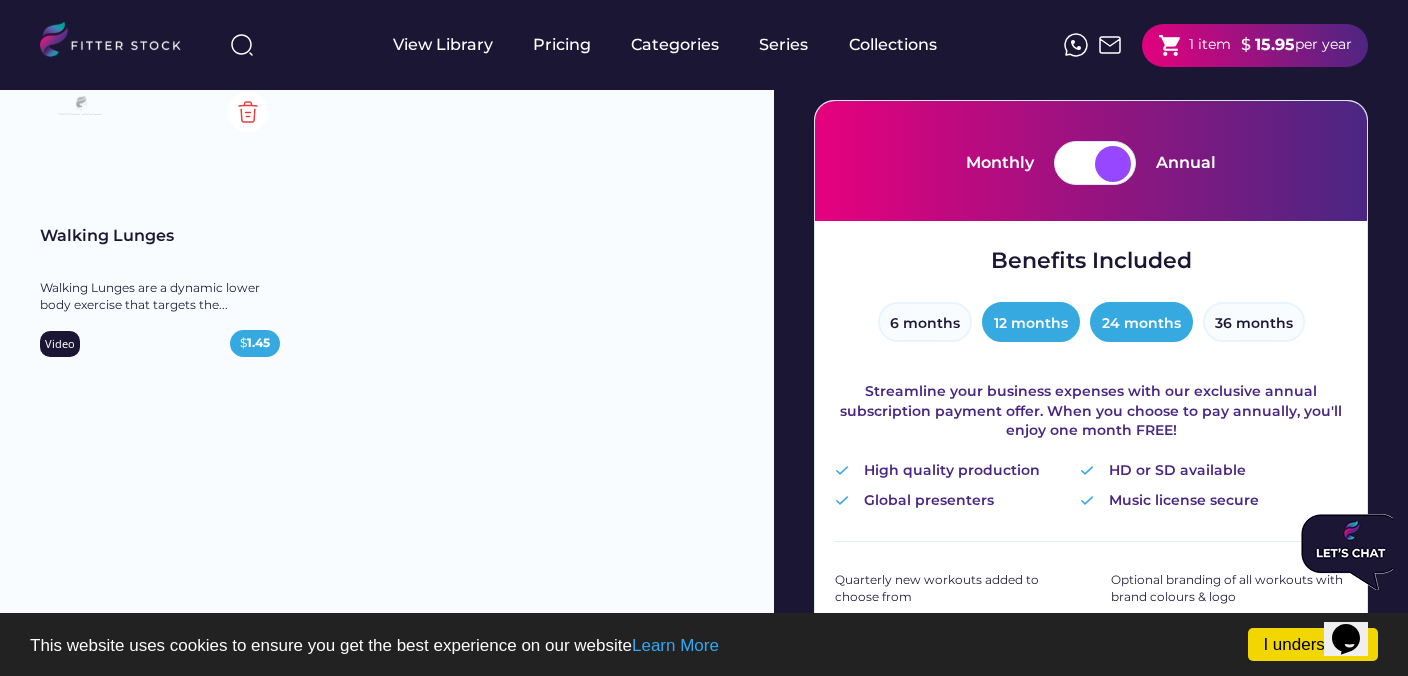 click on "24 months" at bounding box center [1141, 322] 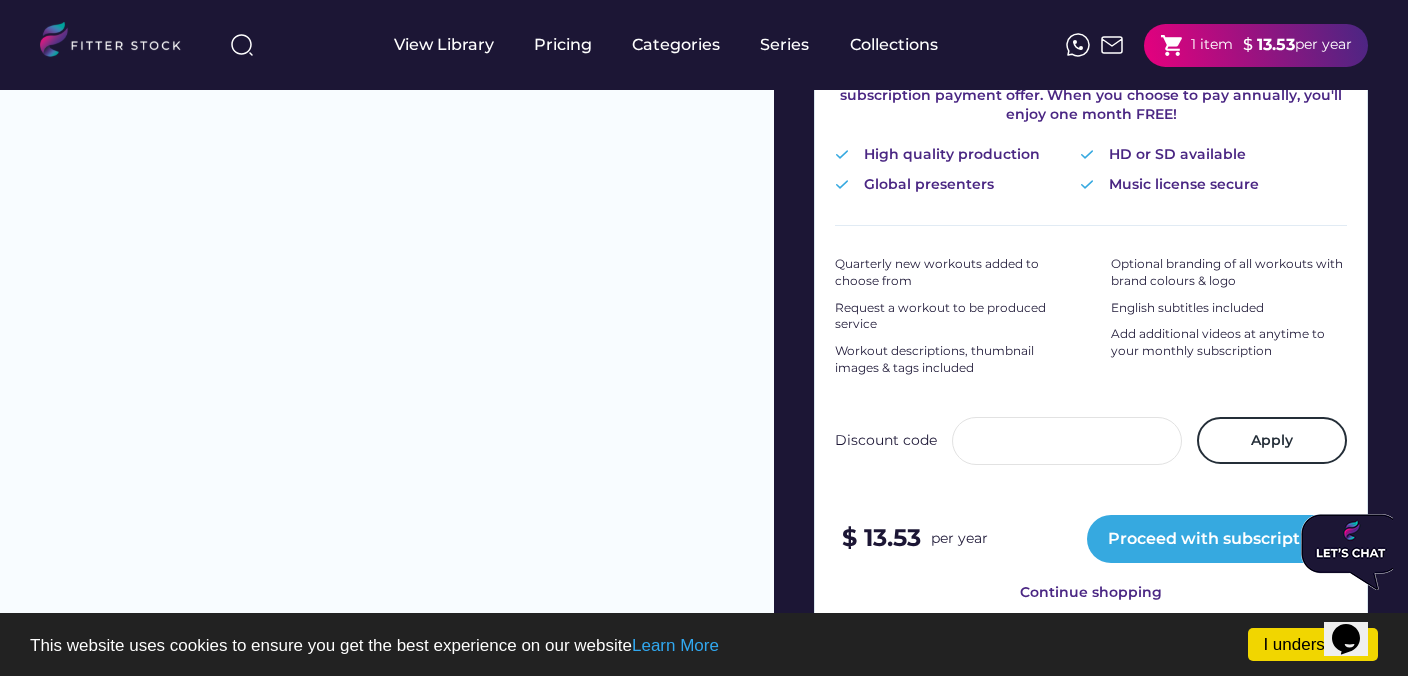 scroll, scrollTop: 542, scrollLeft: 0, axis: vertical 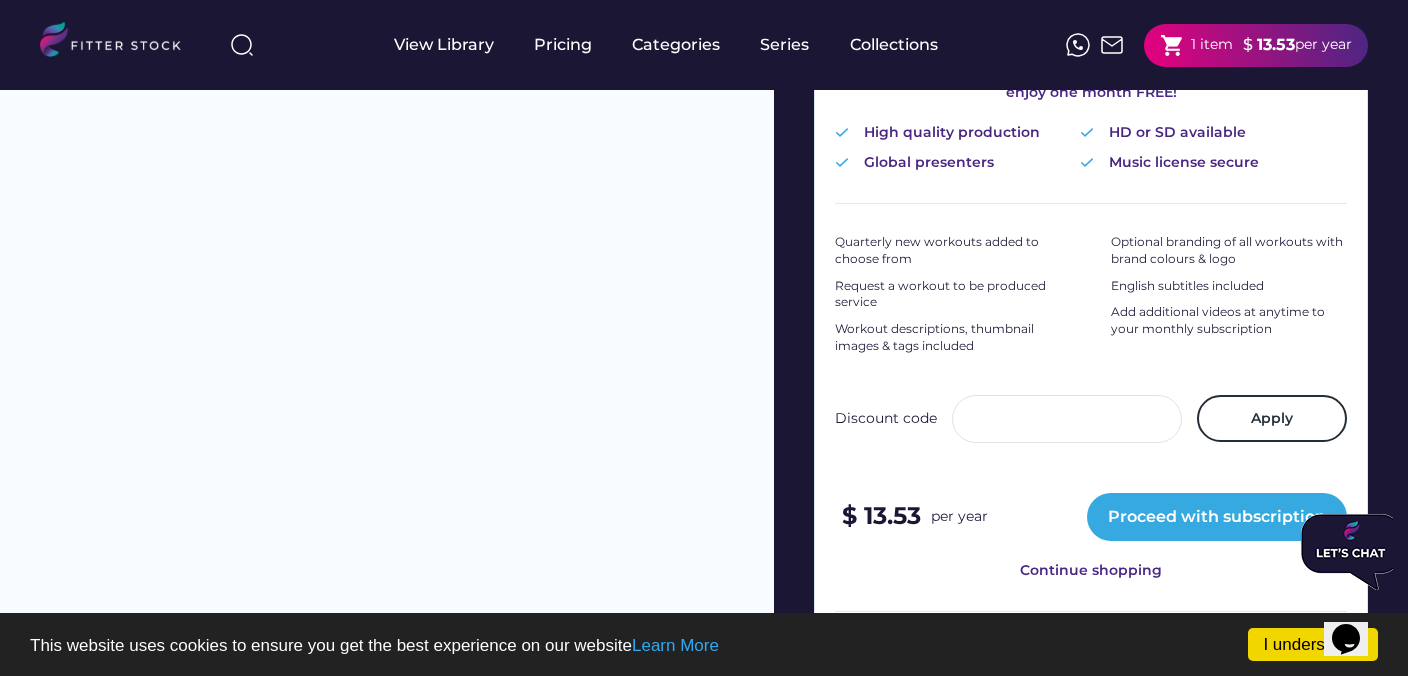 click at bounding box center (1112, 45) 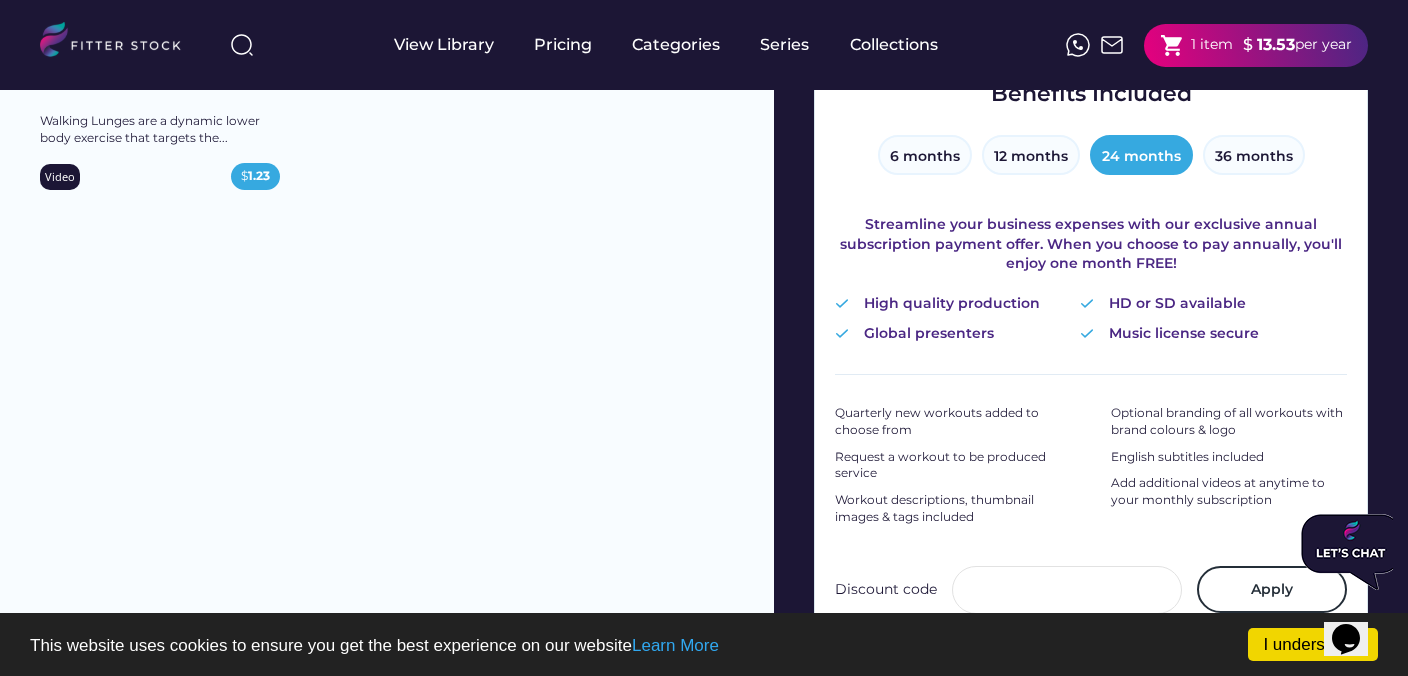 scroll, scrollTop: 234, scrollLeft: 0, axis: vertical 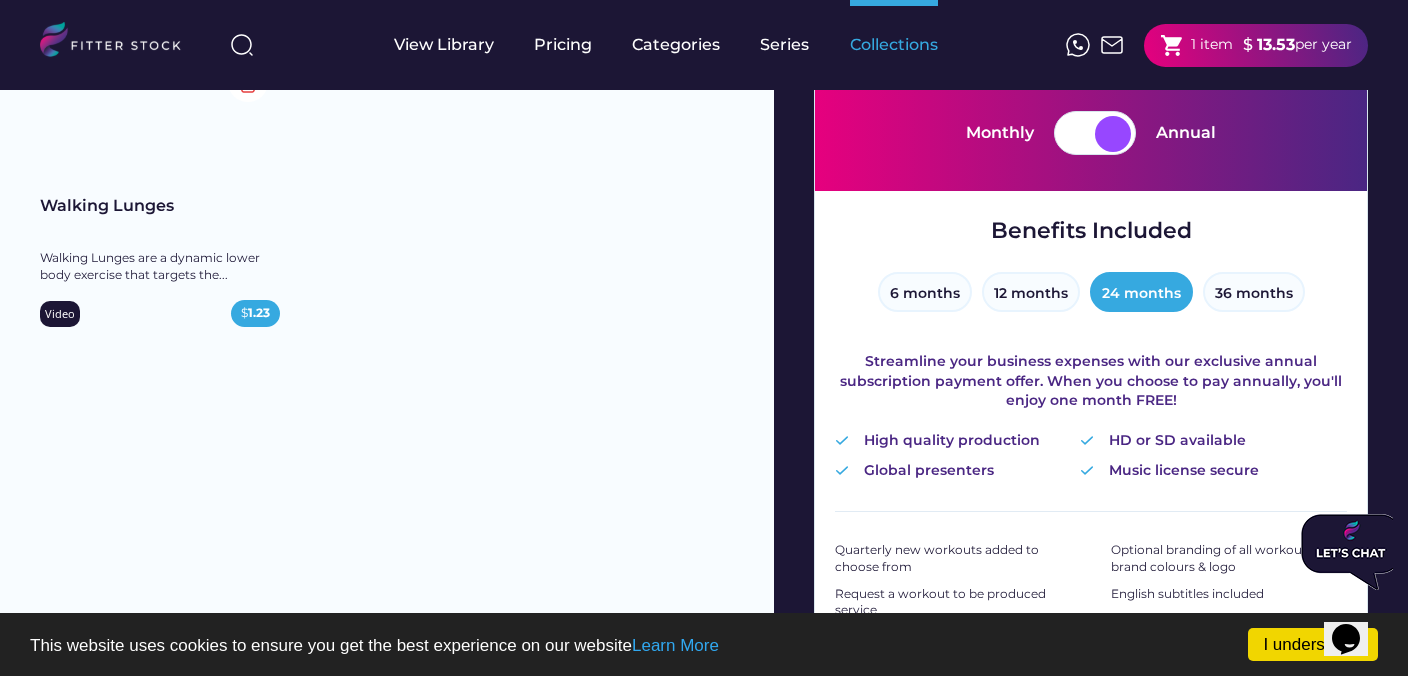 click on "Collections" at bounding box center [894, 45] 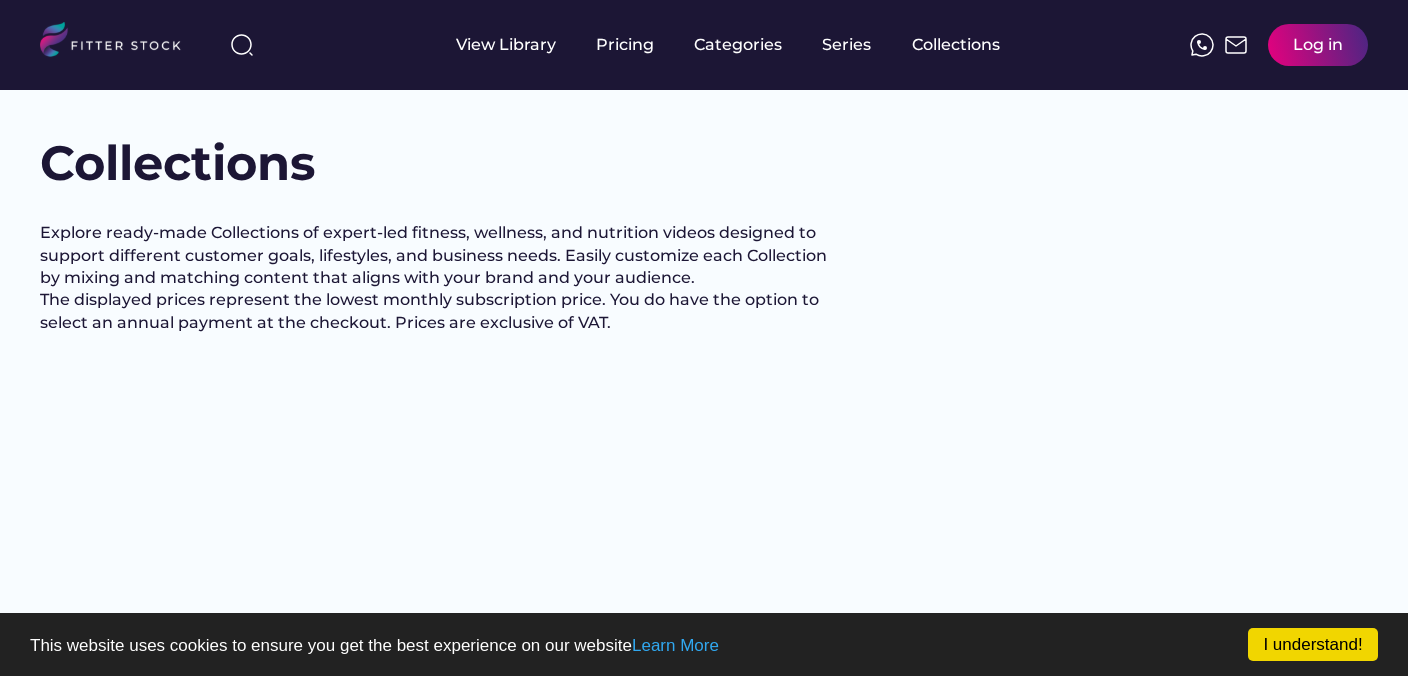 scroll, scrollTop: 0, scrollLeft: 0, axis: both 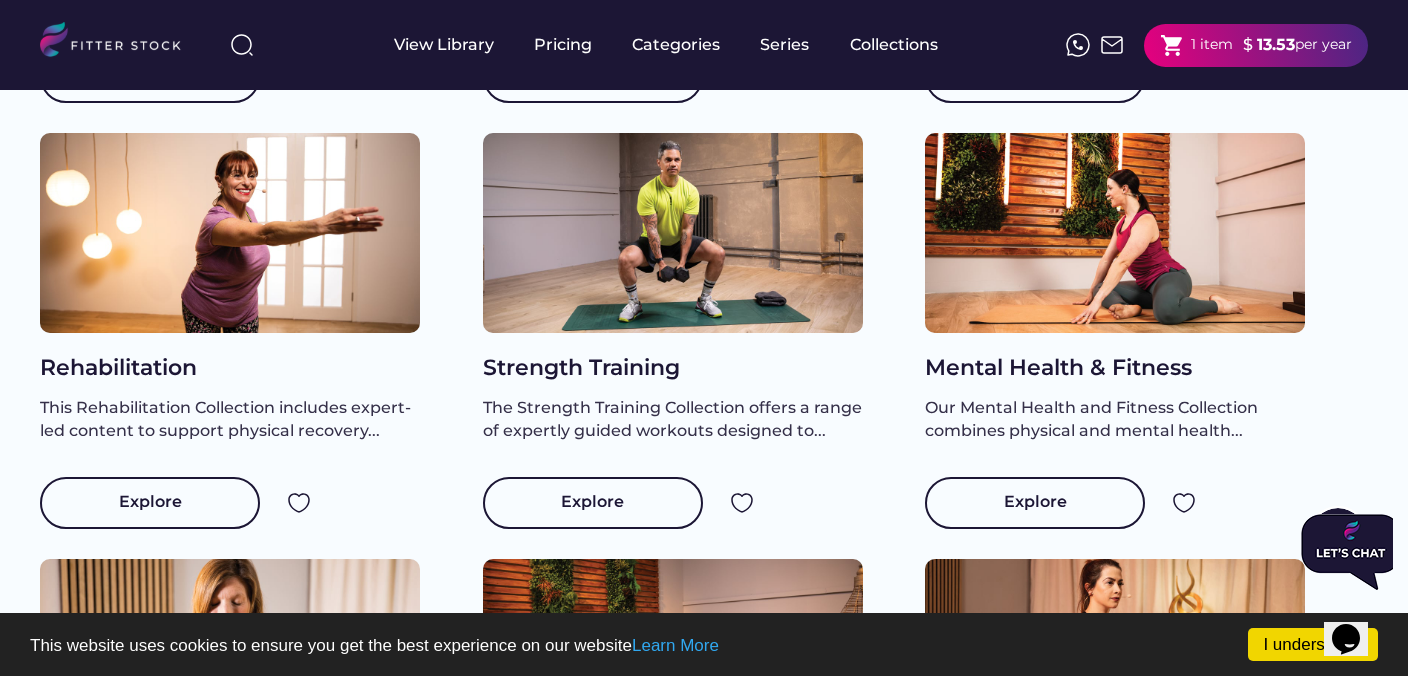click at bounding box center [230, 233] 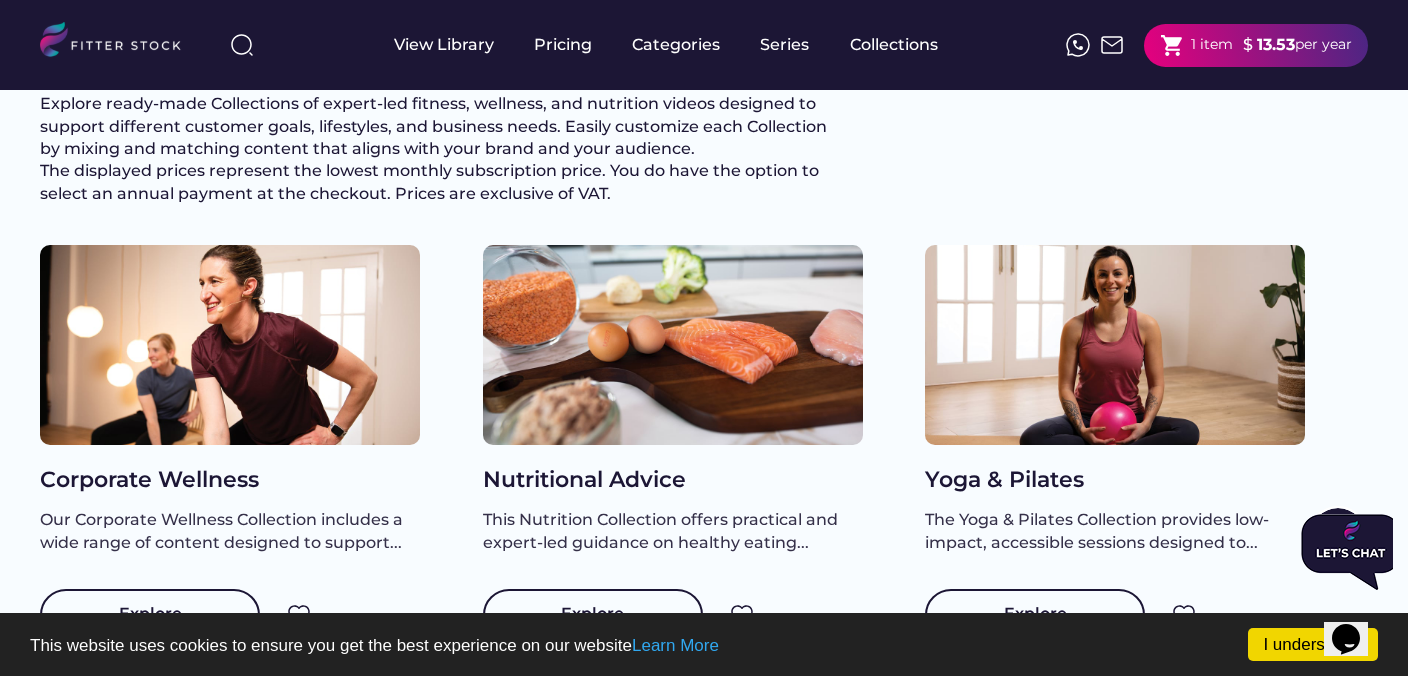 scroll, scrollTop: 90, scrollLeft: 0, axis: vertical 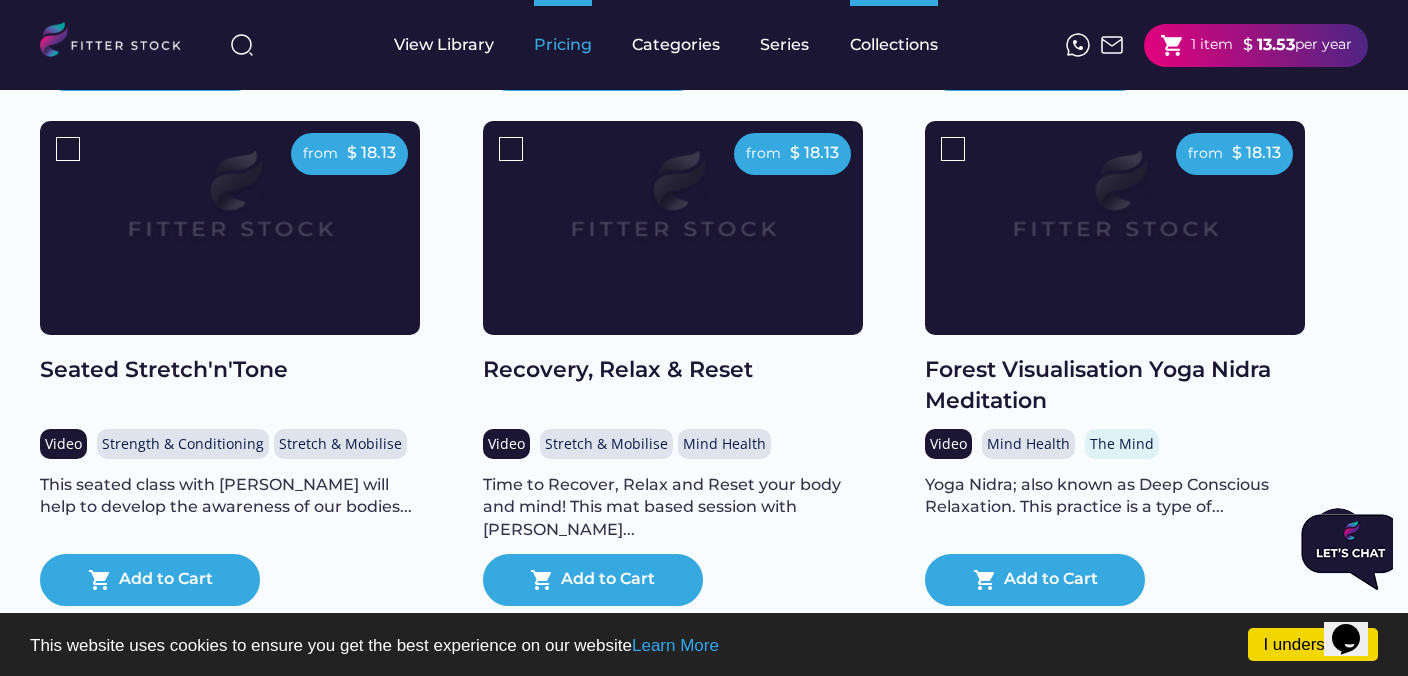 click on "Pricing" at bounding box center (563, 45) 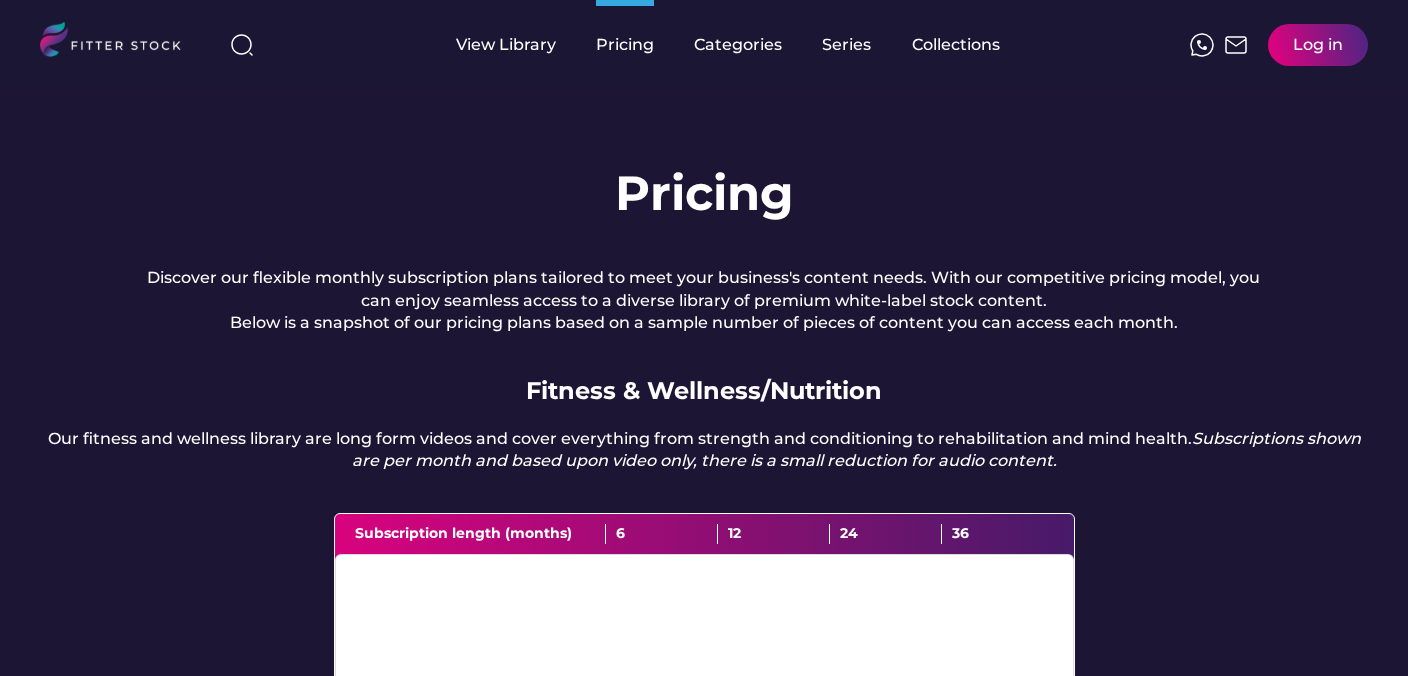 scroll, scrollTop: 0, scrollLeft: 0, axis: both 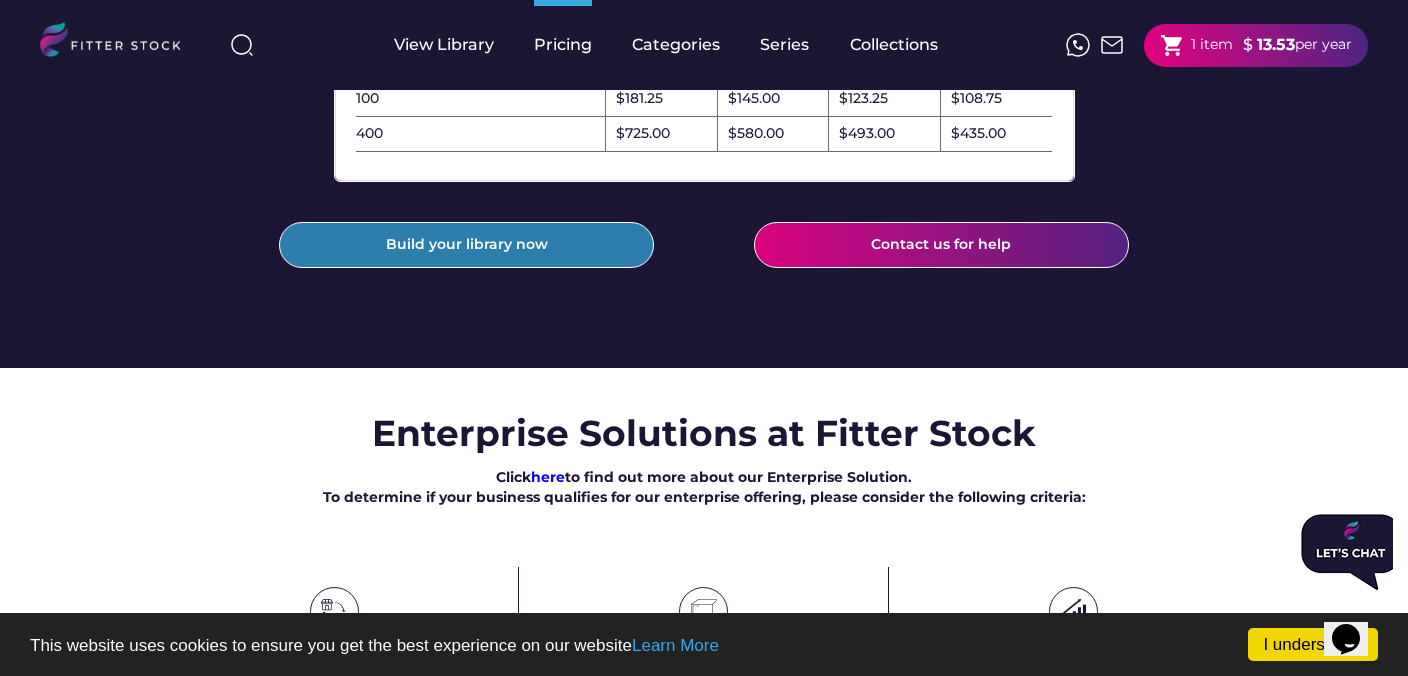 click on "Build your library now" at bounding box center (466, 245) 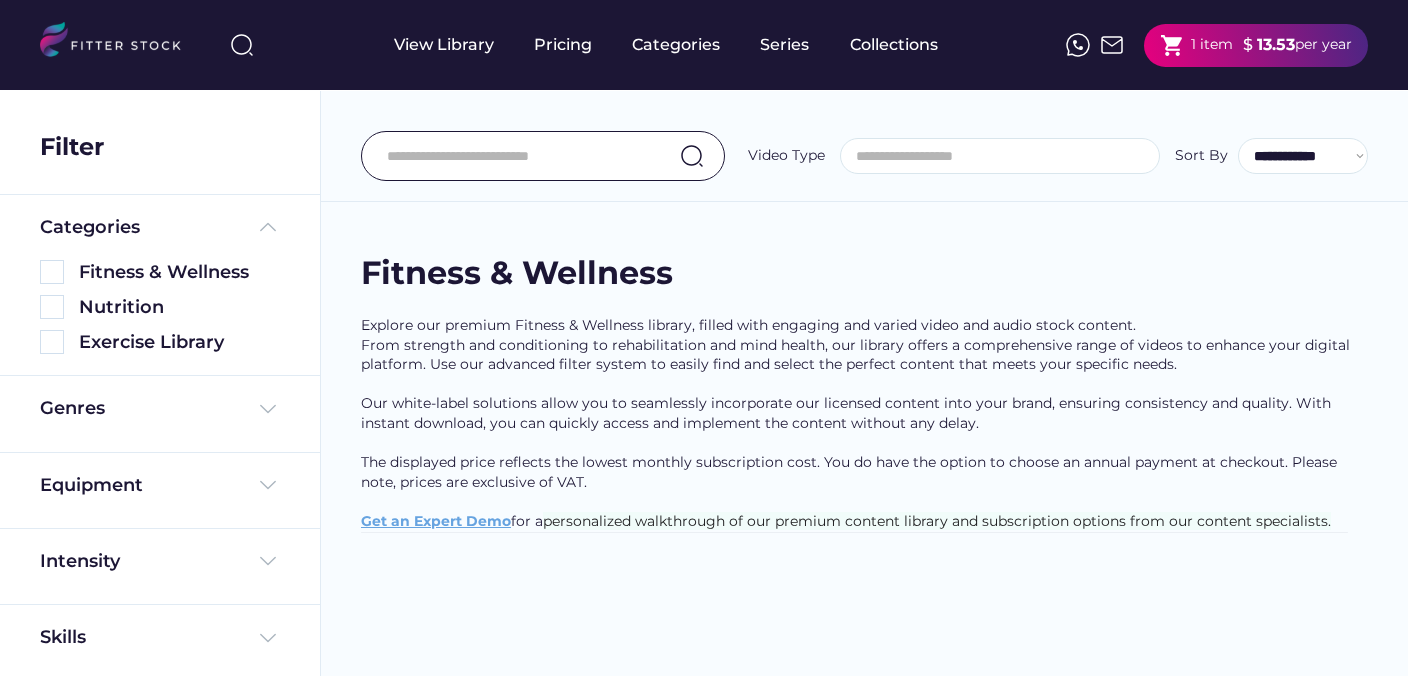 select 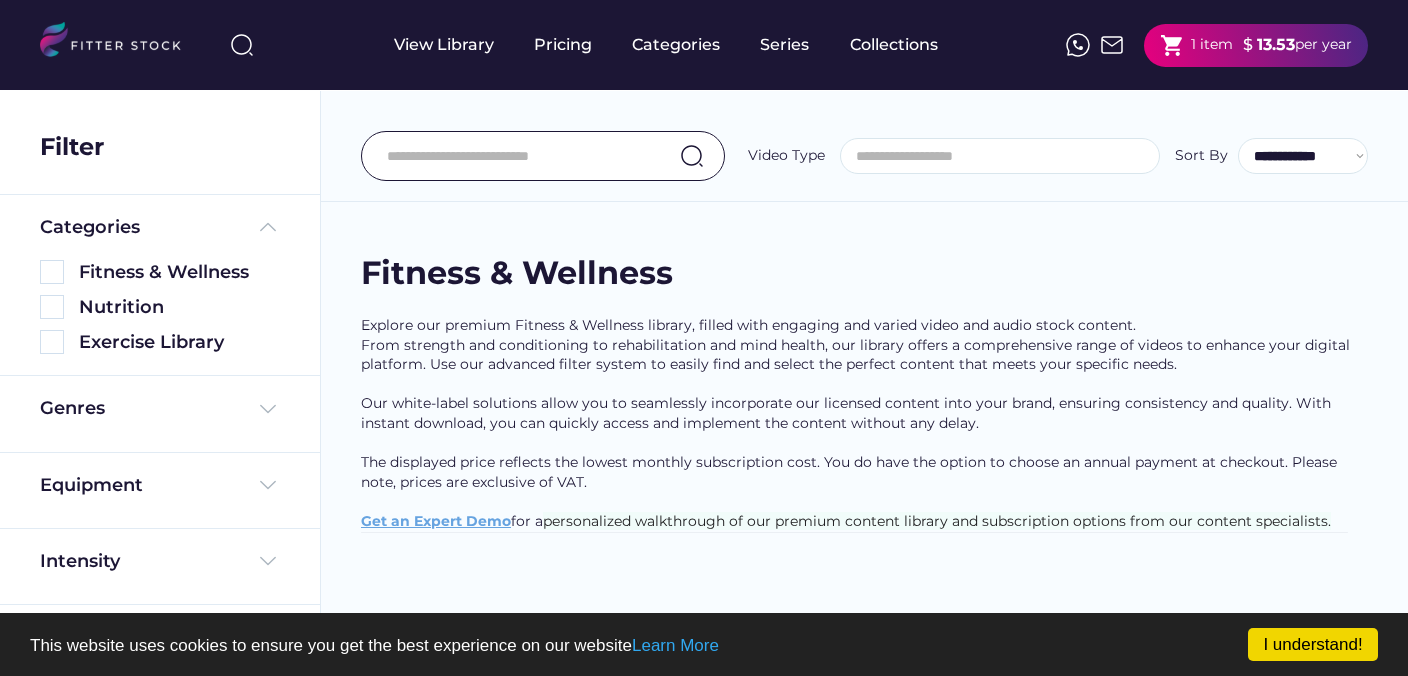select on "**********" 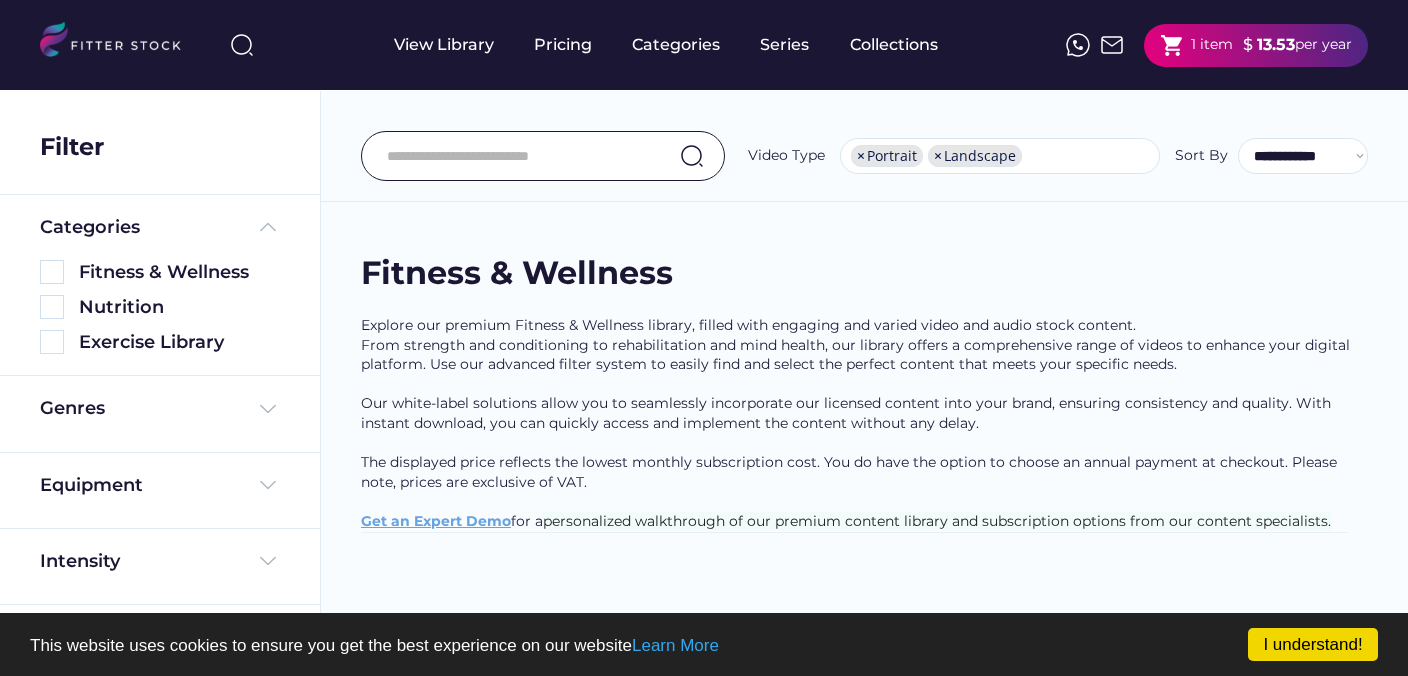 scroll, scrollTop: 17, scrollLeft: 0, axis: vertical 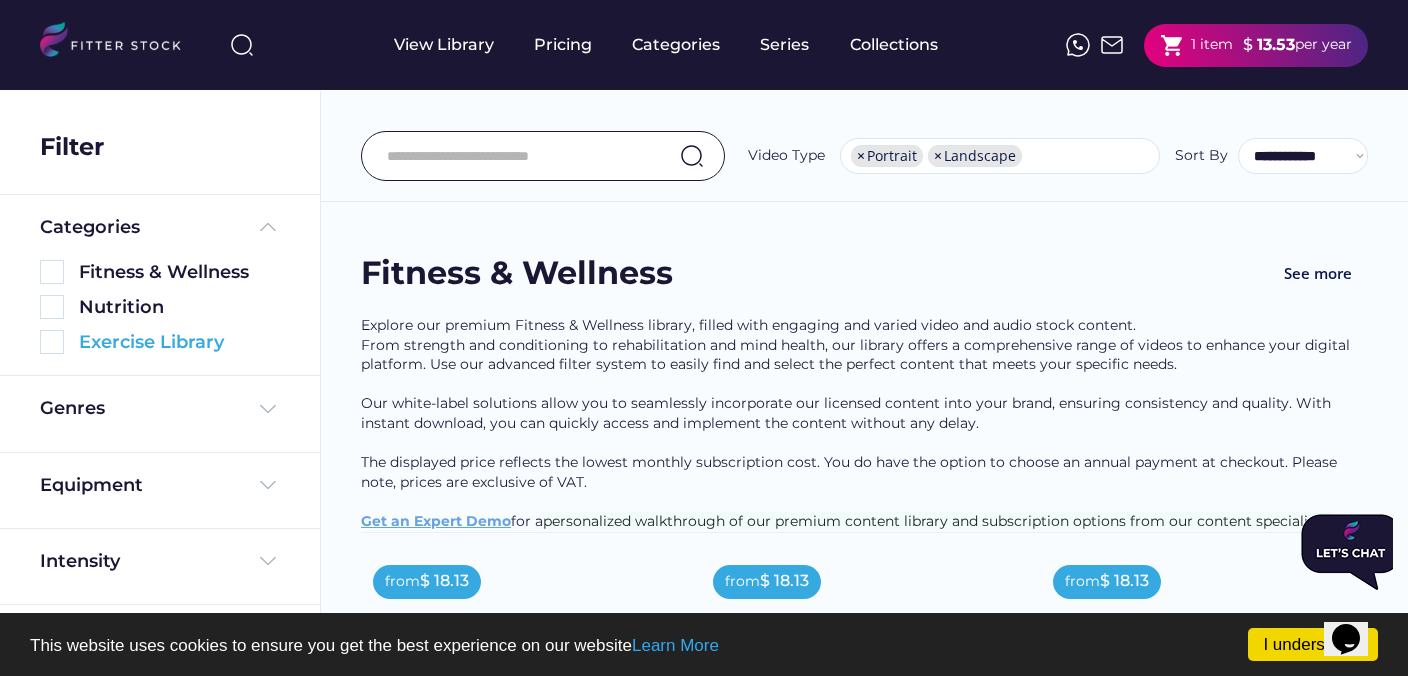 click at bounding box center (52, 342) 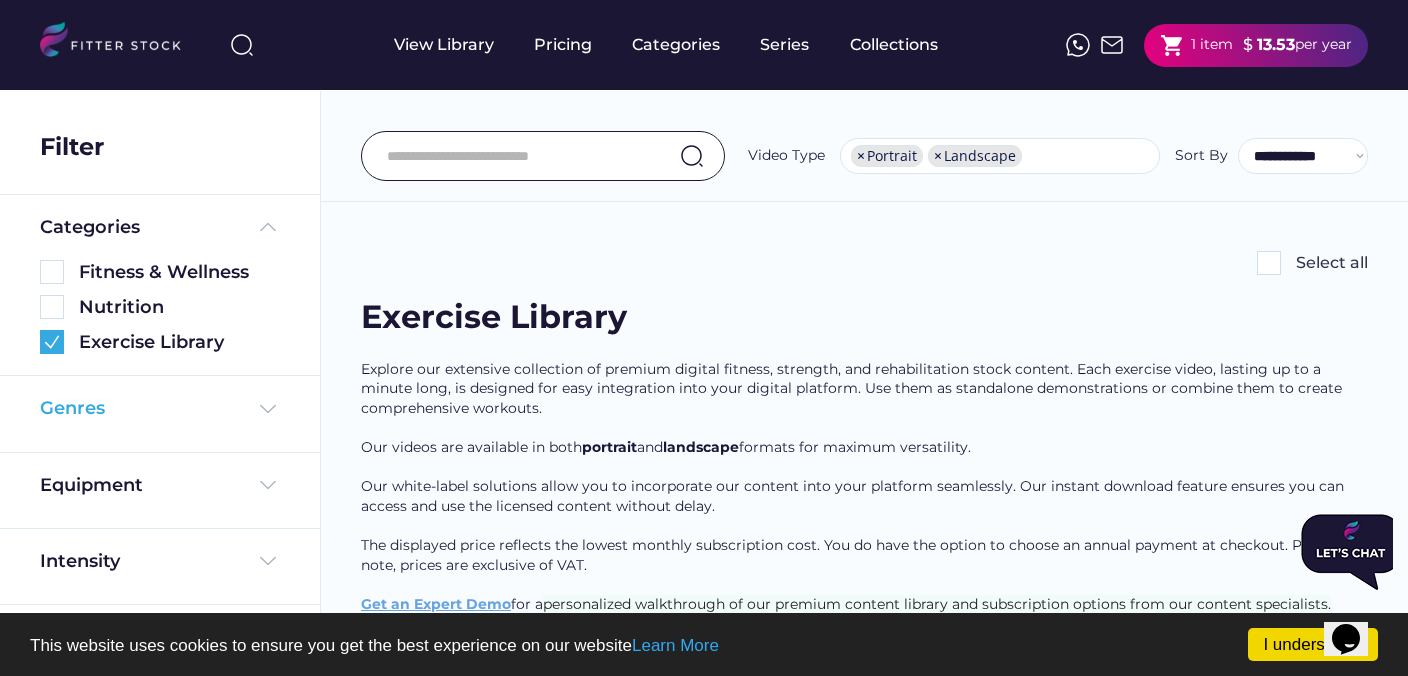 click at bounding box center [268, 409] 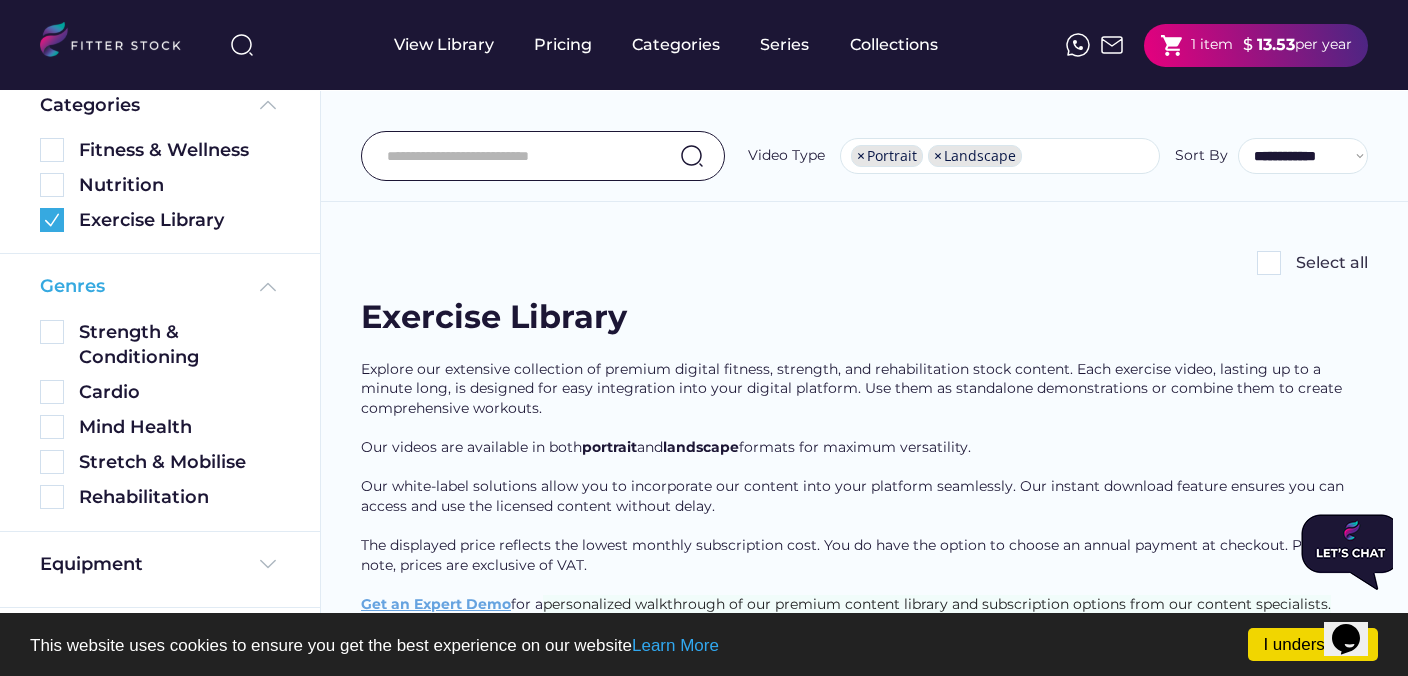 scroll, scrollTop: 132, scrollLeft: 0, axis: vertical 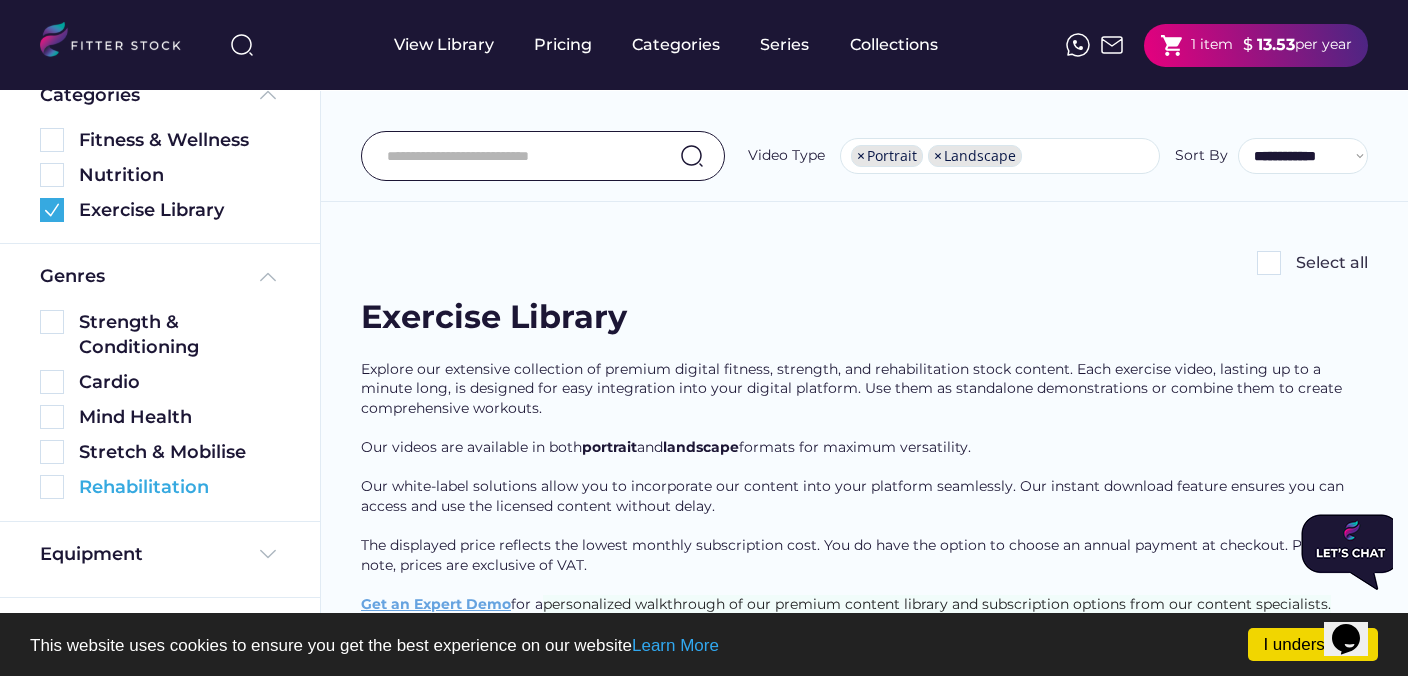 click at bounding box center (52, 487) 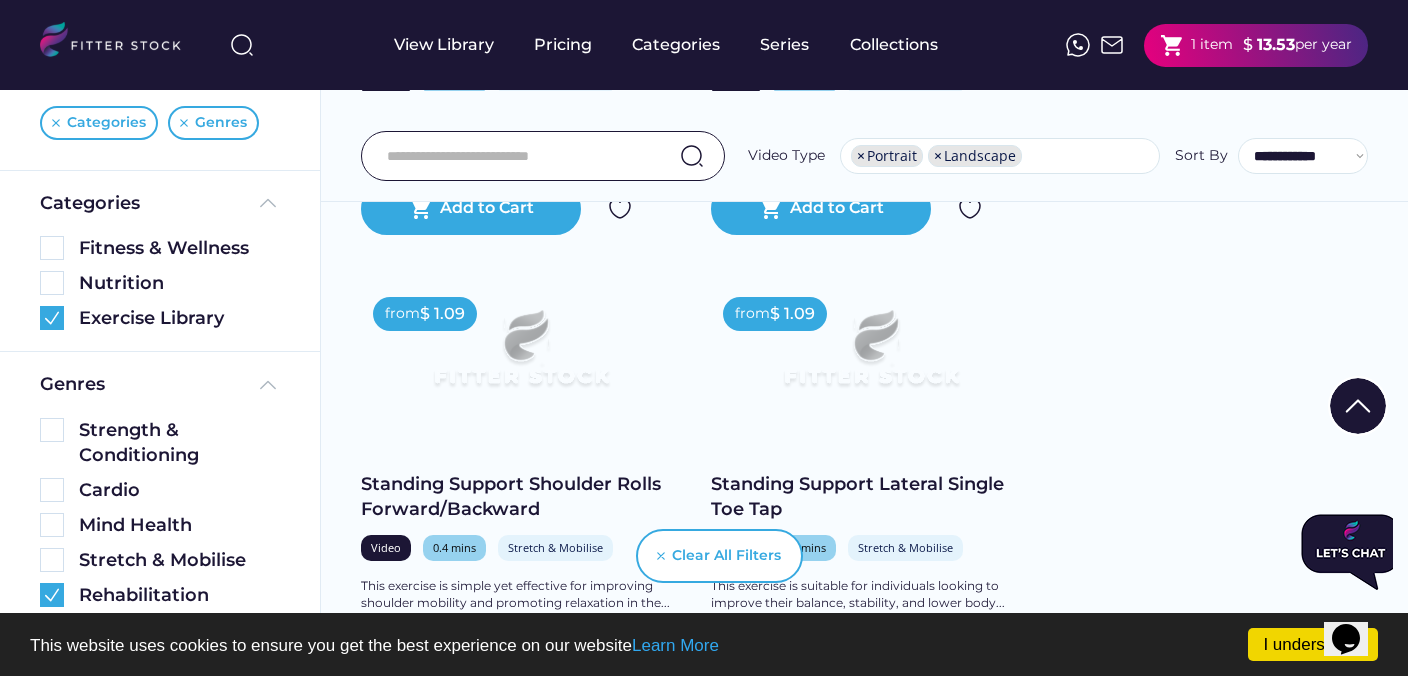 scroll, scrollTop: 8916, scrollLeft: 0, axis: vertical 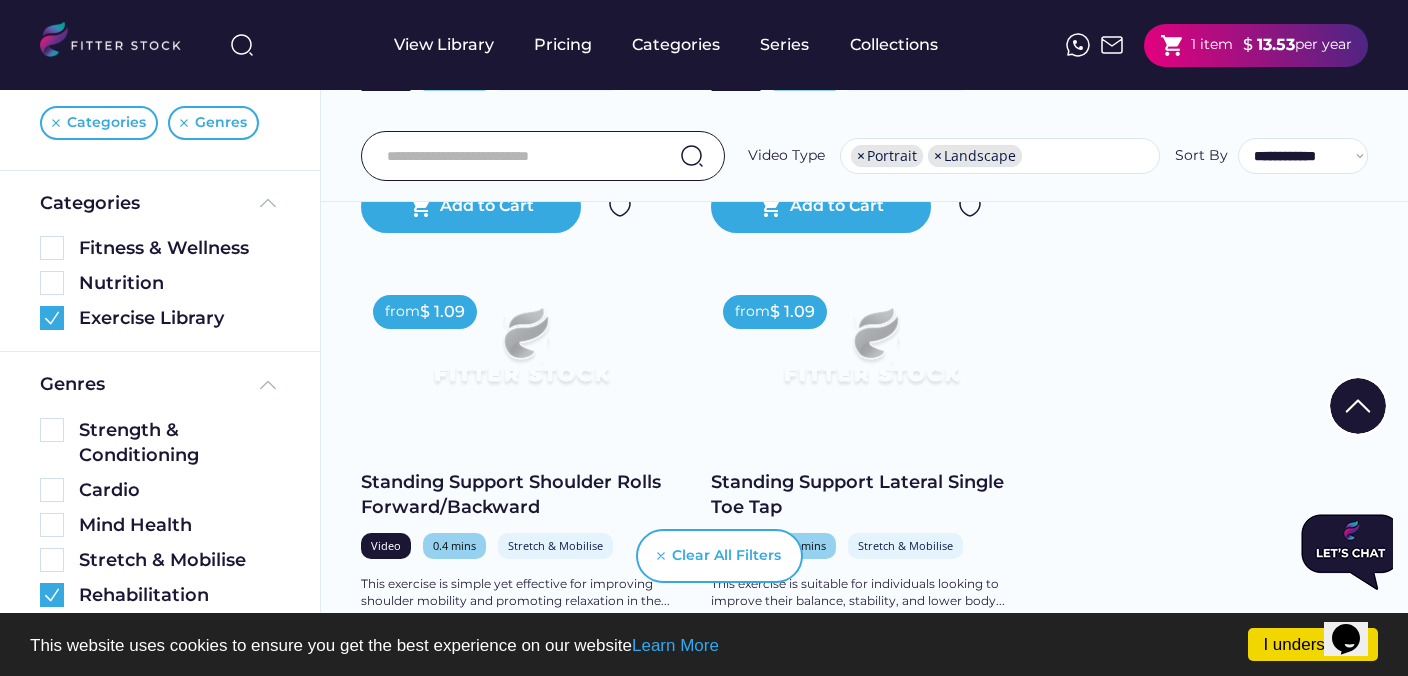 click at bounding box center [871, 355] 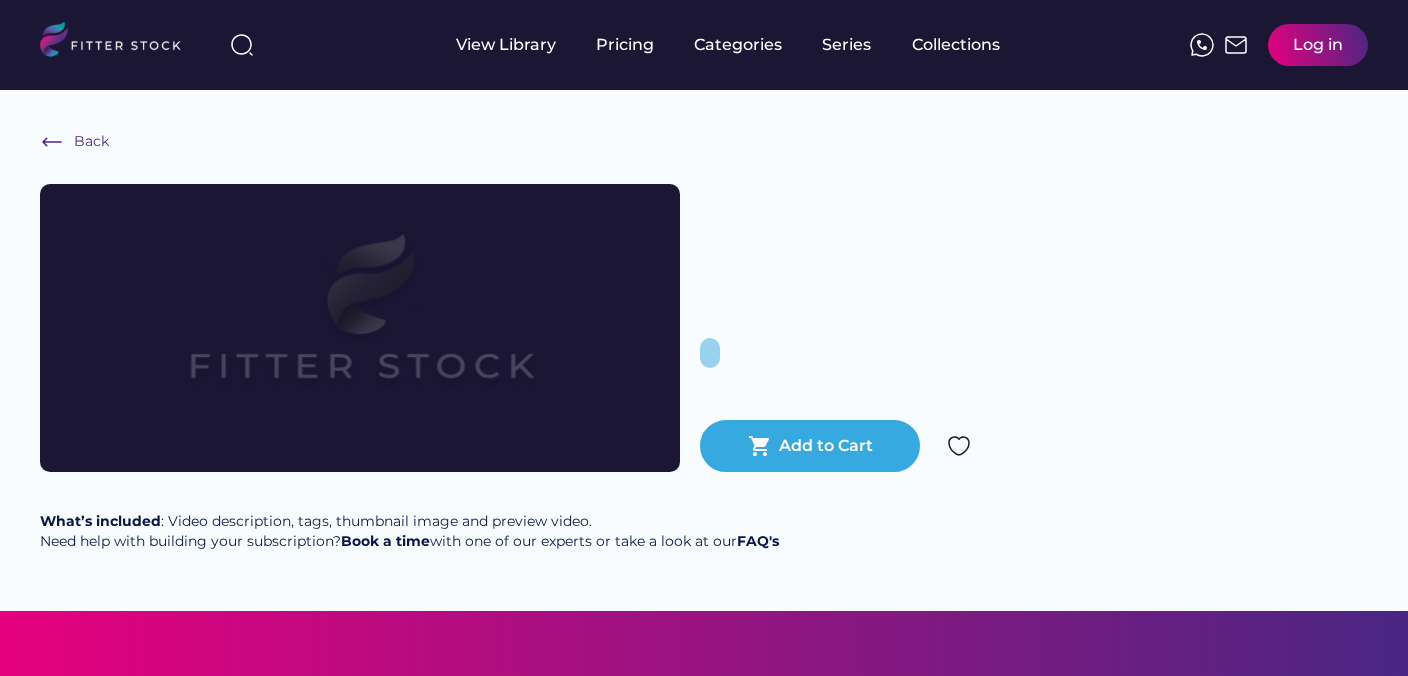 scroll, scrollTop: 0, scrollLeft: 0, axis: both 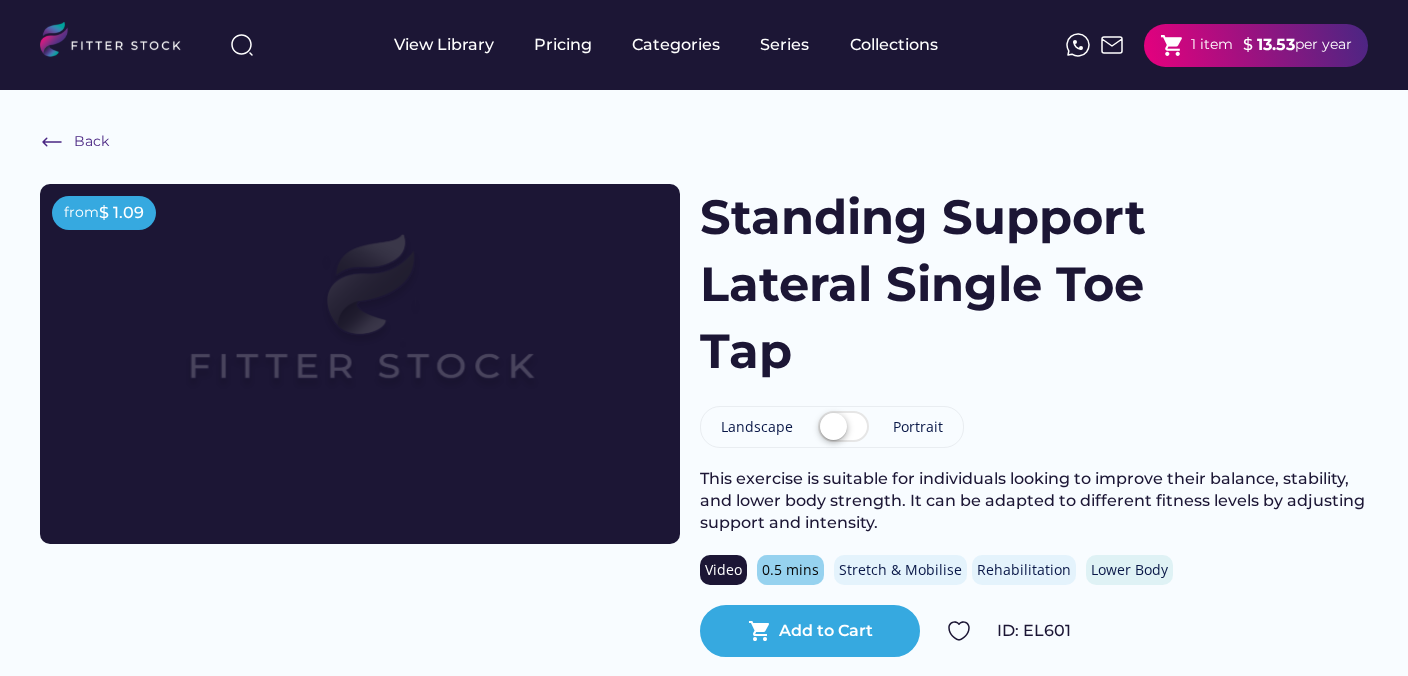 click at bounding box center (843, 428) 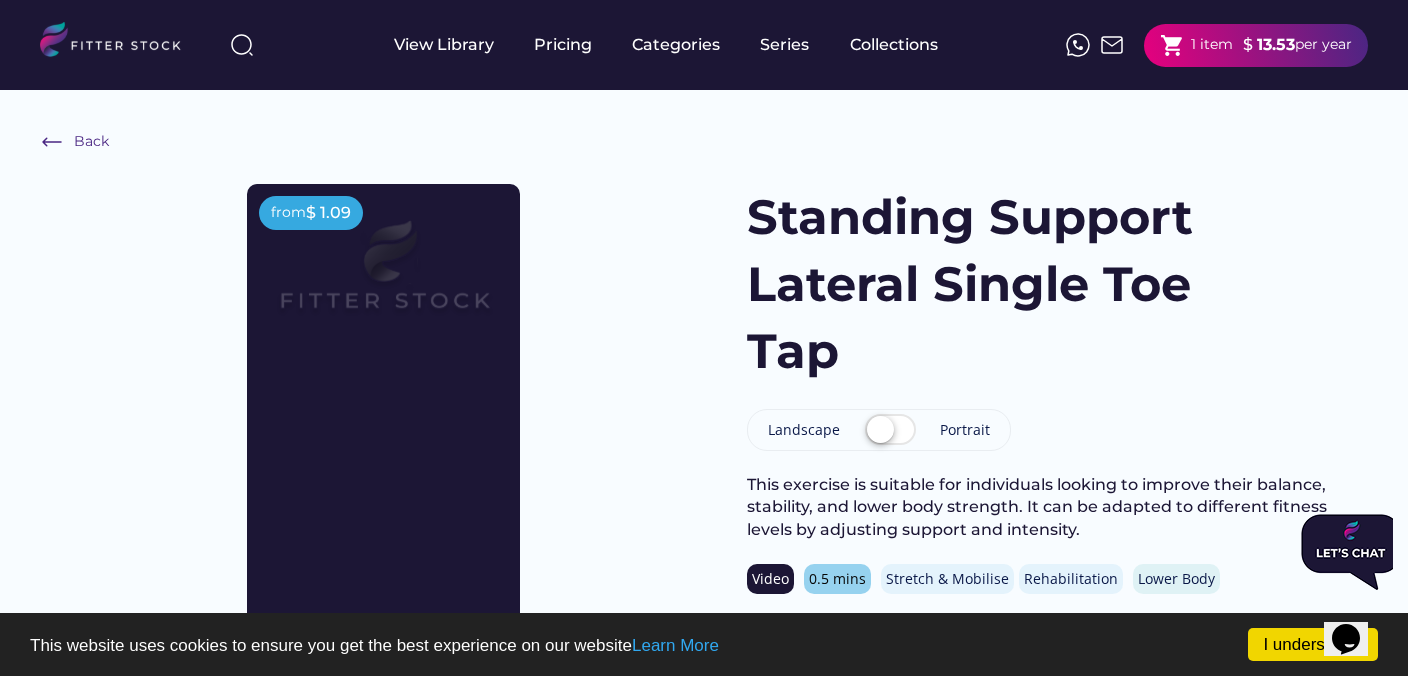 scroll, scrollTop: 0, scrollLeft: 0, axis: both 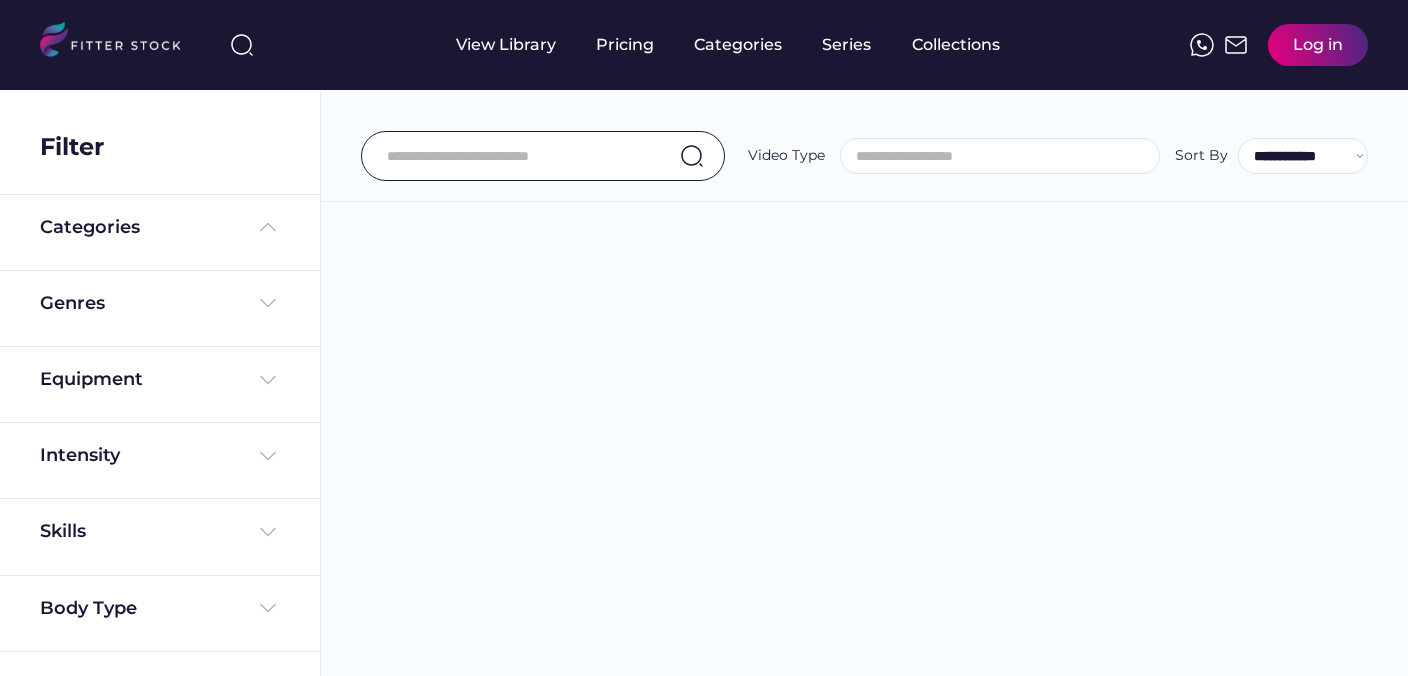 select on "**********" 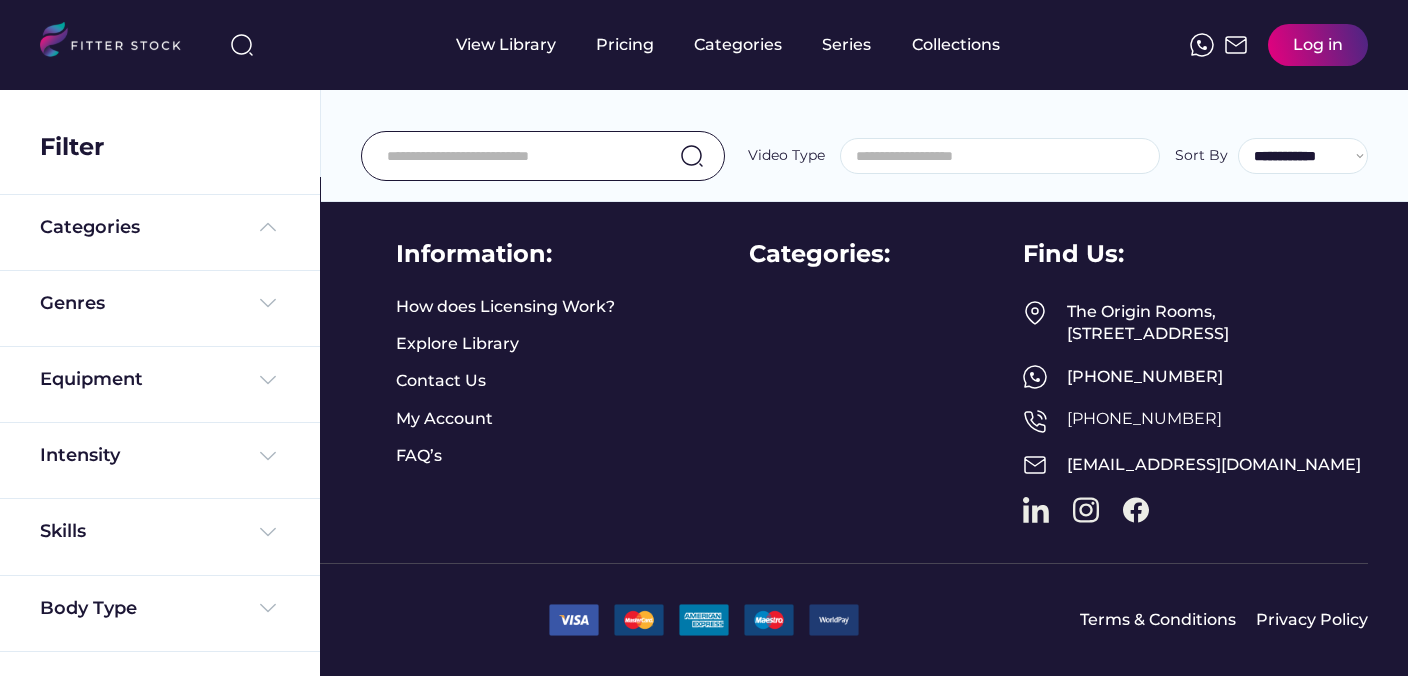 scroll, scrollTop: 0, scrollLeft: 0, axis: both 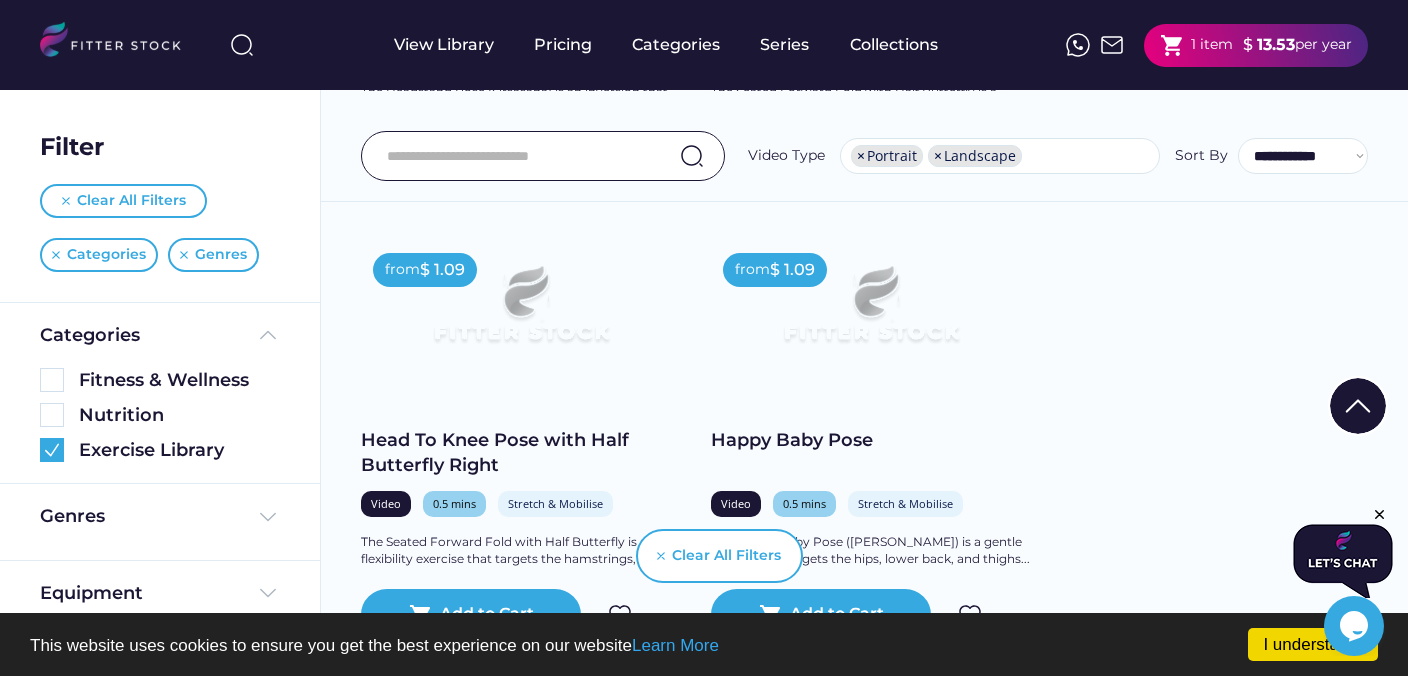 click at bounding box center [871, 313] 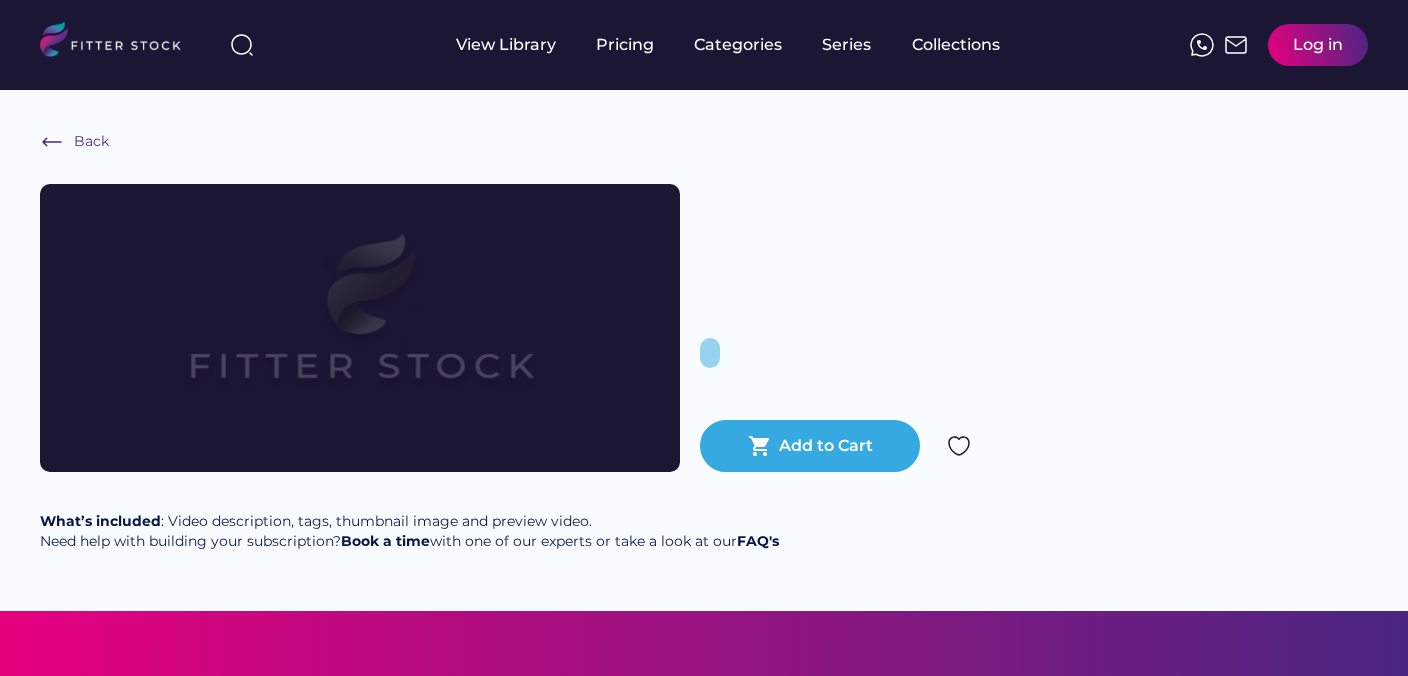 scroll, scrollTop: 0, scrollLeft: 0, axis: both 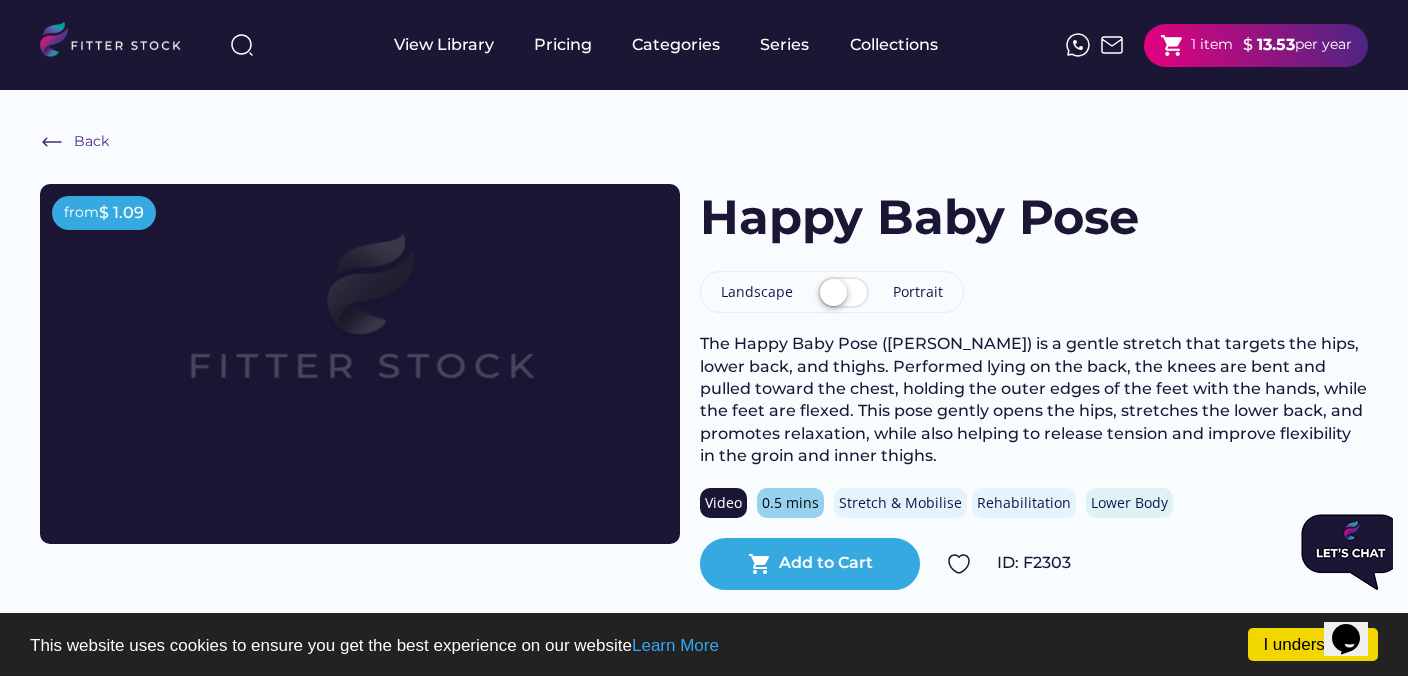 click at bounding box center (843, 294) 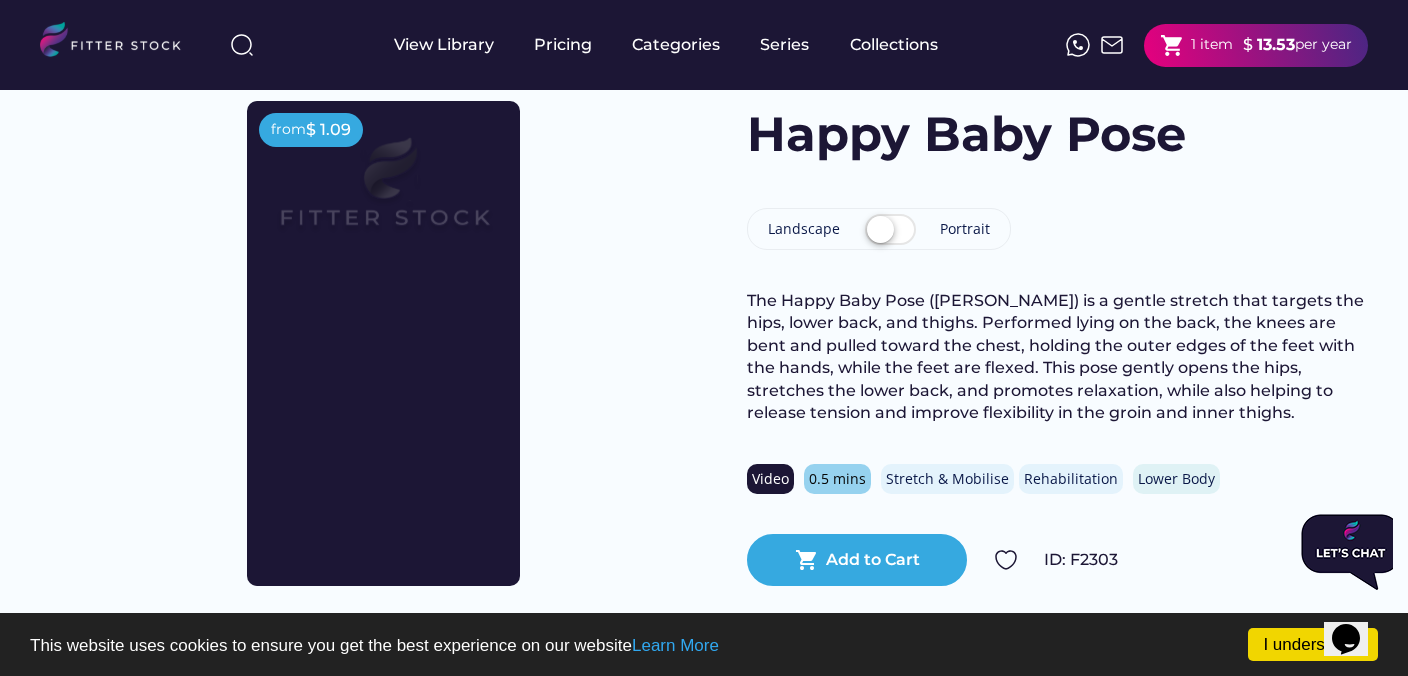 scroll, scrollTop: 97, scrollLeft: 0, axis: vertical 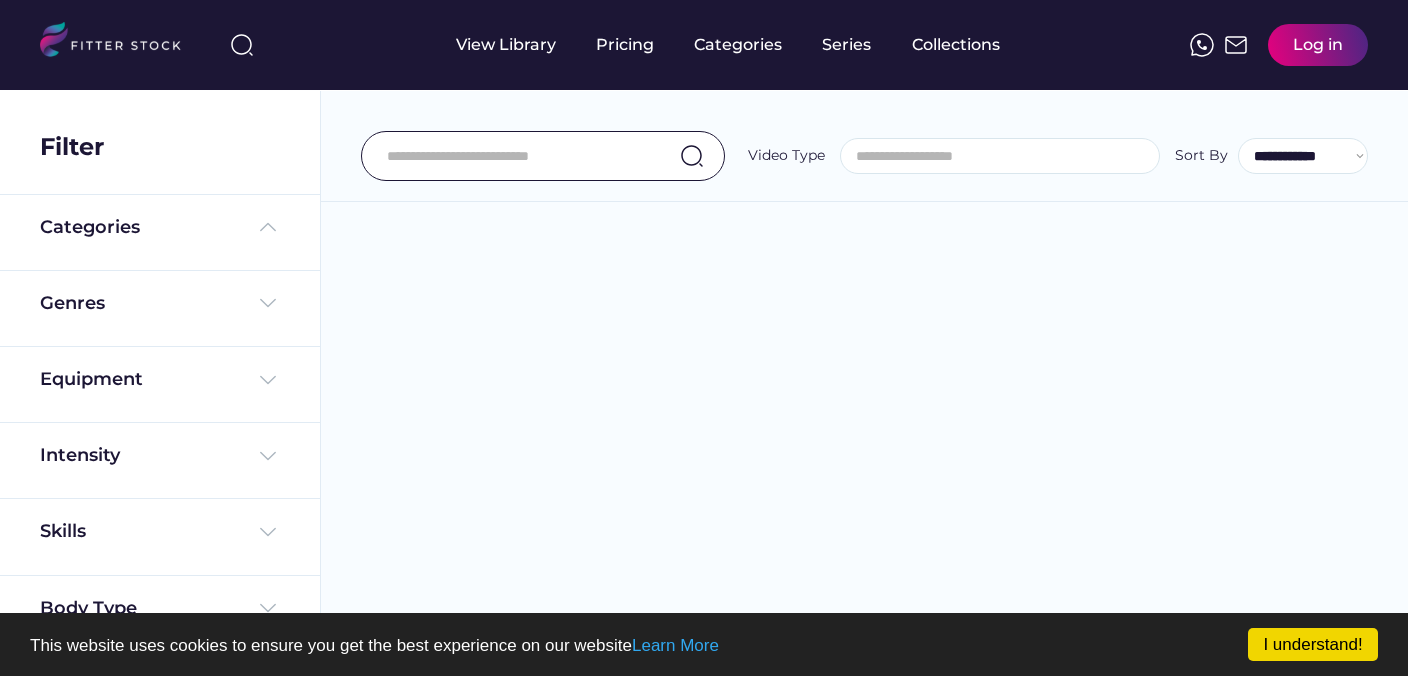 select on "**********" 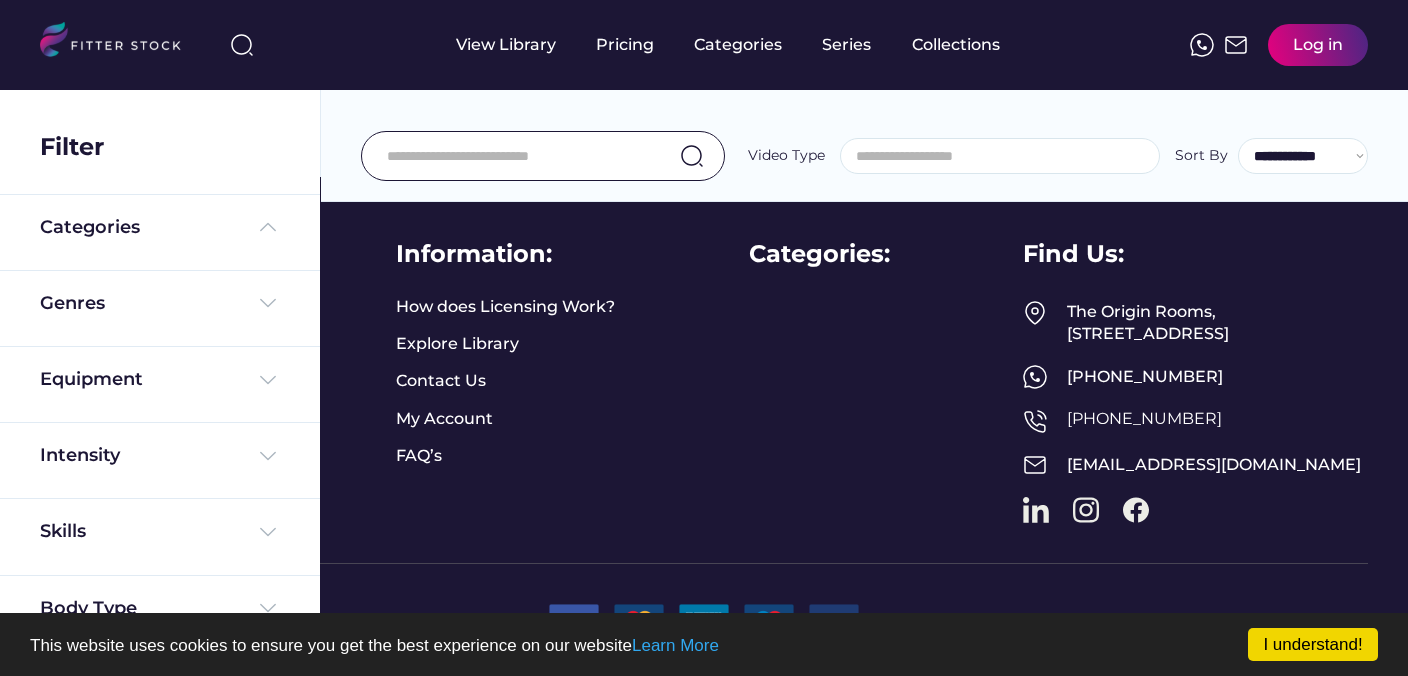 scroll, scrollTop: 0, scrollLeft: 0, axis: both 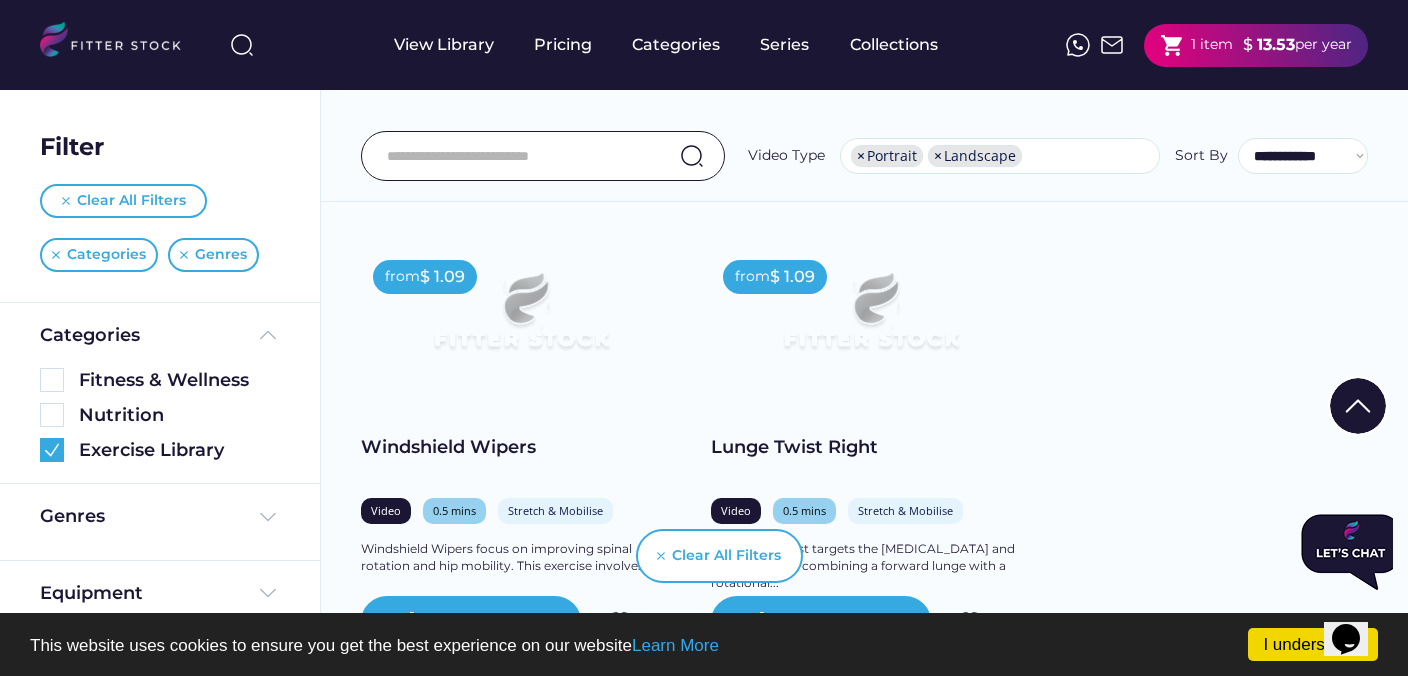 click at bounding box center [521, 320] 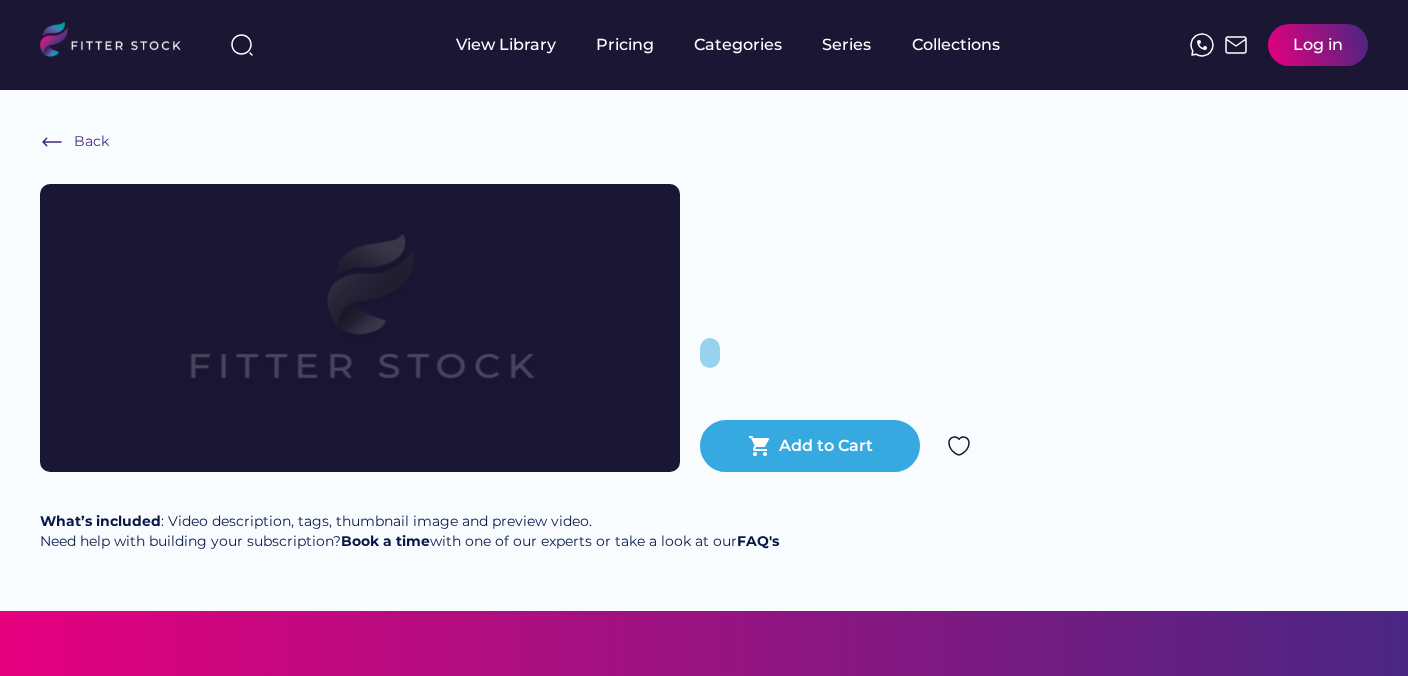 scroll, scrollTop: 0, scrollLeft: 0, axis: both 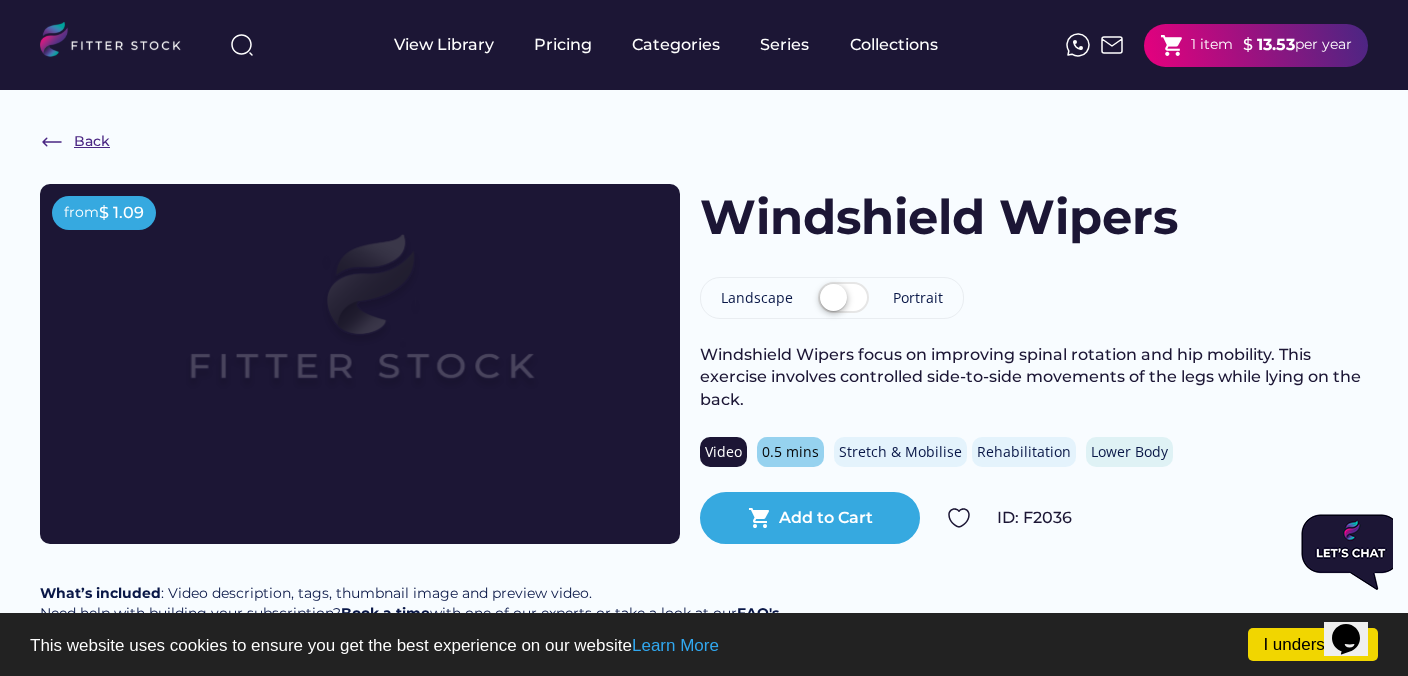 click on "Back" at bounding box center [75, 142] 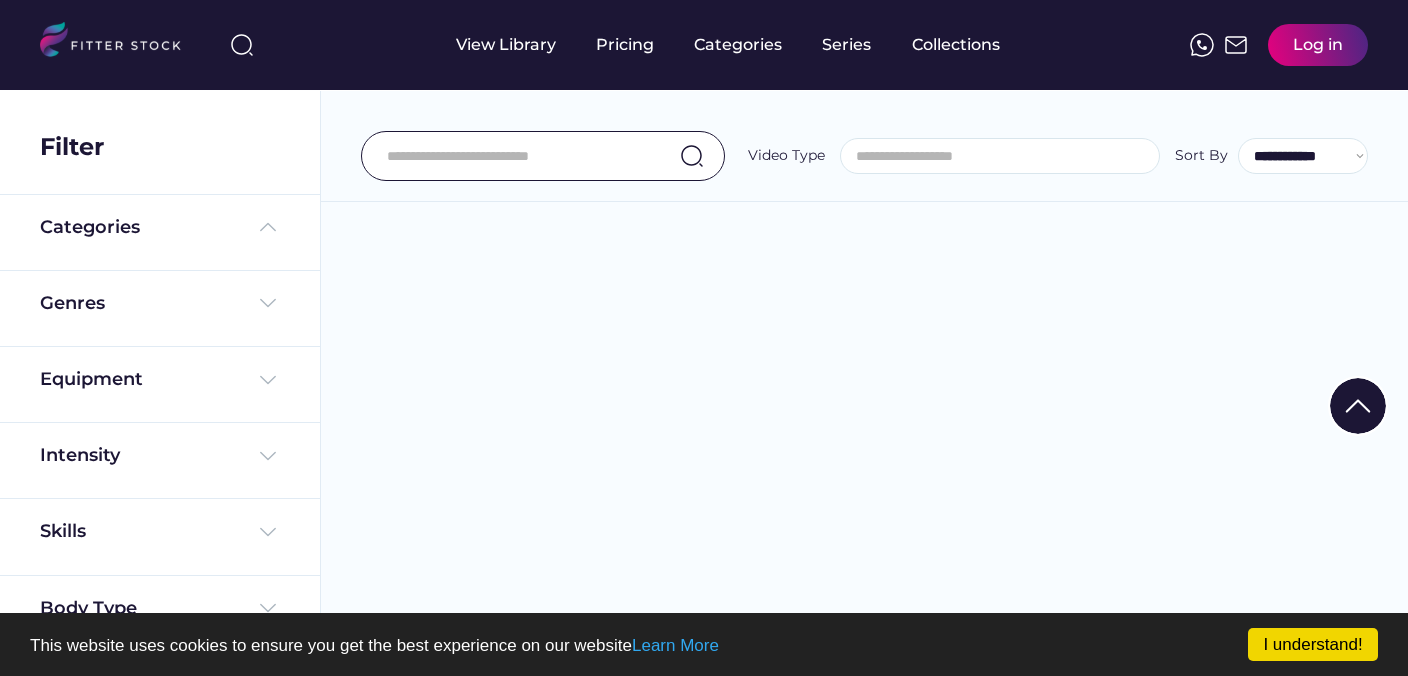 select on "**********" 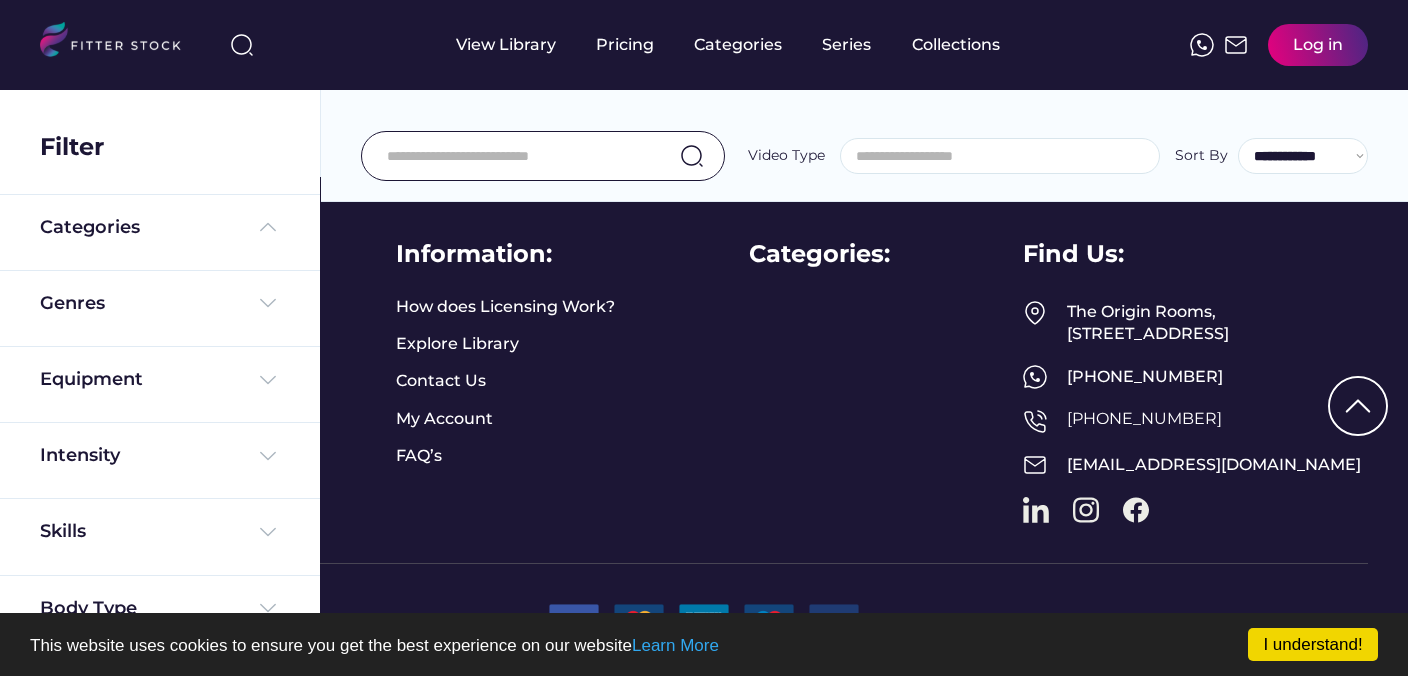 scroll, scrollTop: 0, scrollLeft: 0, axis: both 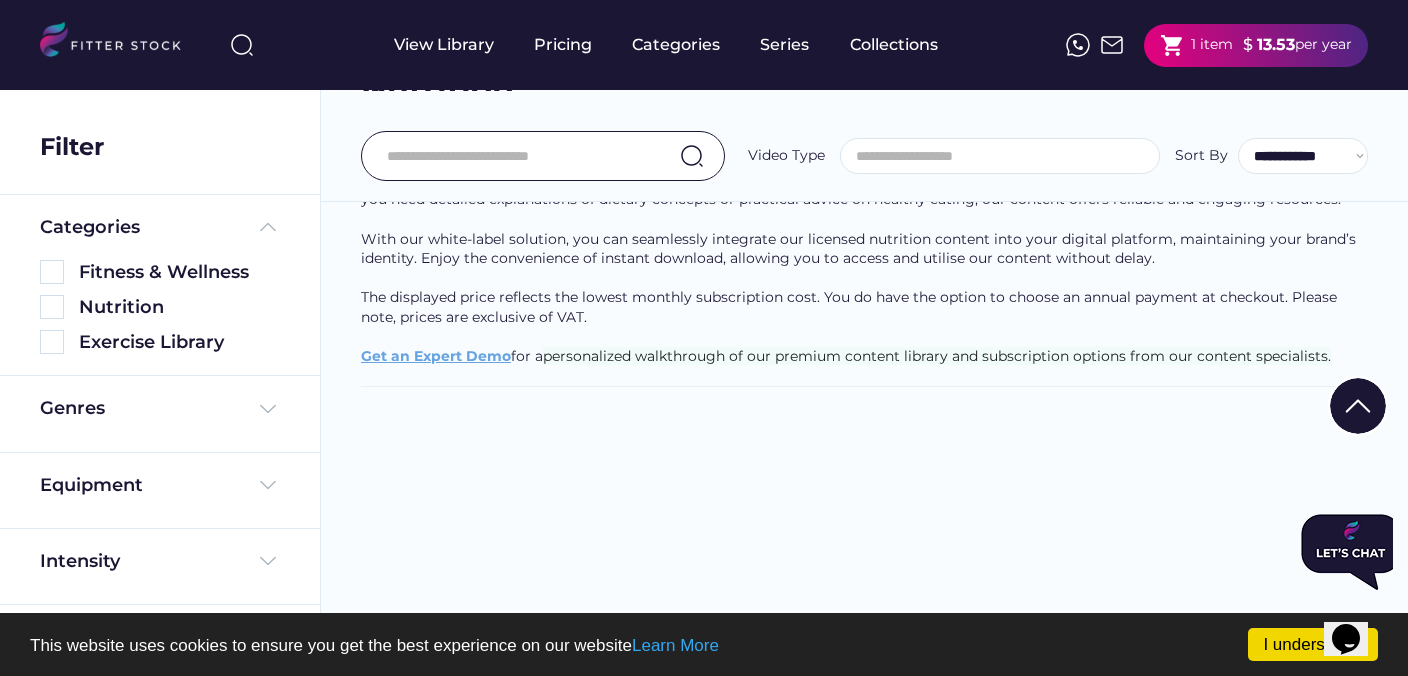 select on "**********" 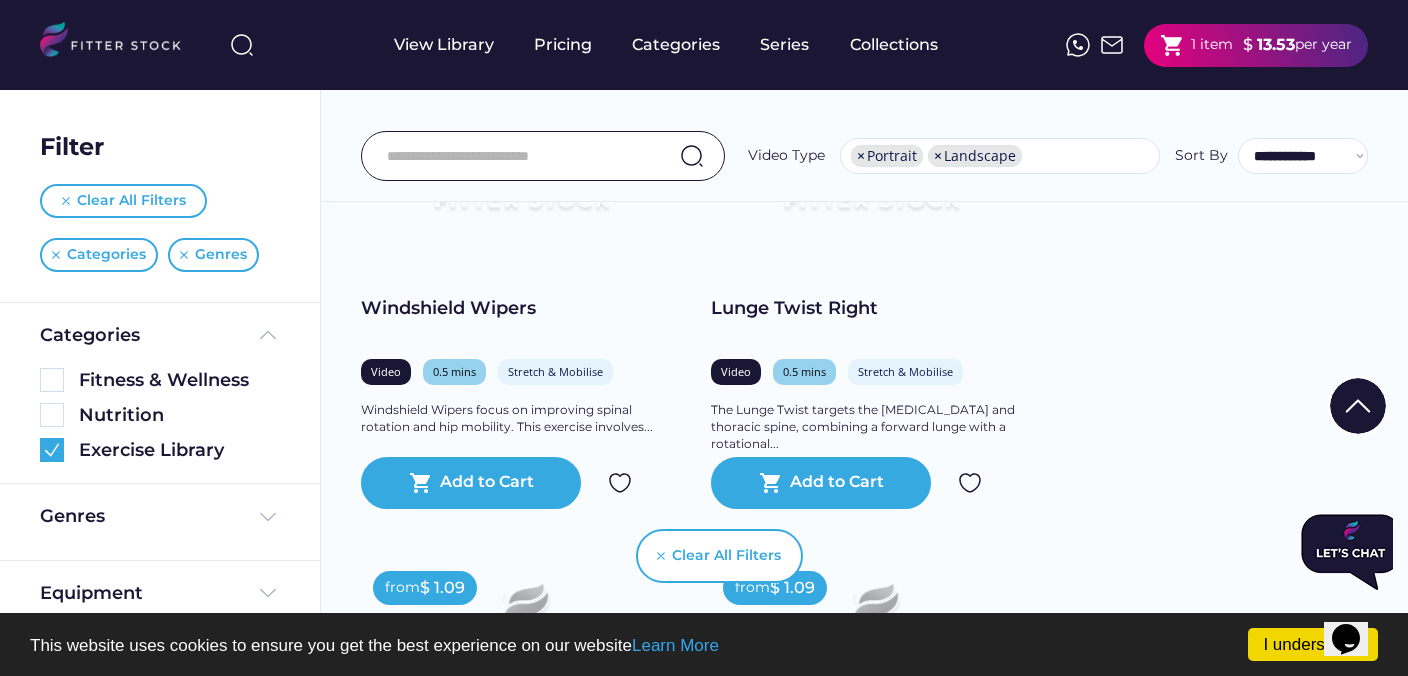 scroll, scrollTop: 25473, scrollLeft: 0, axis: vertical 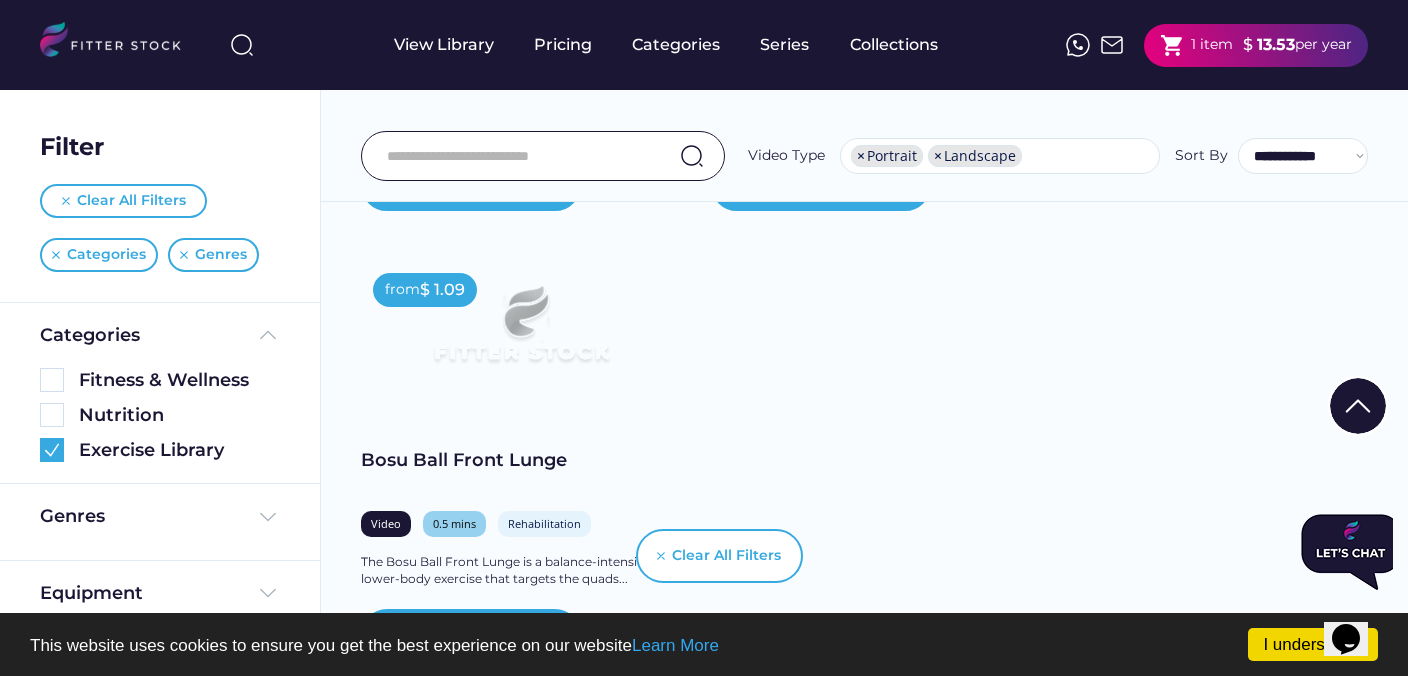 click on "from  $ 1.09 Seated Neck Stretch Video 0.8 mins Stretch & Mobilise Upper Body This is a simple exercise aimed at stretching the muscles of the neck and upper back.
shopping_cart
Add to Cart from  $ 1.09 Seated Cat Cow Video 0.6 mins Stretch & Mobilise Full Body This is an accessible way to enjoy the benefits of traditional cat-cow movements while seated...
shopping_cart
Add to Cart from  $ 1.09 Seated Chest Hug Stretch Video 0.9 mins Stretch & Mobilise Upper Body This is a simple yet effective stretch aimed at opening up the chest and shoulders, supporting...
shopping_cart
Add to Cart from  $ 1.09 Seated Quad Stretch Video 0.5 mins Stretch & Mobilise Lower Body The Seated Quad Stretch helps improve flexibility in the quadriceps muscles, which can be beneficial for...
shopping_cart
Add to Cart from  $ 1.09 Seated Lateral Overhead Stretch Video 0.4 mins Stretch & Mobilise Upper Body
shopping_cart" at bounding box center [869, -16639] 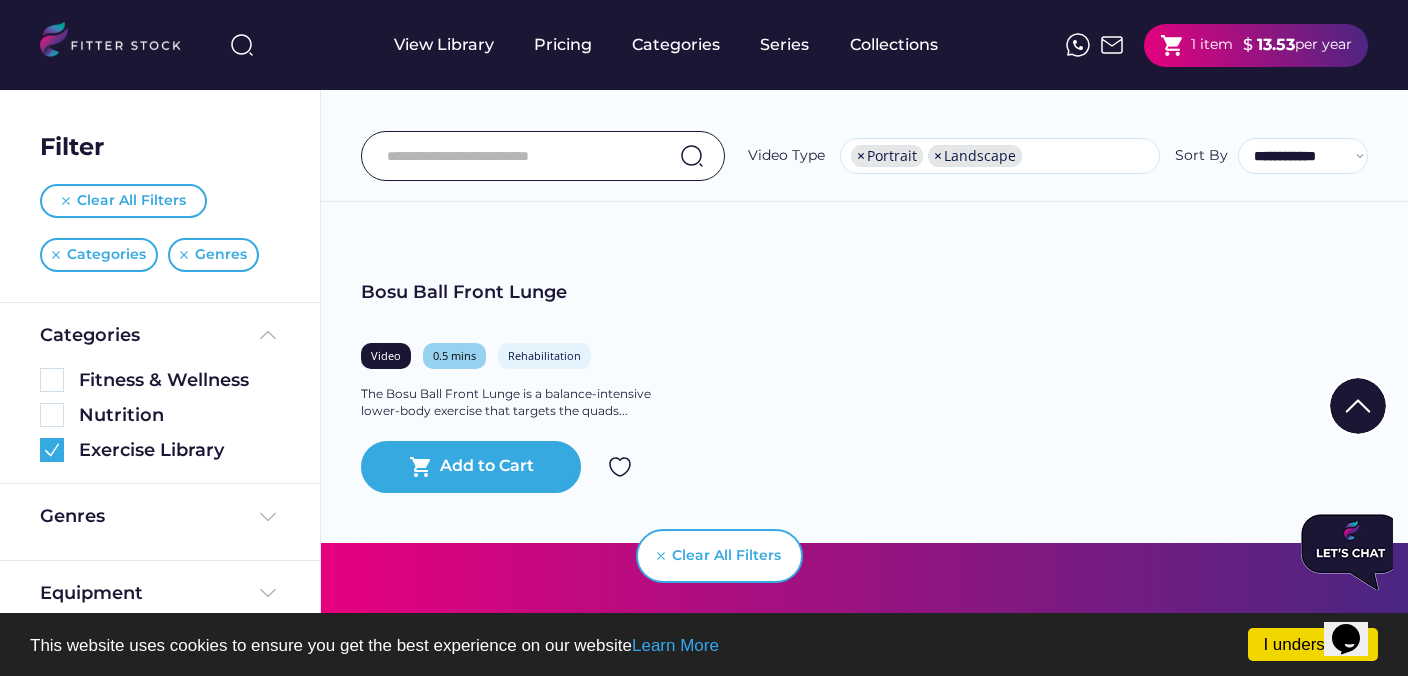 scroll, scrollTop: 34758, scrollLeft: 0, axis: vertical 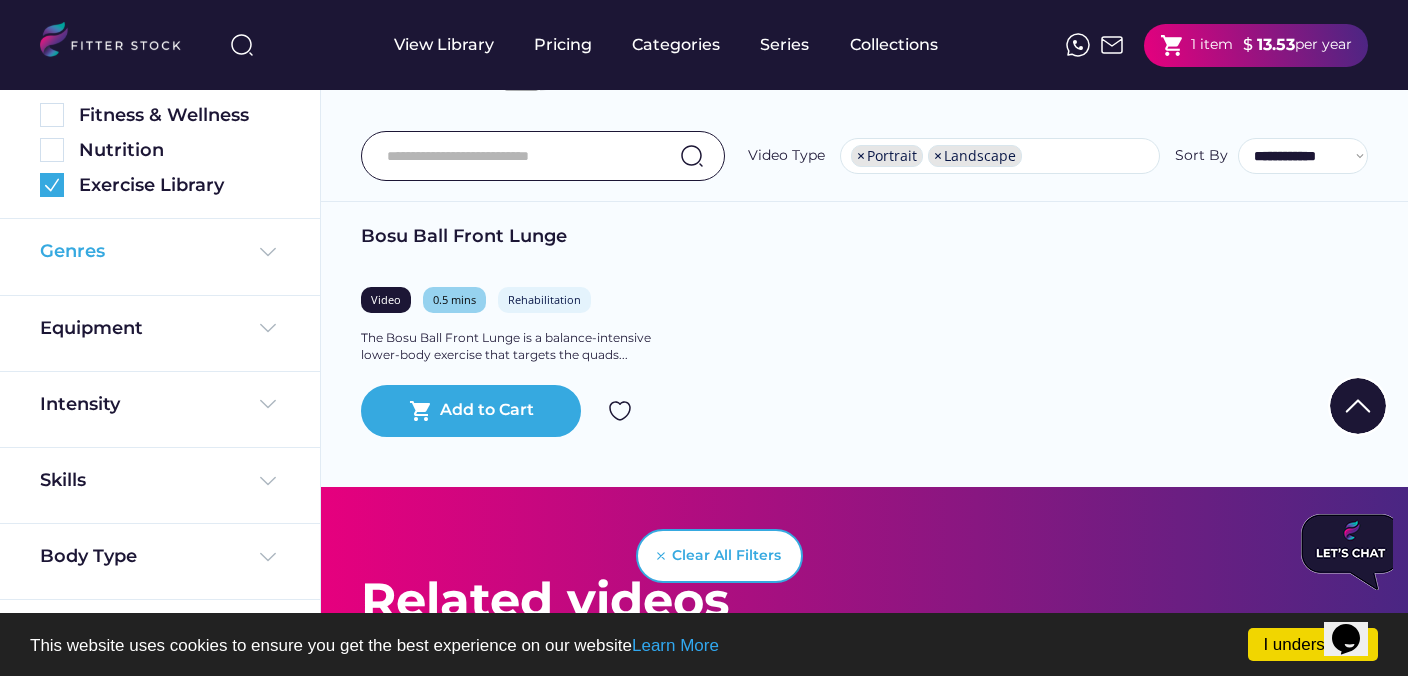 click at bounding box center (268, 252) 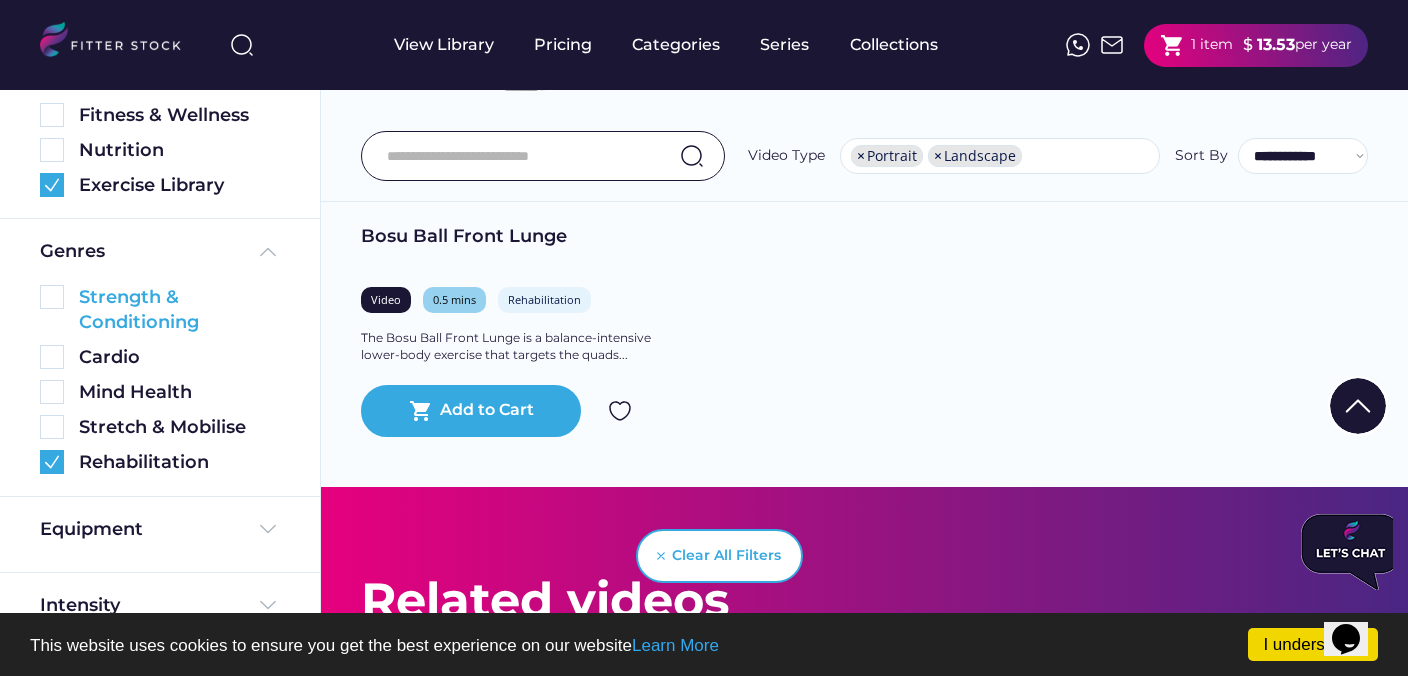 click at bounding box center (52, 297) 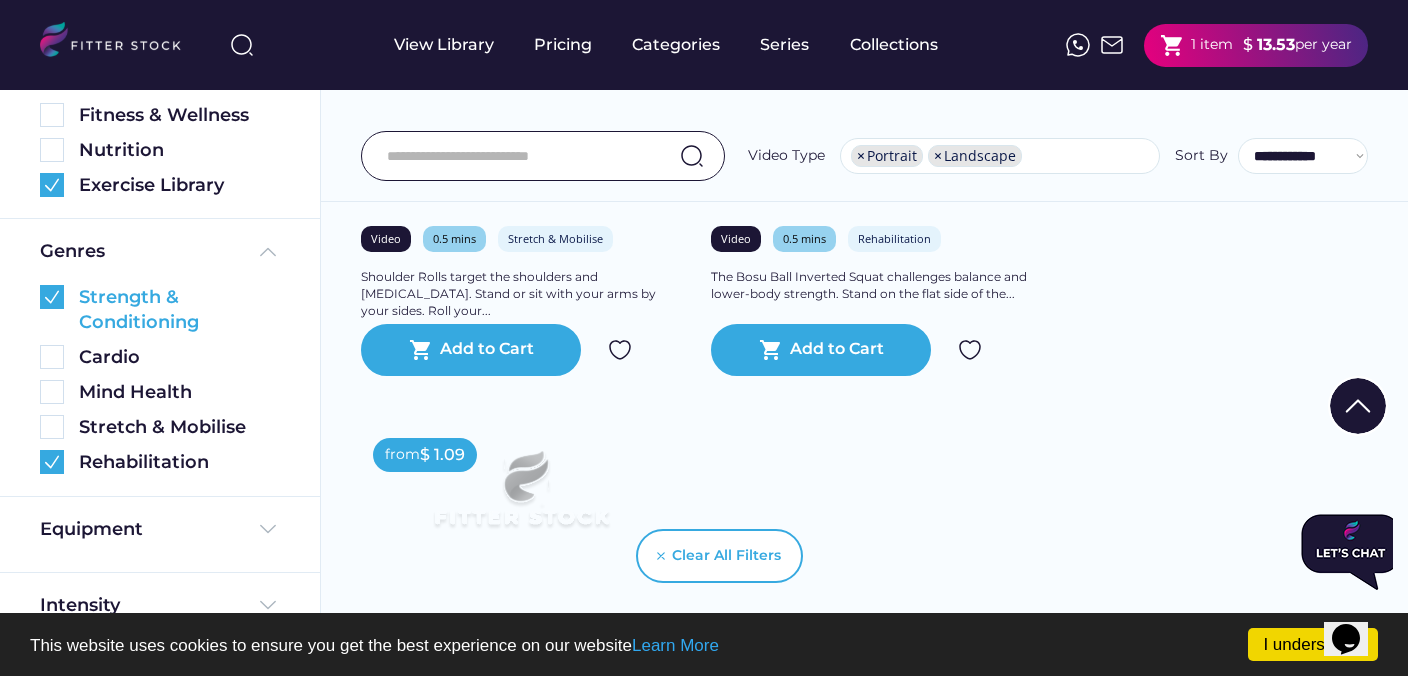 scroll, scrollTop: 34337, scrollLeft: 0, axis: vertical 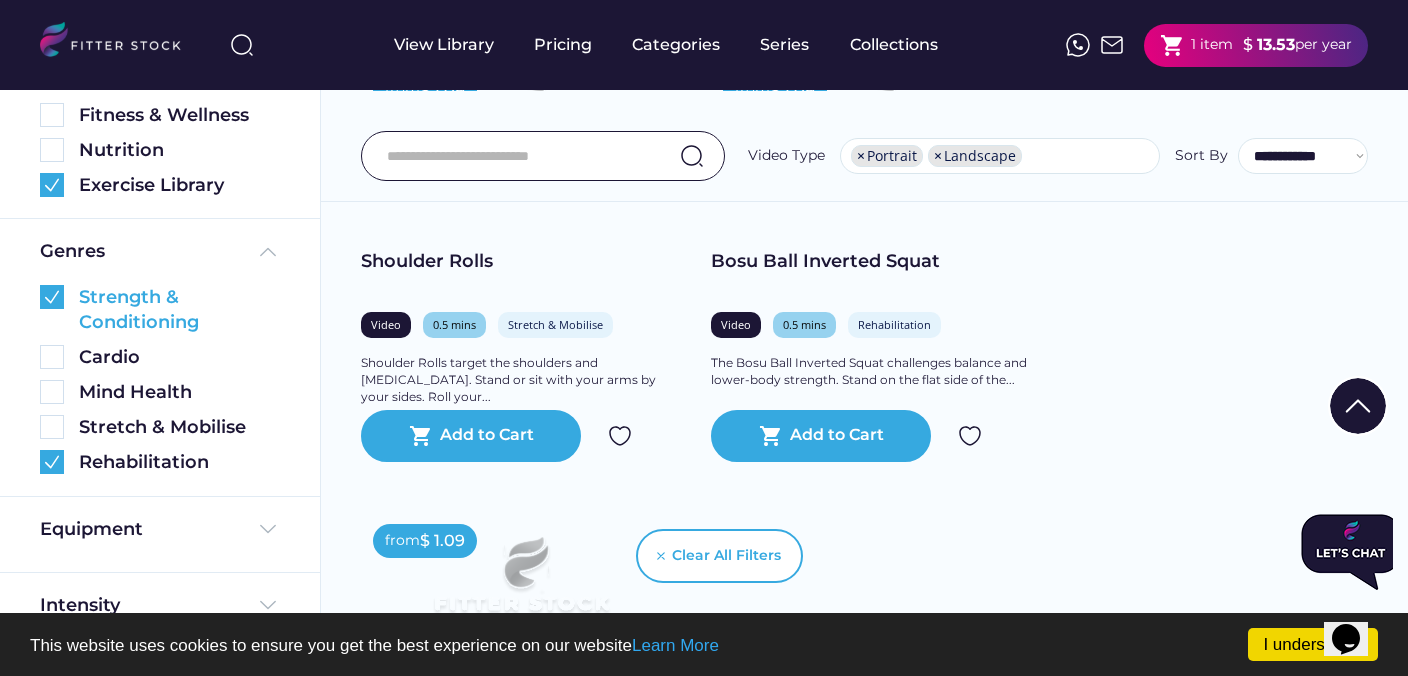 click at bounding box center (52, 462) 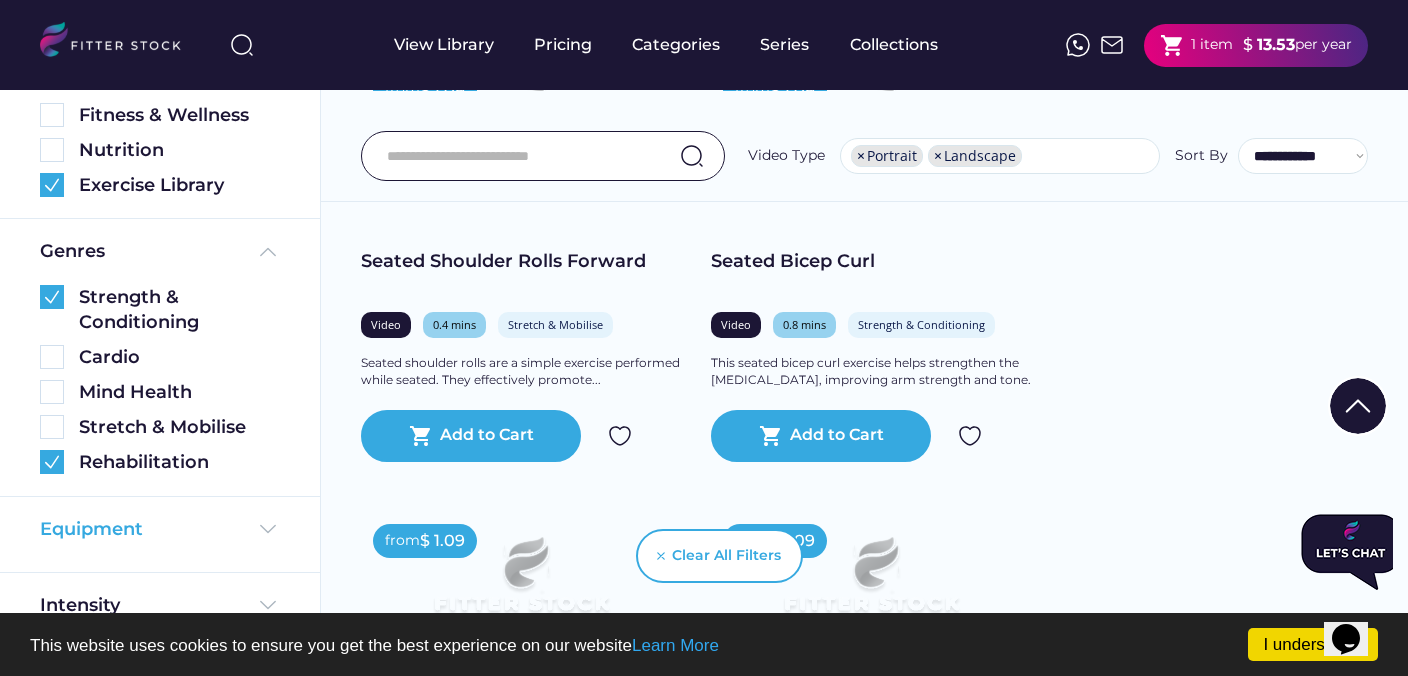 click at bounding box center (52, 462) 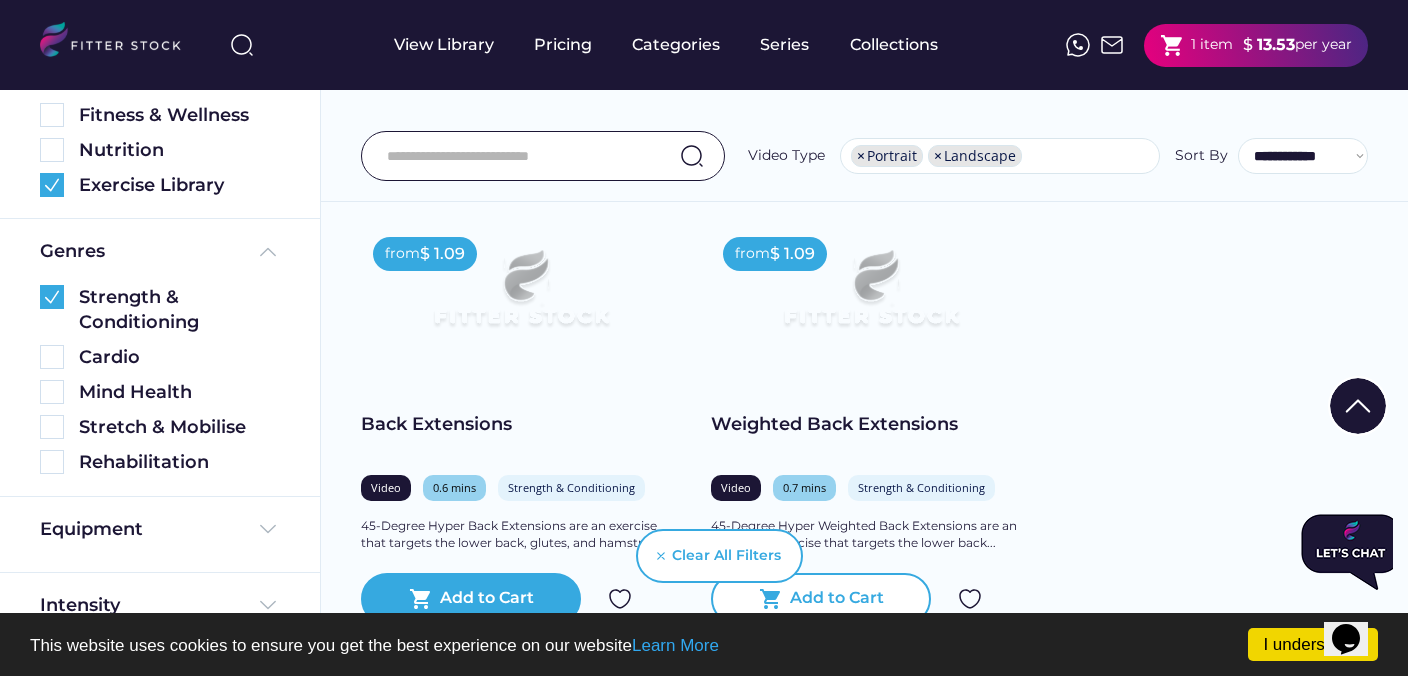 scroll, scrollTop: 423, scrollLeft: 0, axis: vertical 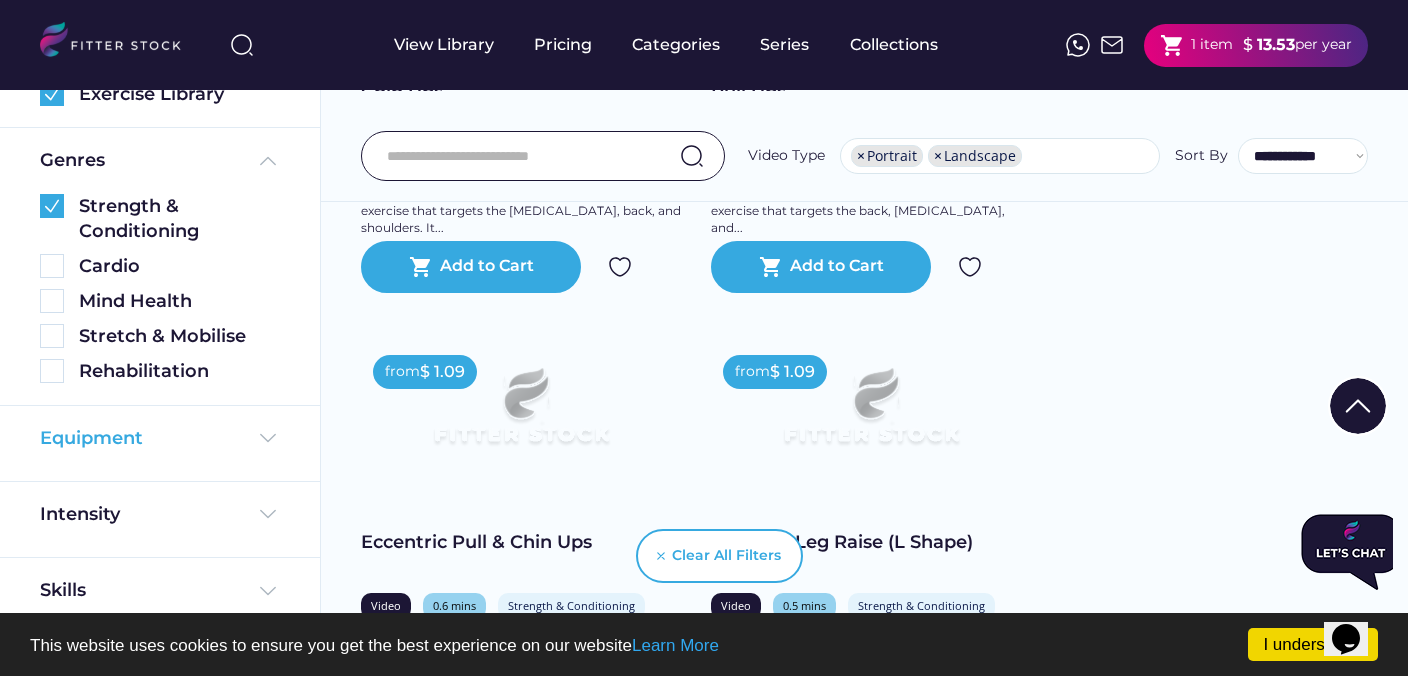 click at bounding box center (268, 438) 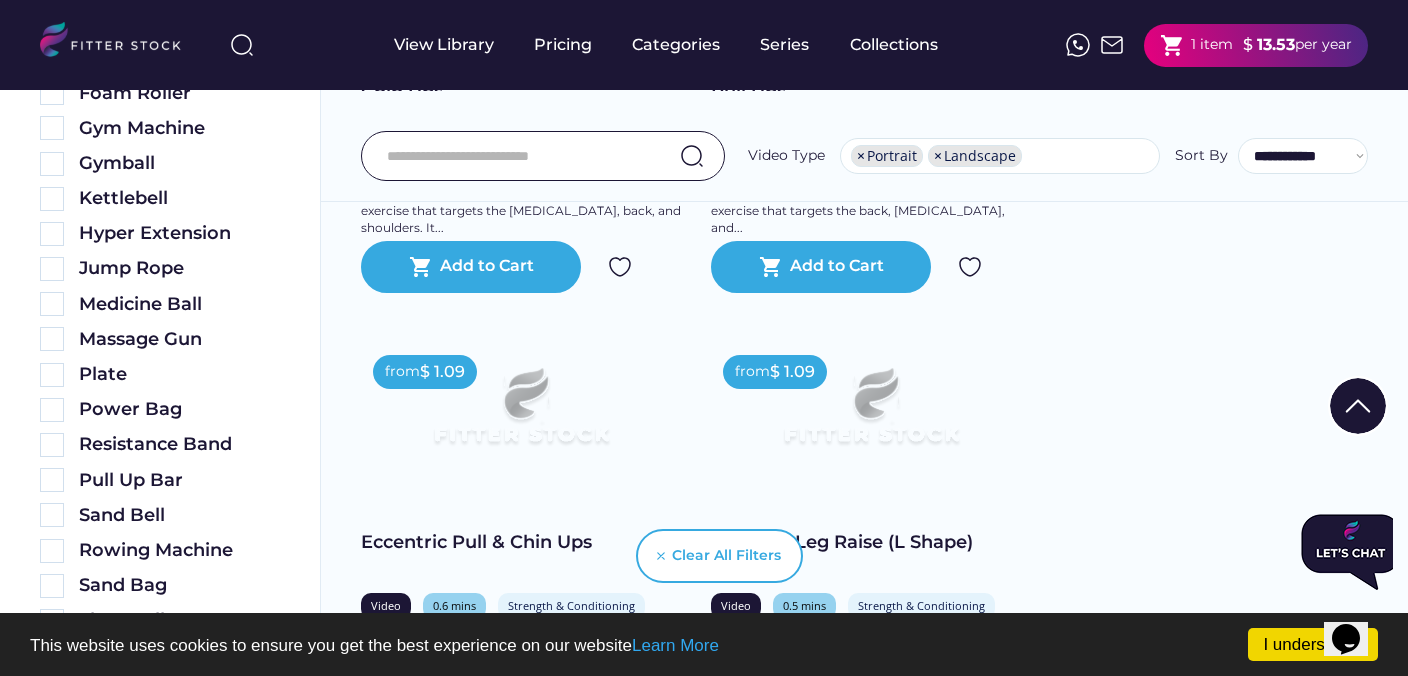 scroll, scrollTop: 723, scrollLeft: 0, axis: vertical 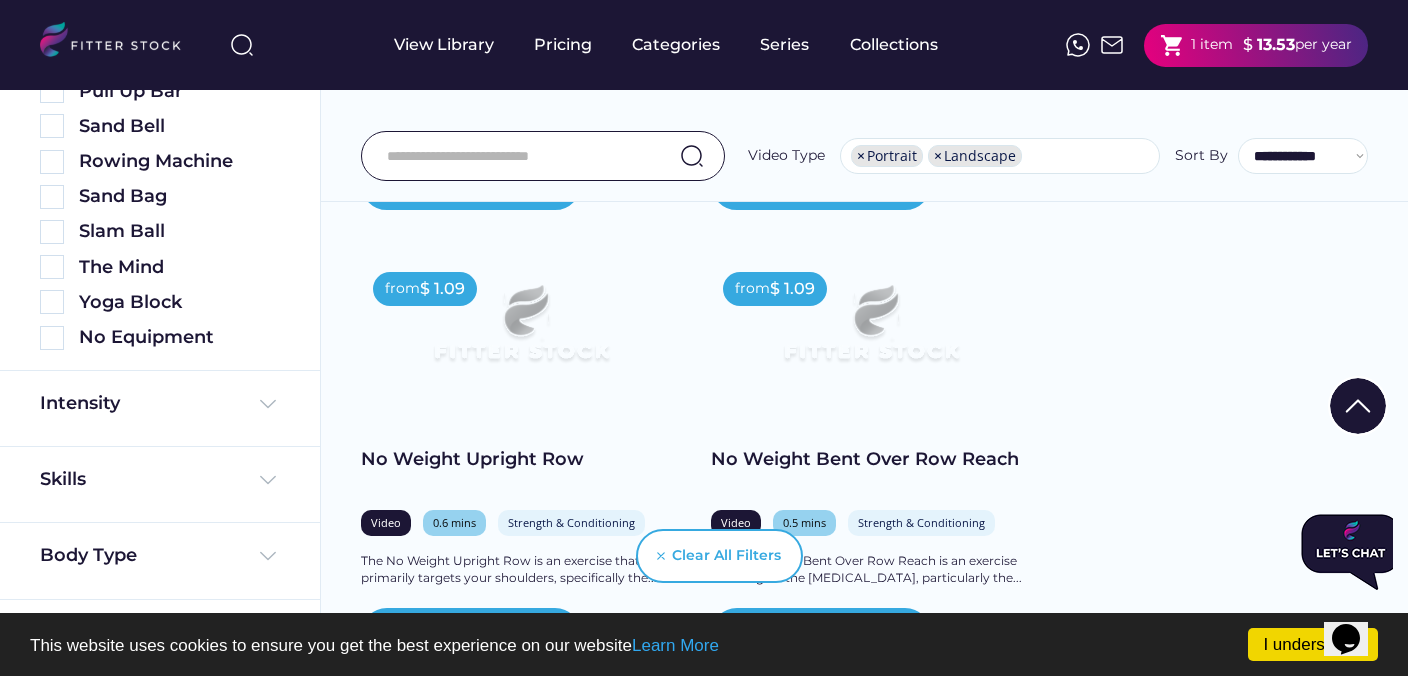 click at bounding box center (871, 332) 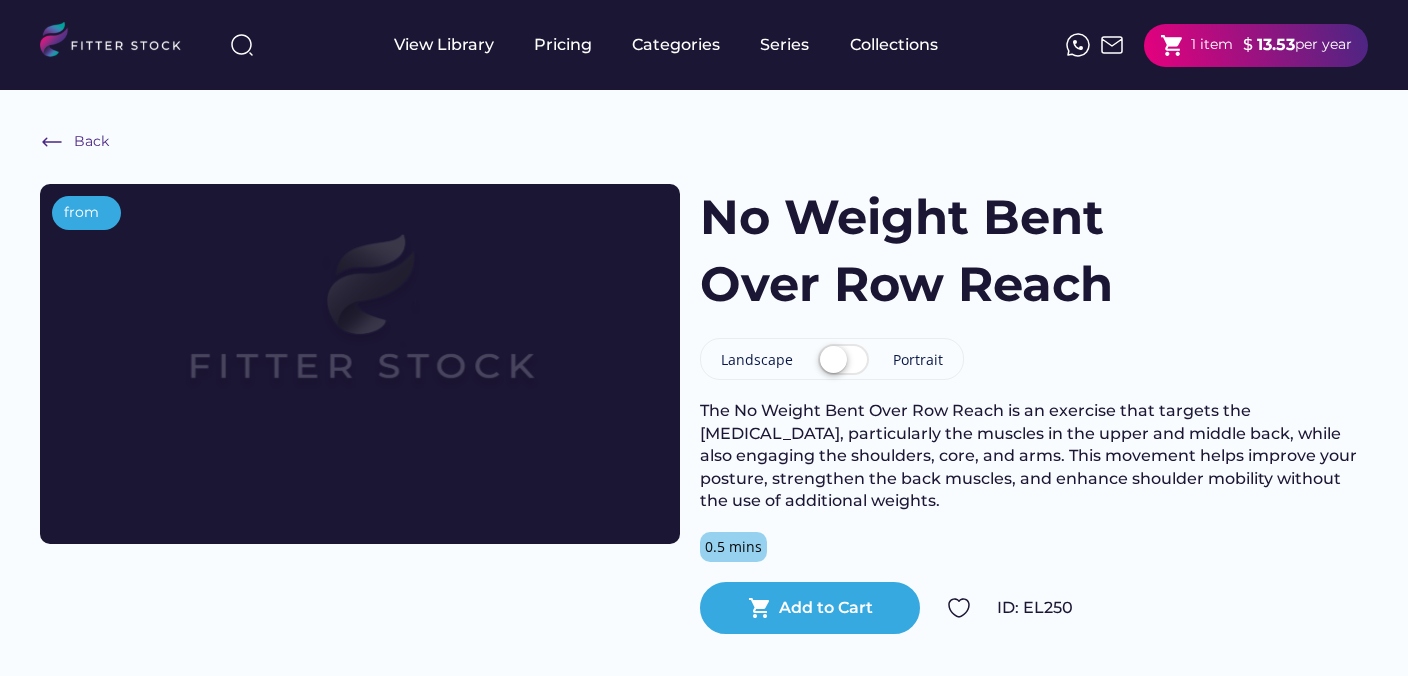 scroll, scrollTop: 0, scrollLeft: 0, axis: both 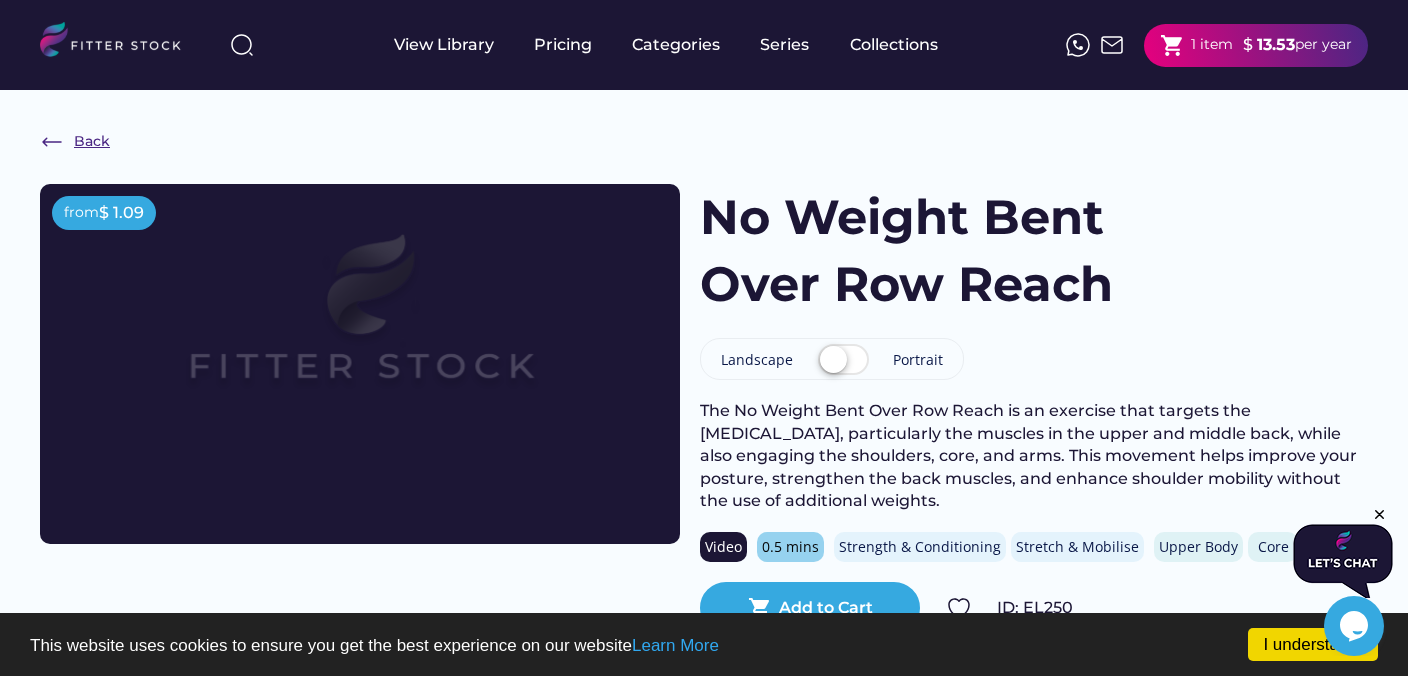 click at bounding box center [52, 142] 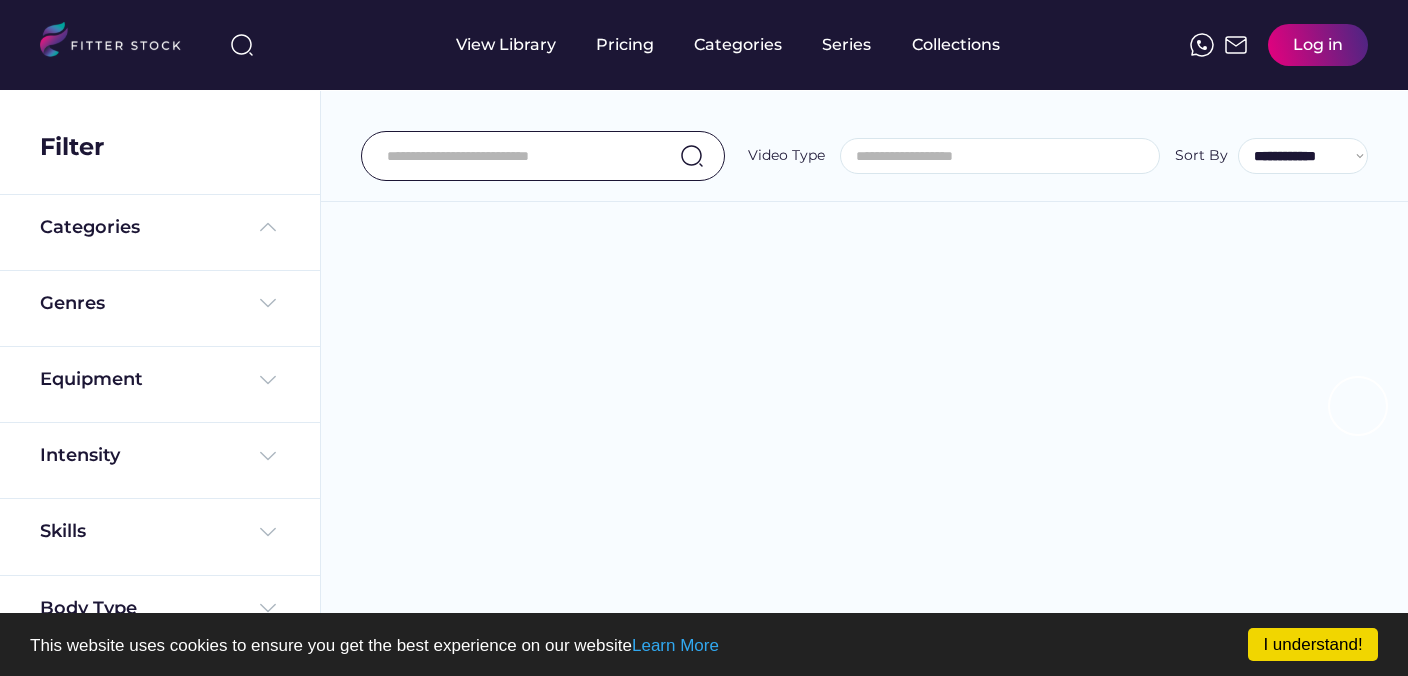 select on "**********" 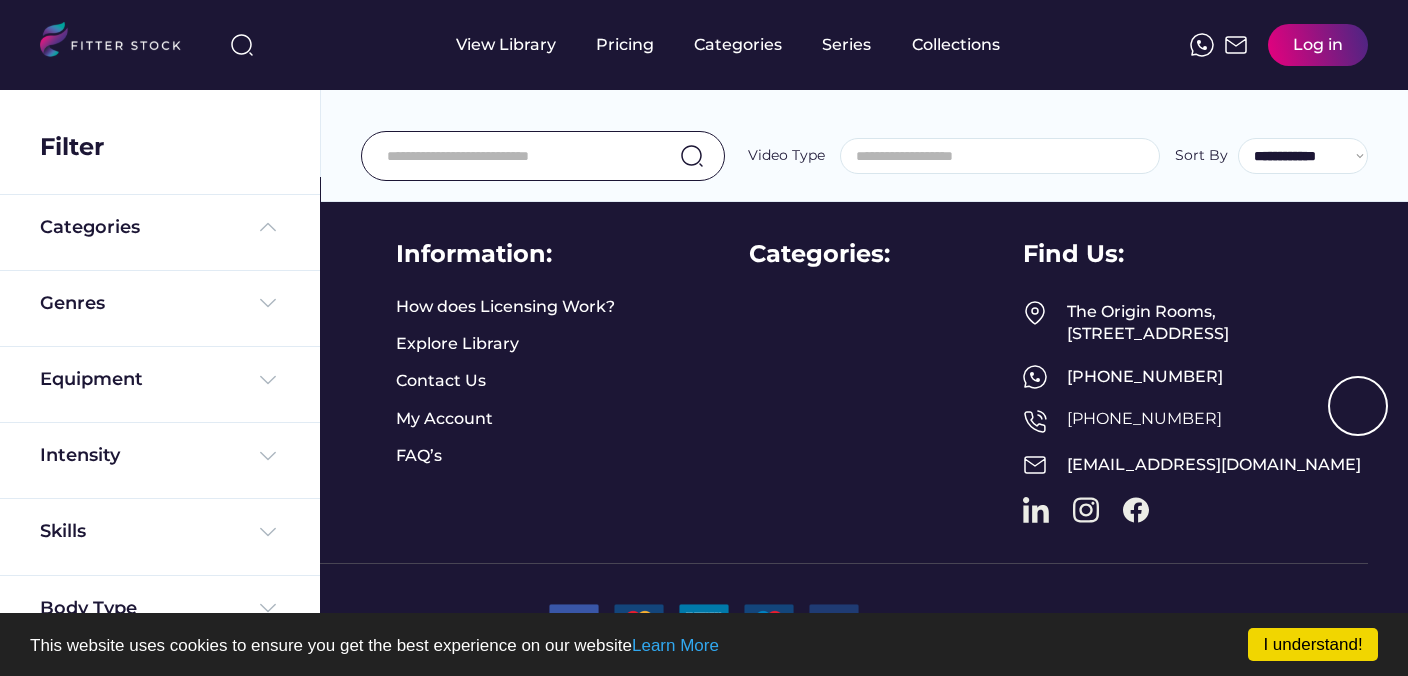 scroll, scrollTop: 0, scrollLeft: 0, axis: both 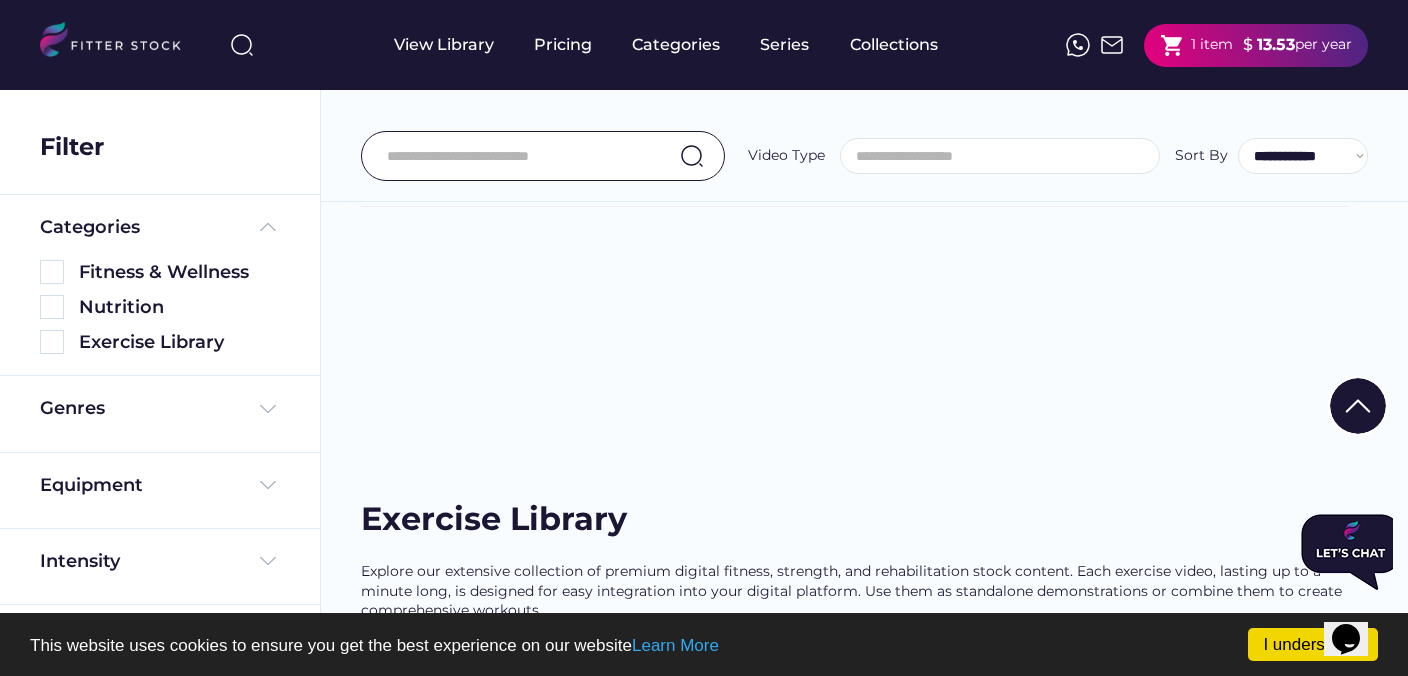 select on "**********" 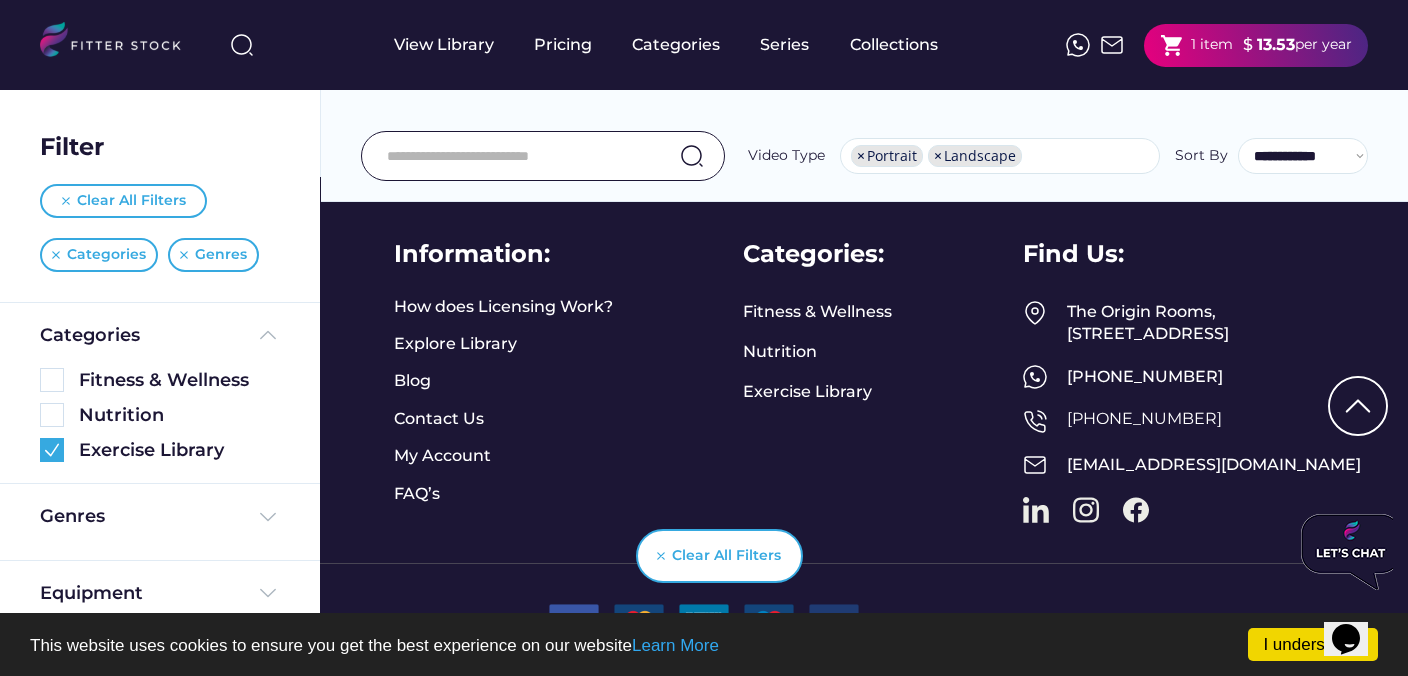 scroll, scrollTop: 553, scrollLeft: 0, axis: vertical 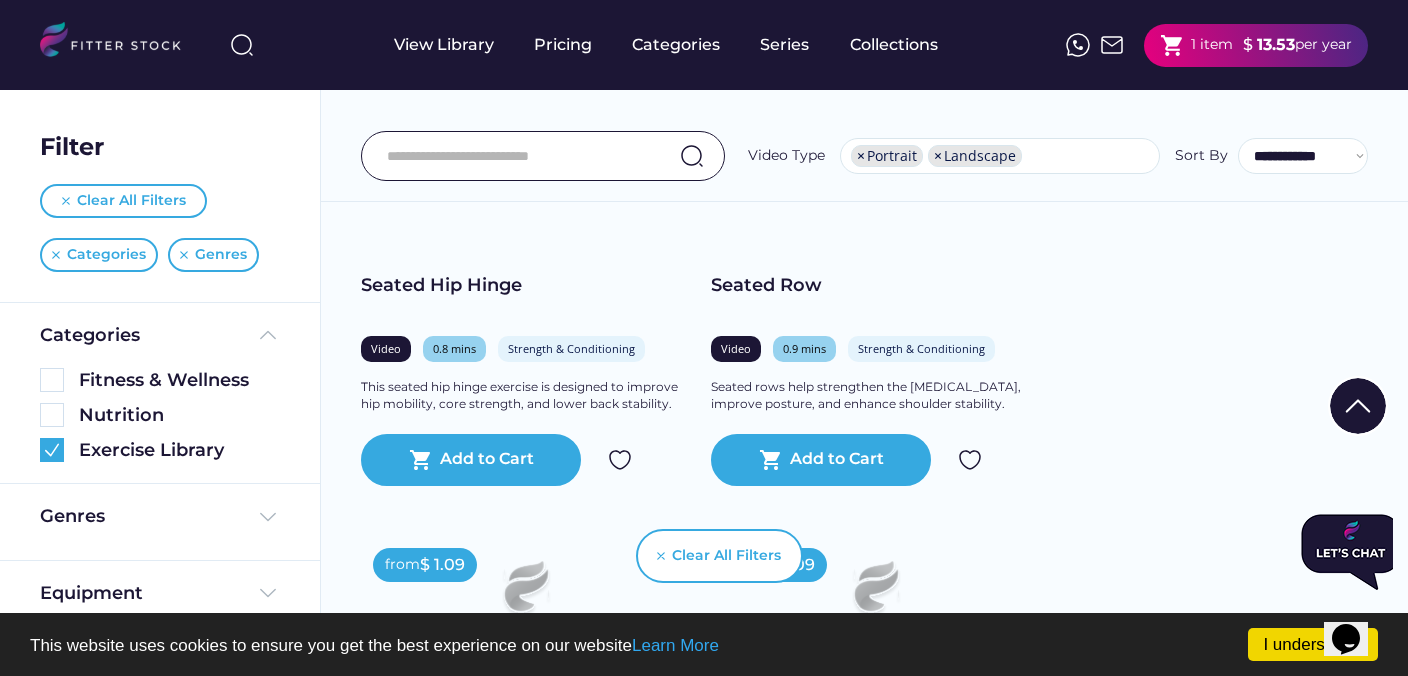 click at bounding box center [1351, 552] 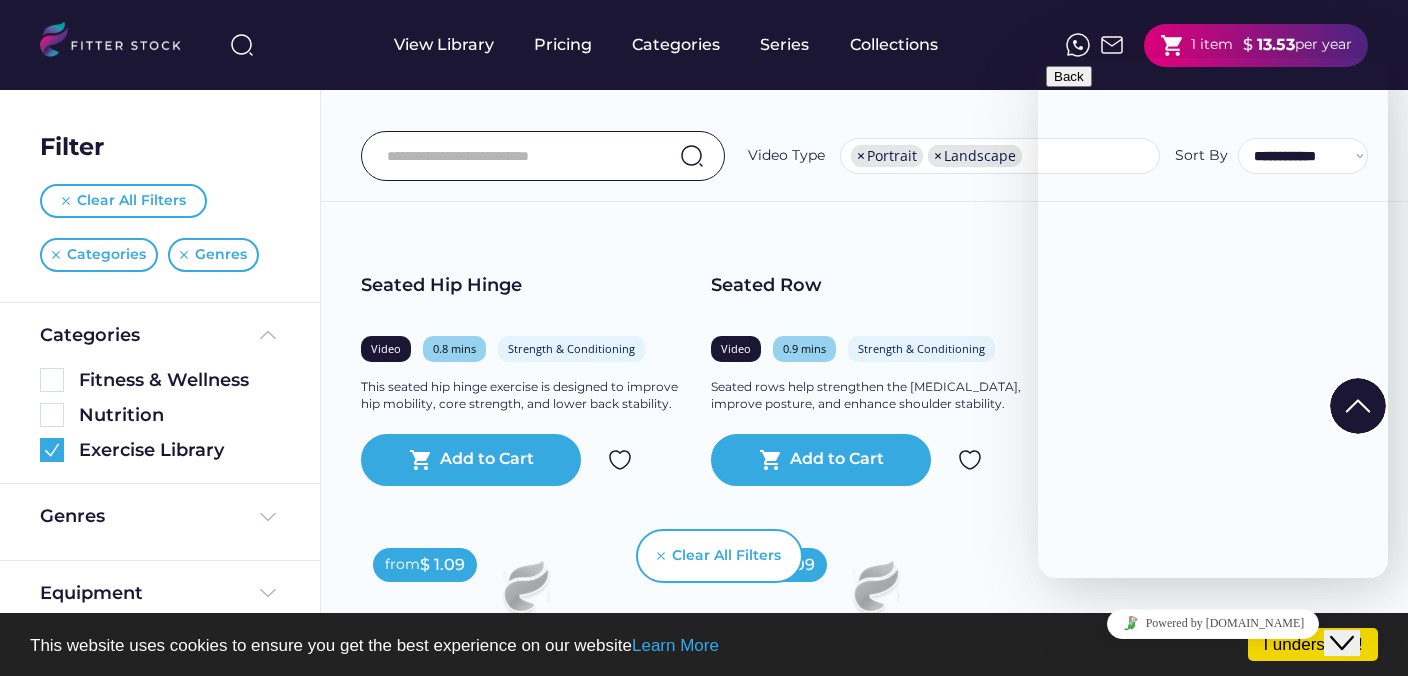 click on "I accept" at bounding box center (1142, 775) 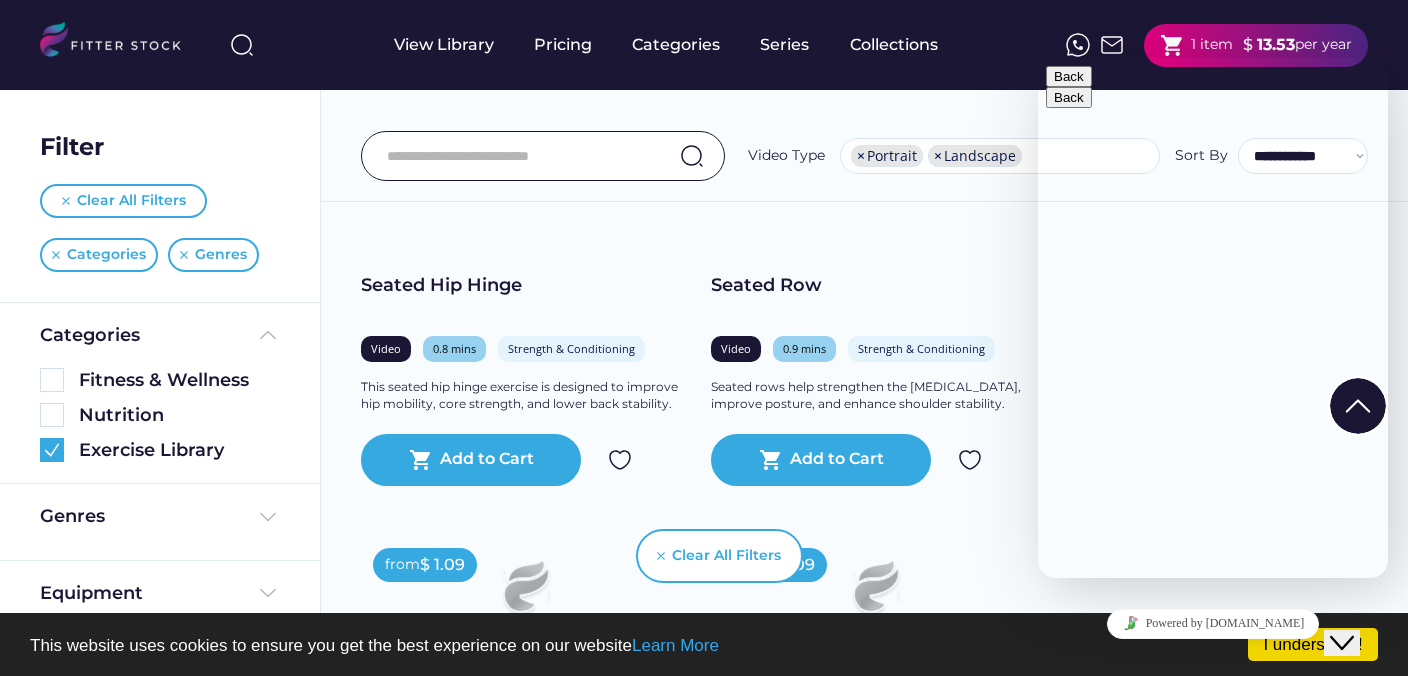 click on "*  Name" at bounding box center [1133, 715] 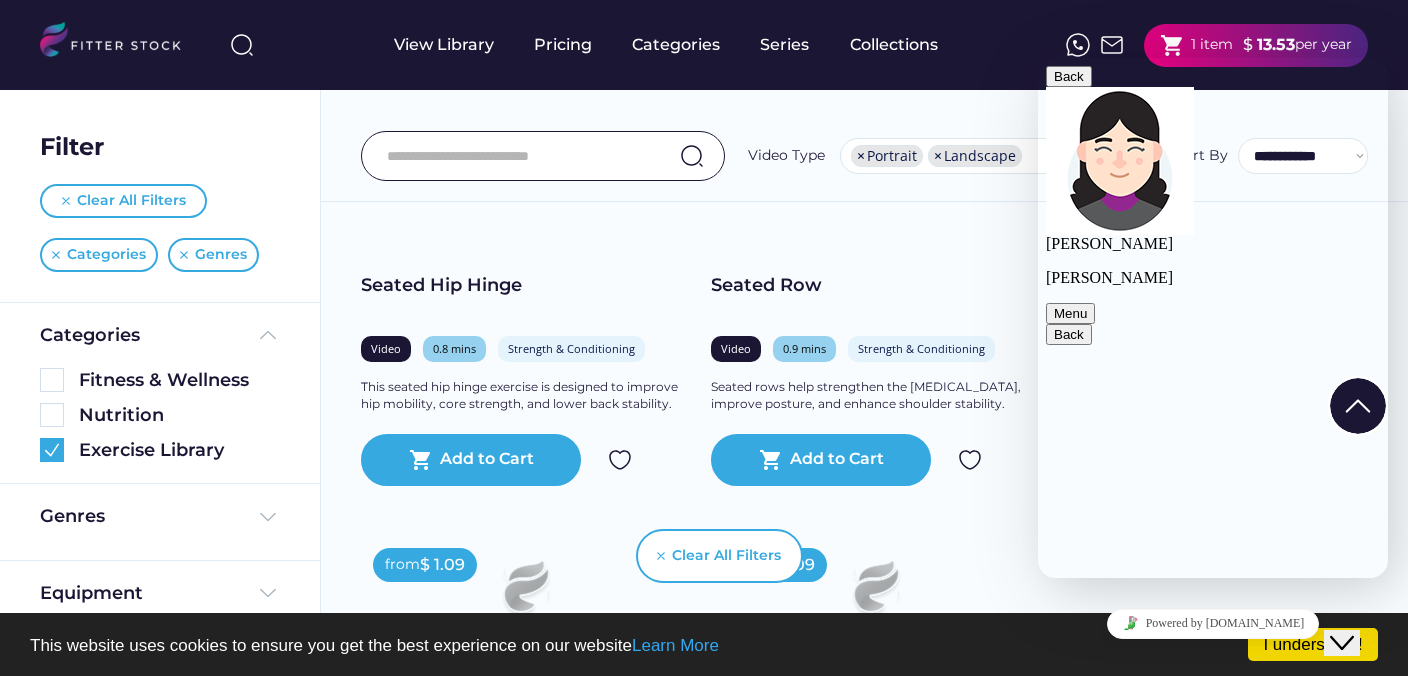 scroll, scrollTop: 0, scrollLeft: 0, axis: both 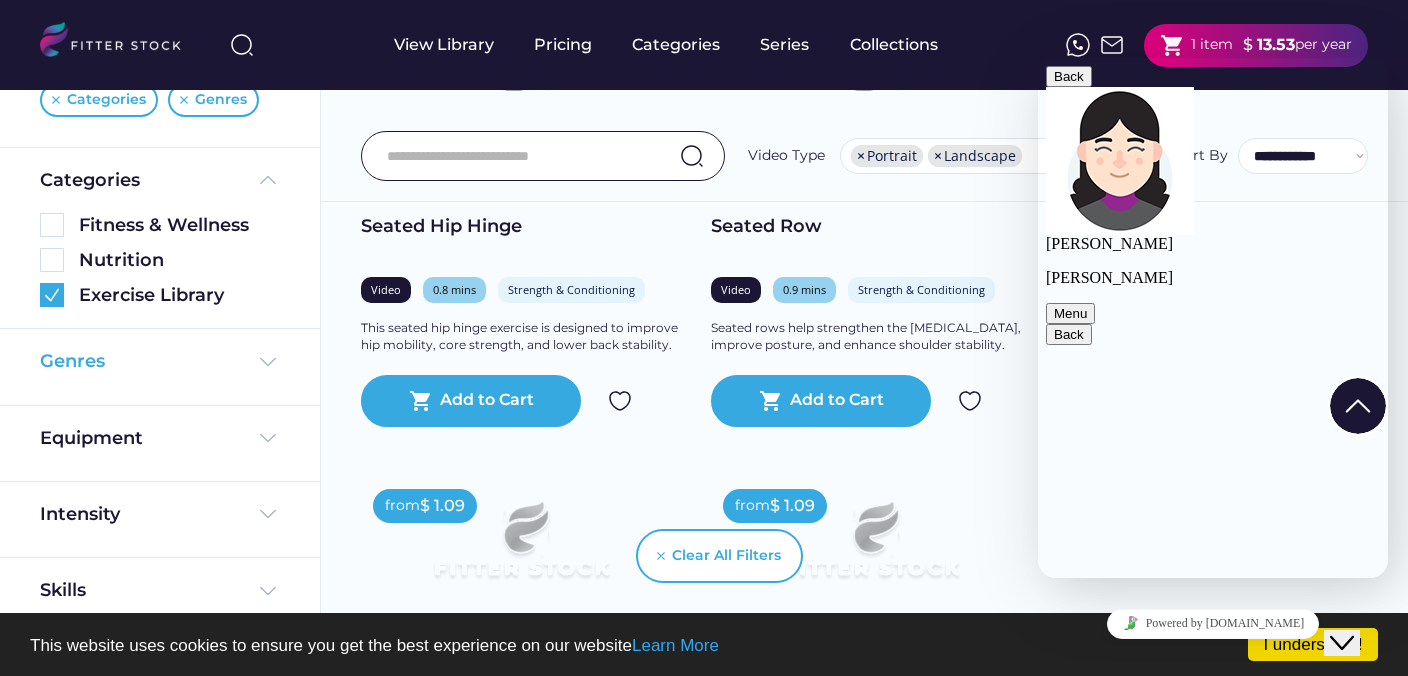 click at bounding box center [268, 362] 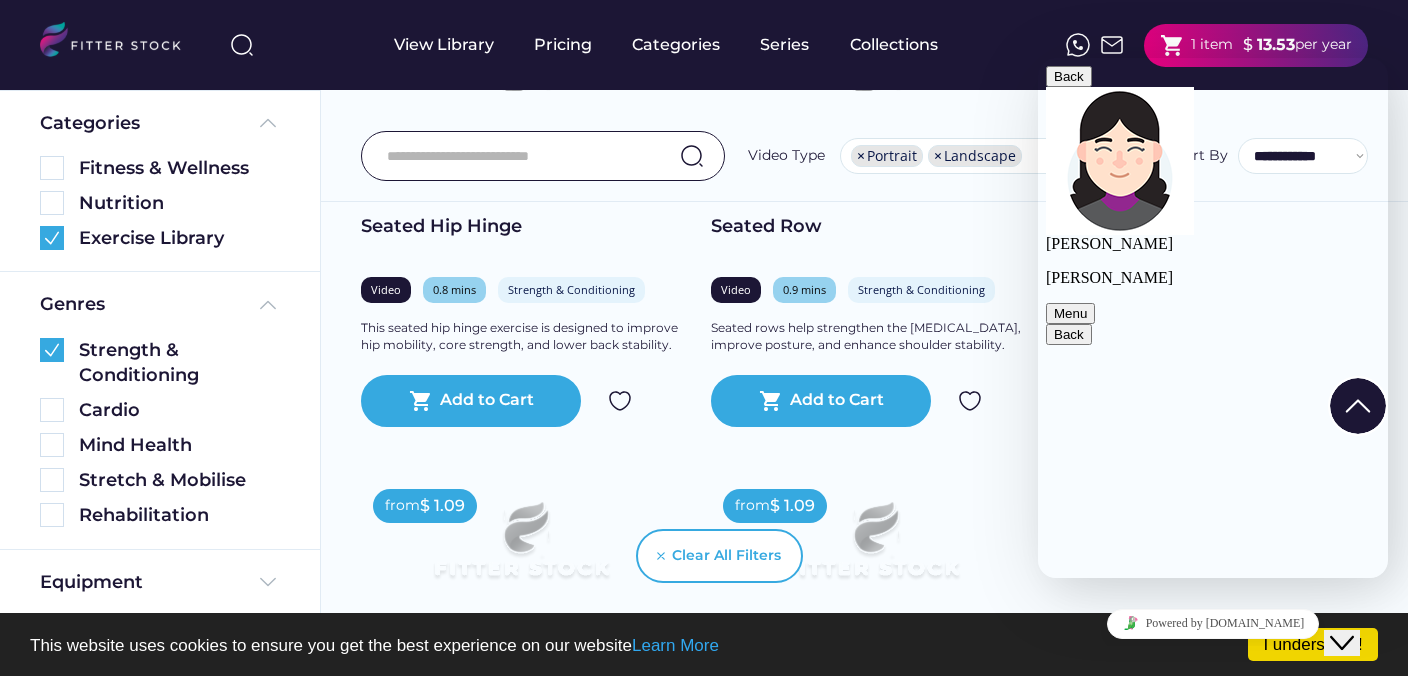 scroll, scrollTop: 226, scrollLeft: 0, axis: vertical 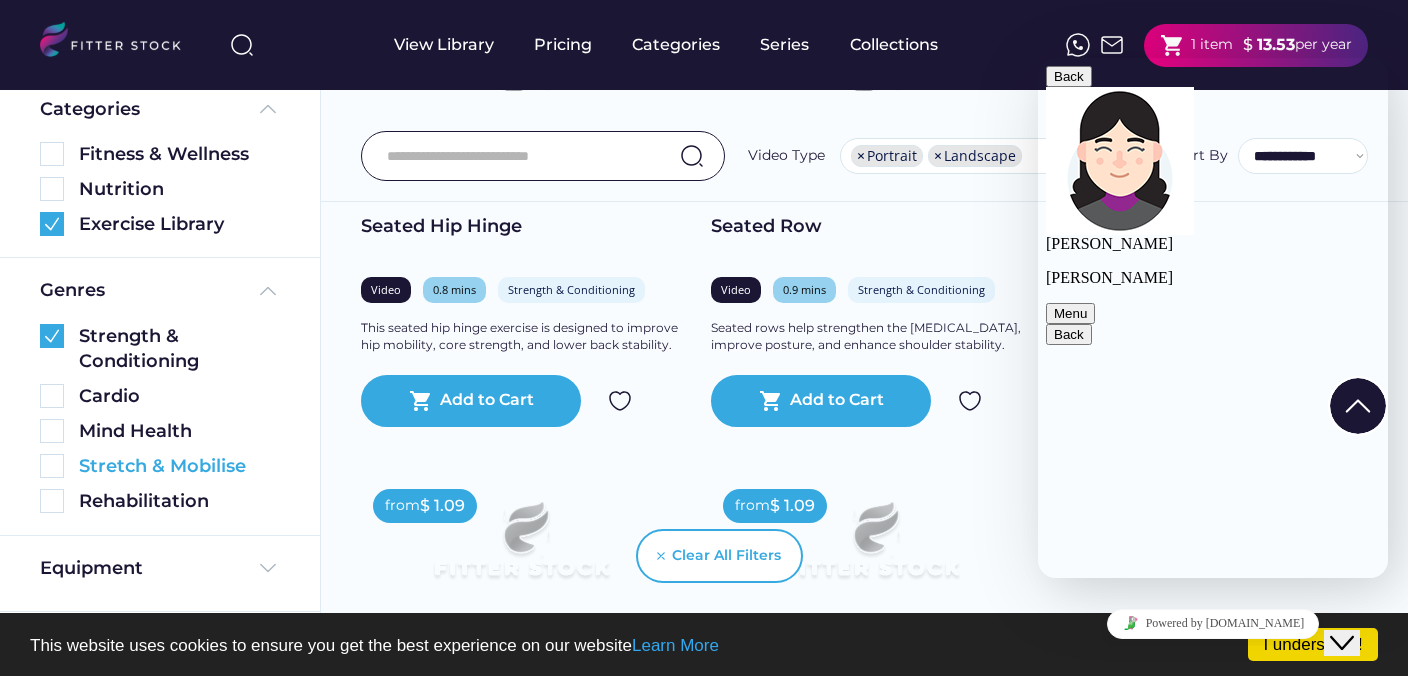 click at bounding box center [52, 466] 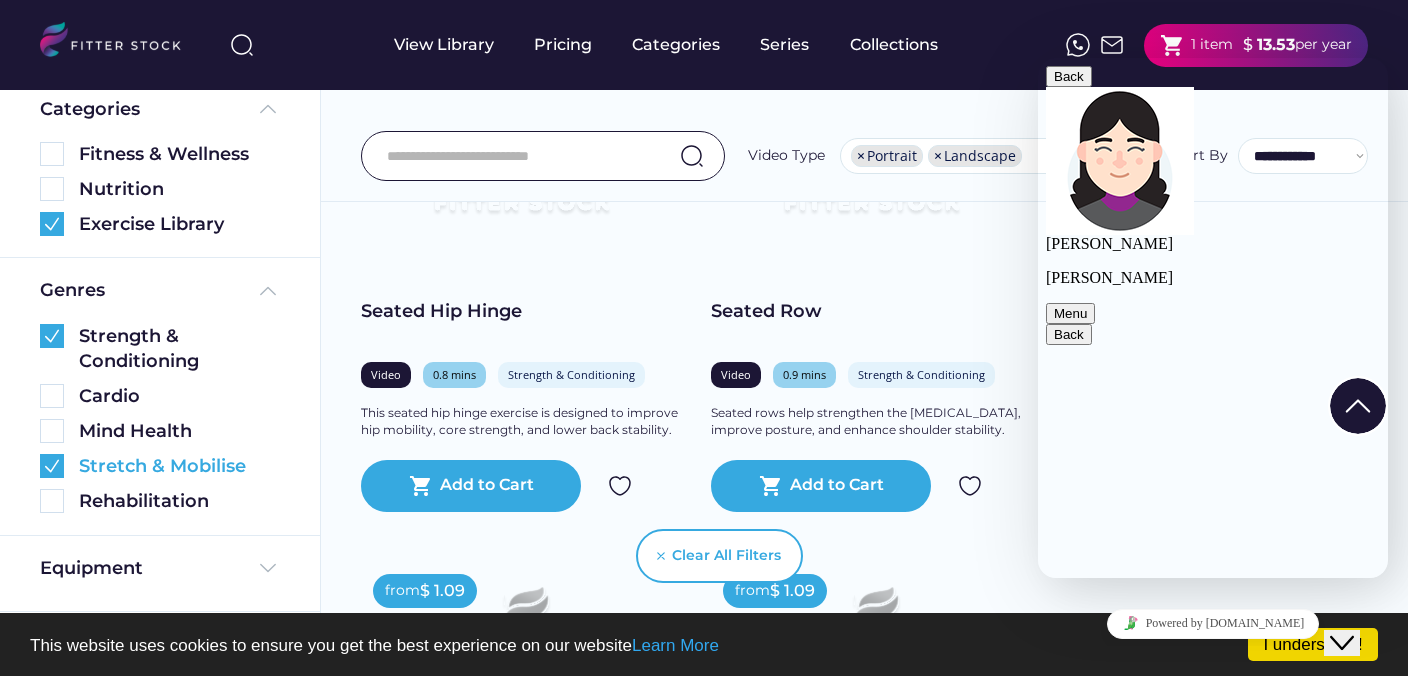 scroll, scrollTop: 23997, scrollLeft: 0, axis: vertical 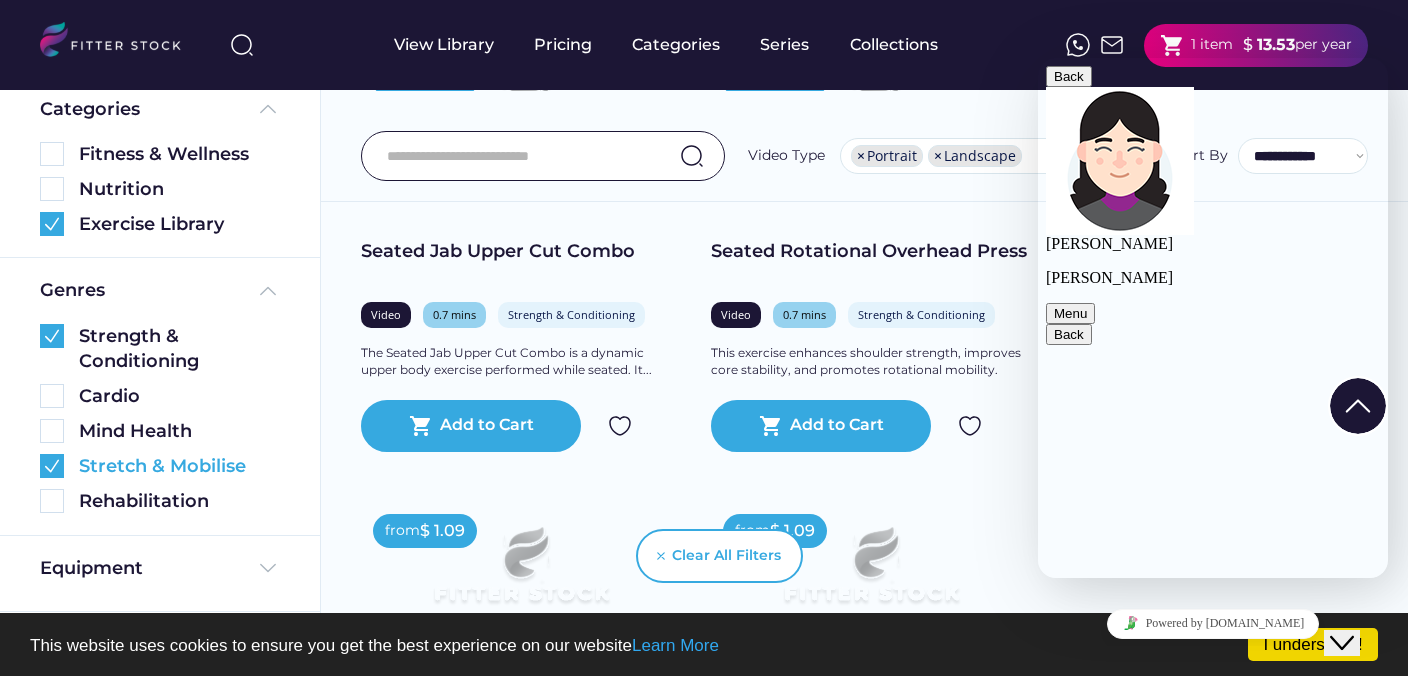 click at bounding box center [52, 336] 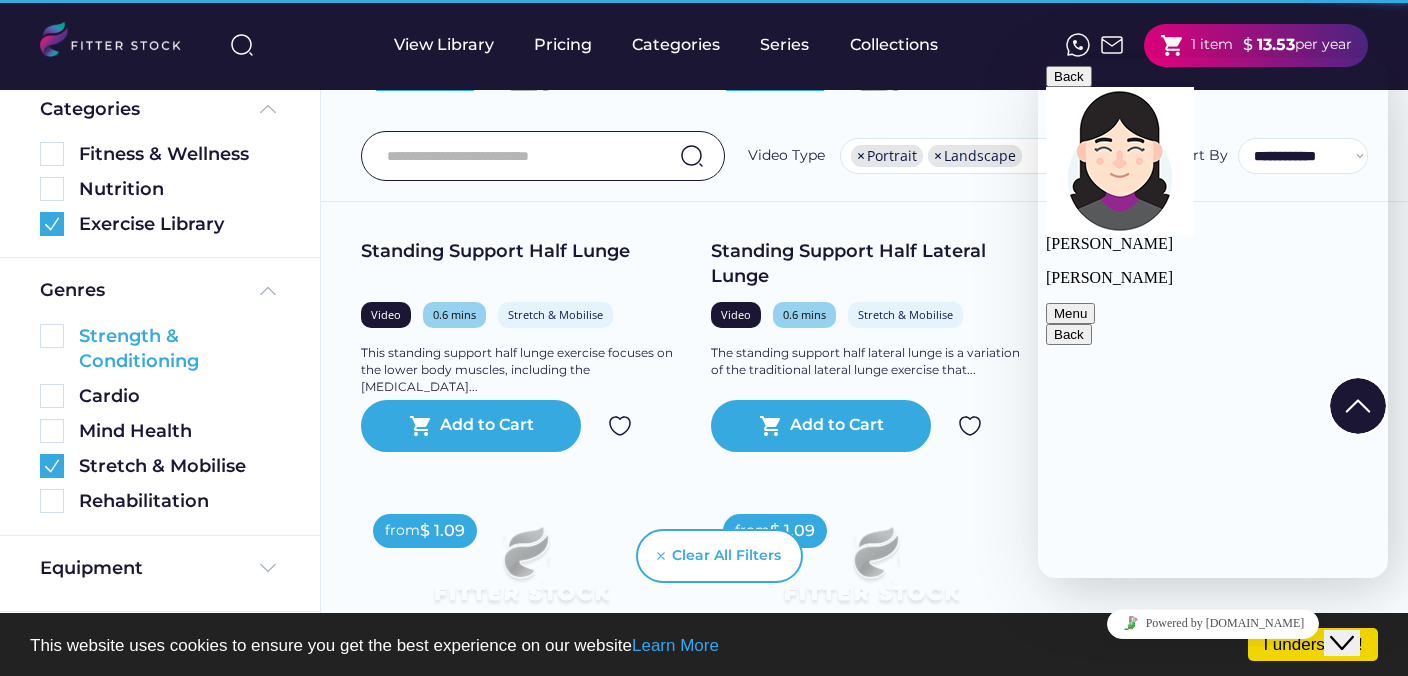 scroll, scrollTop: 892, scrollLeft: 0, axis: vertical 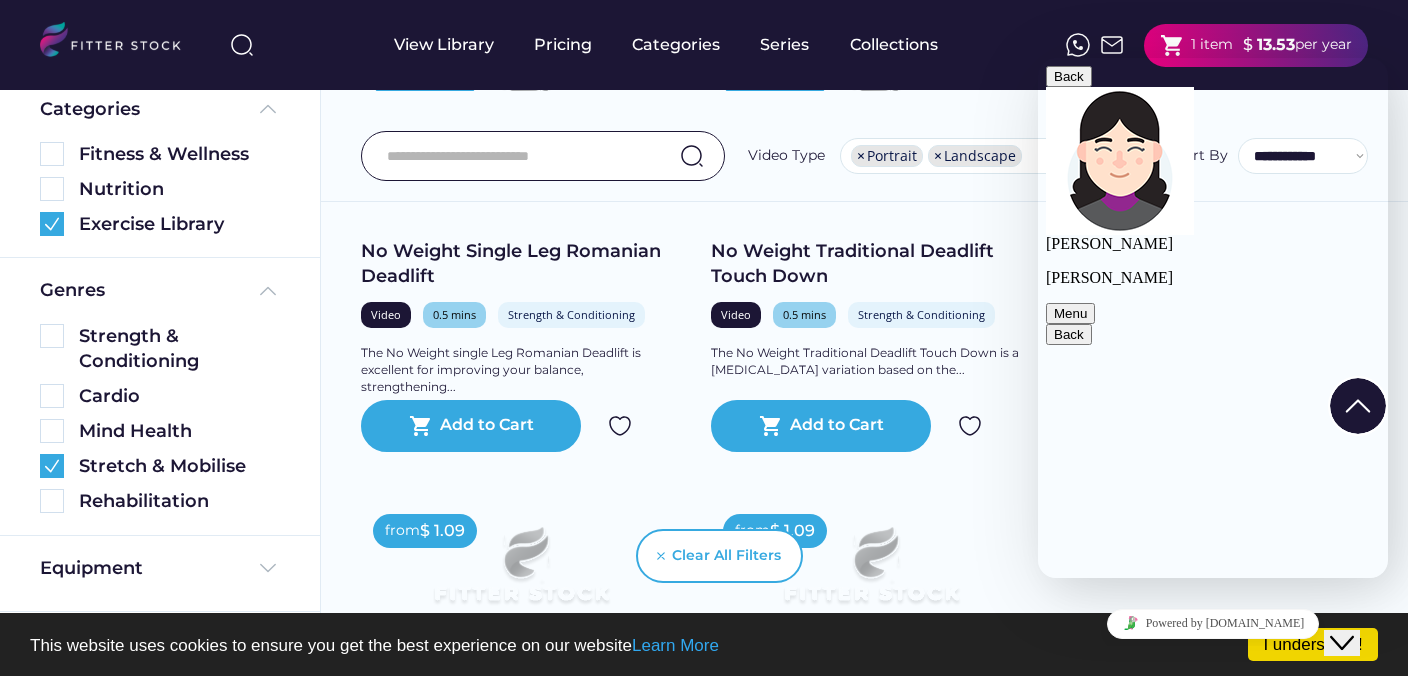 click at bounding box center [1038, 58] 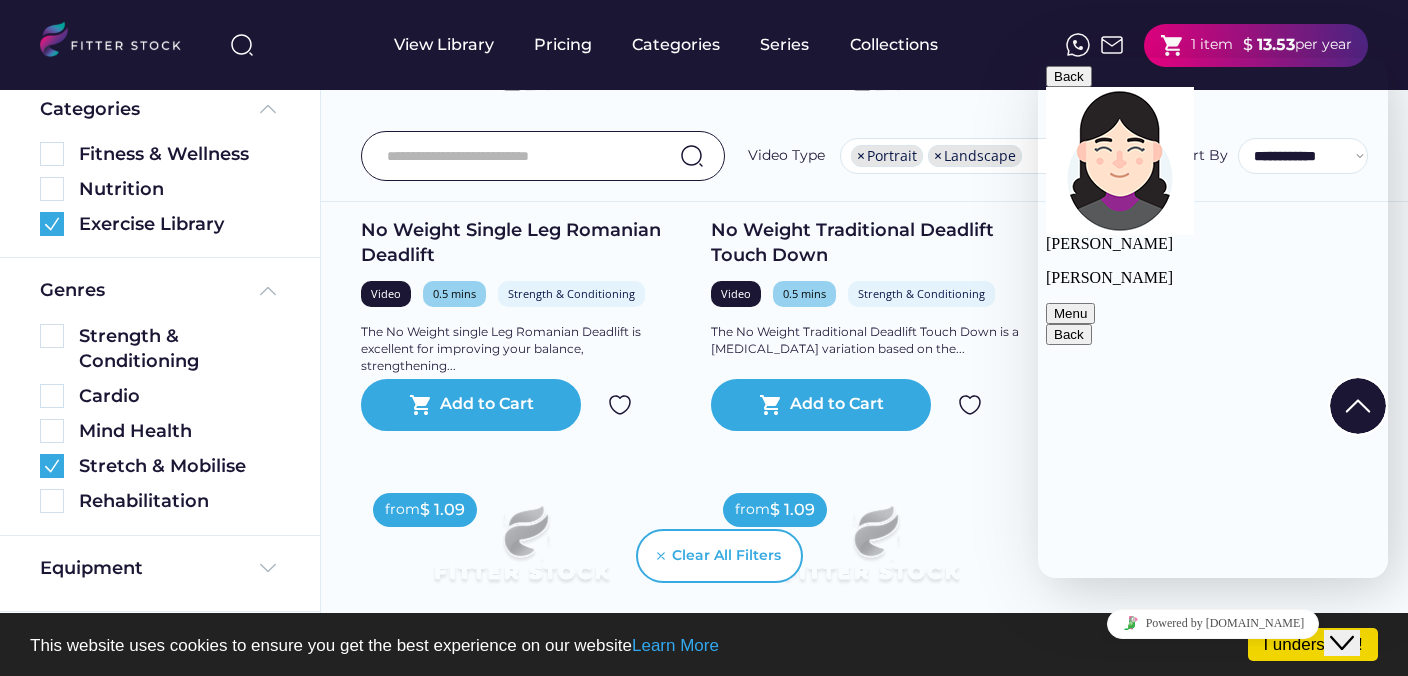 drag, startPoint x: 1255, startPoint y: 556, endPoint x: 1186, endPoint y: 554, distance: 69.02898 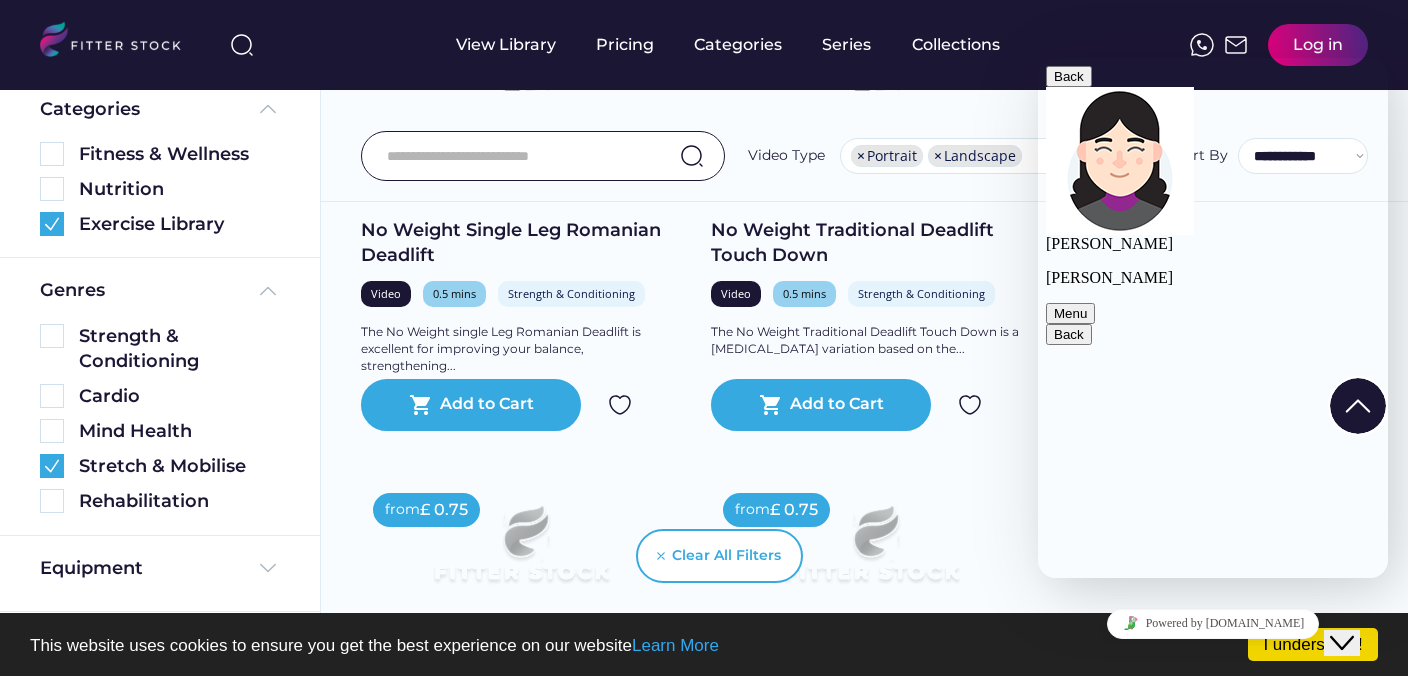 type 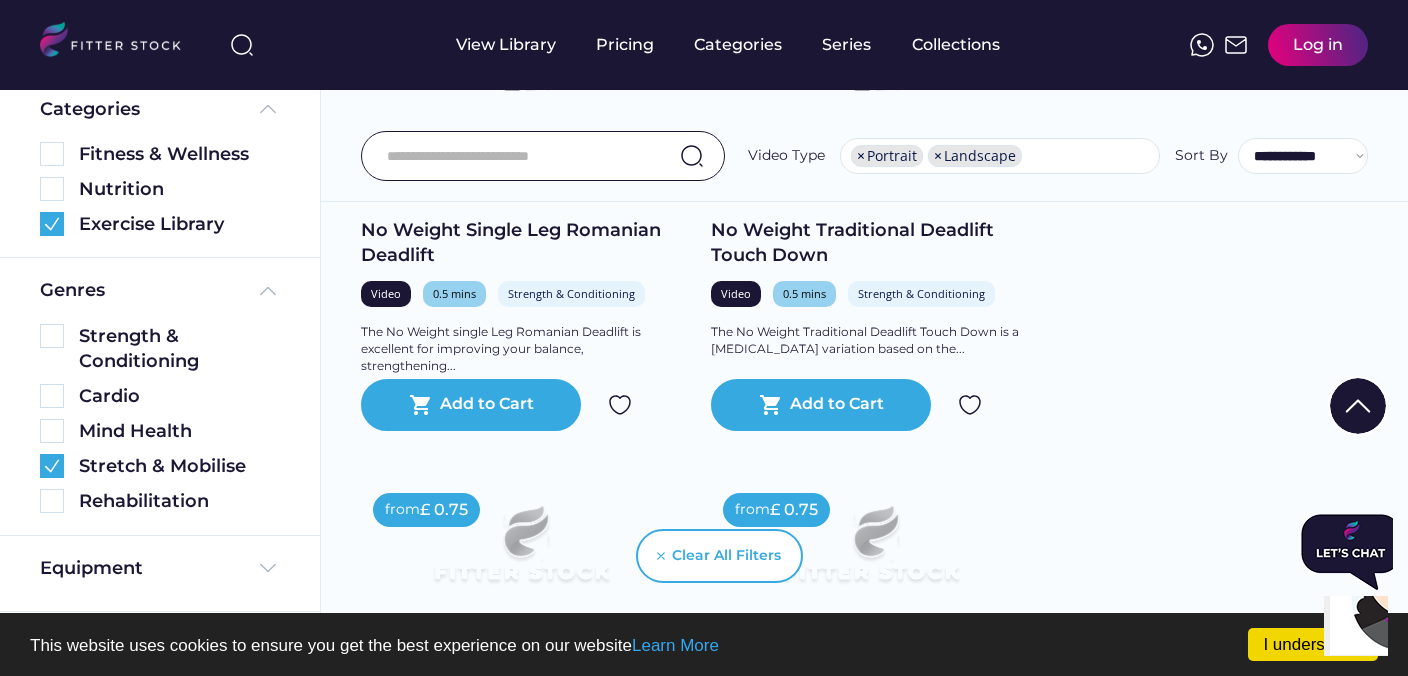 click at bounding box center [1351, 552] 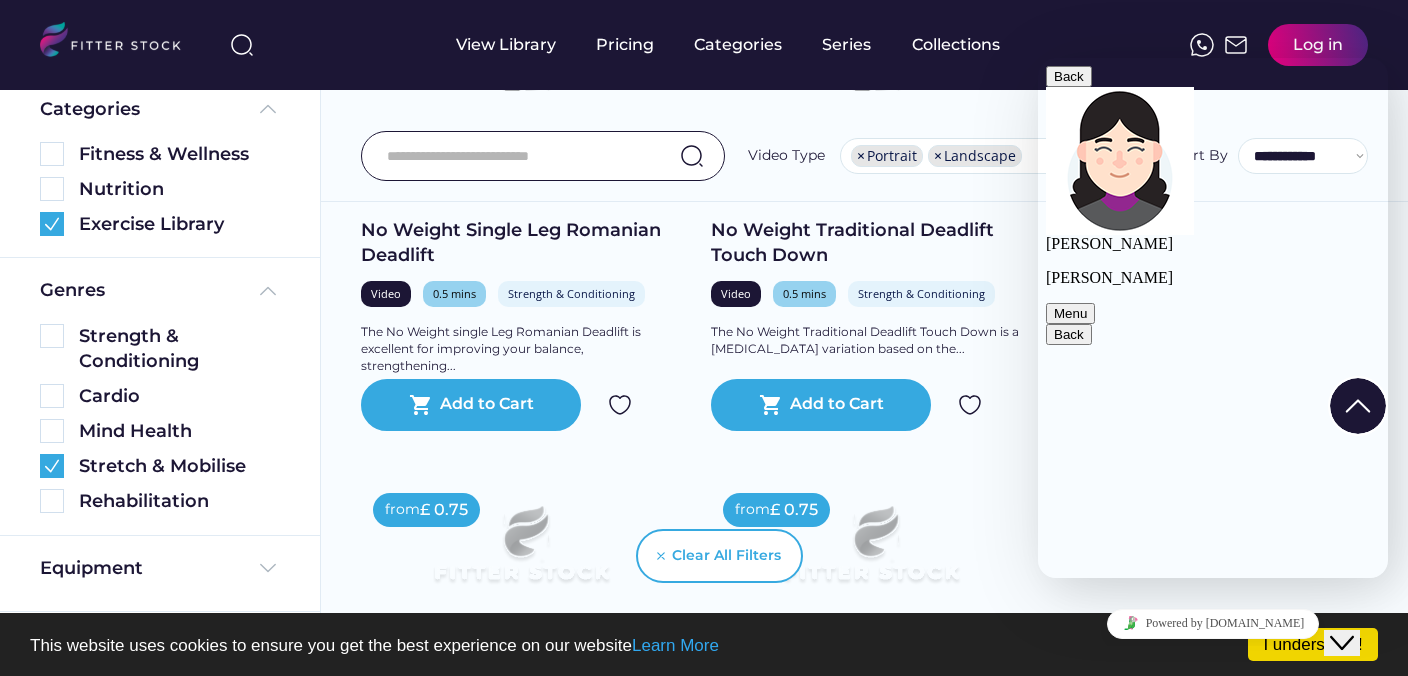 scroll, scrollTop: 5327, scrollLeft: 0, axis: vertical 